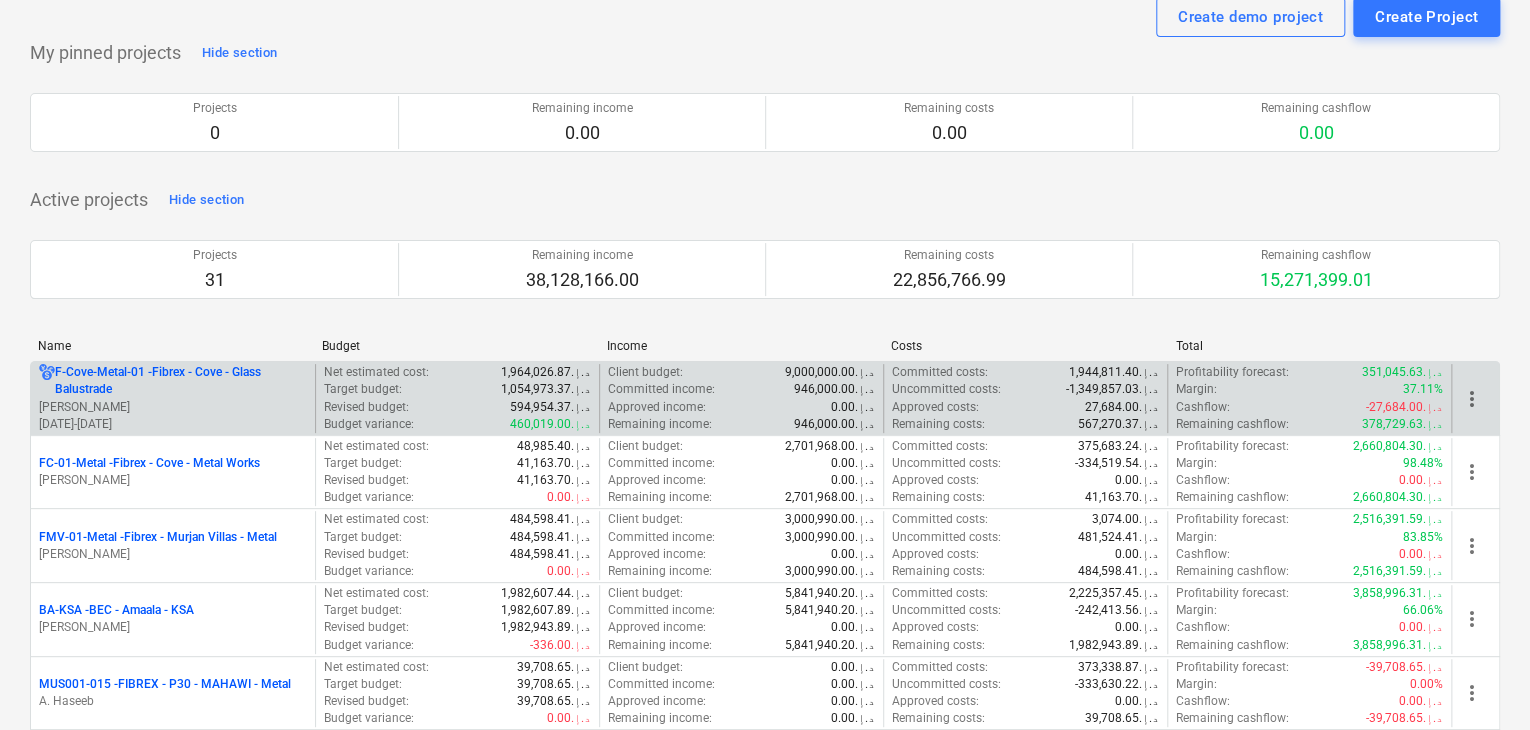 scroll, scrollTop: 100, scrollLeft: 0, axis: vertical 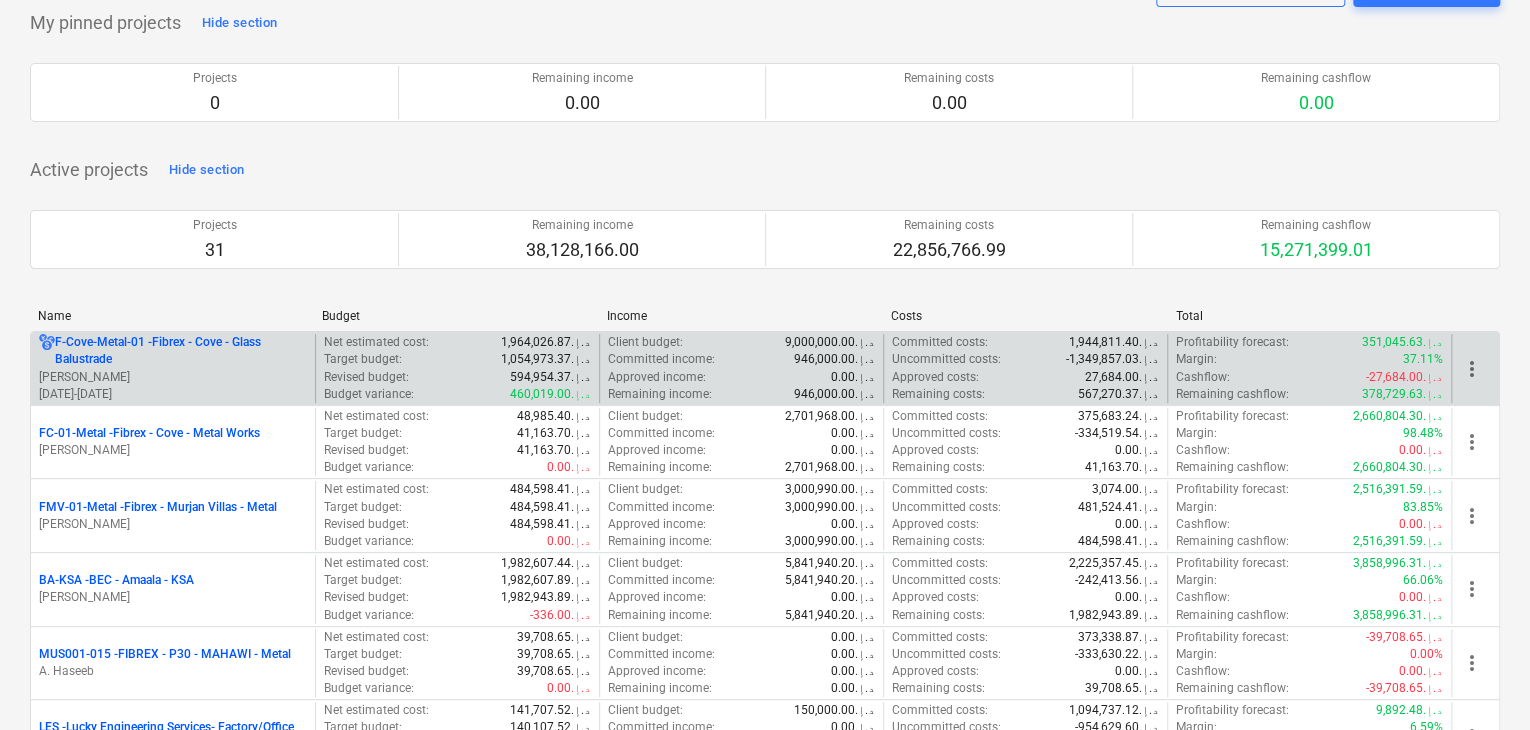 click on "FC-01-Metal -  Fibrex - Cove - Metal Works [PERSON_NAME]" at bounding box center [173, 442] 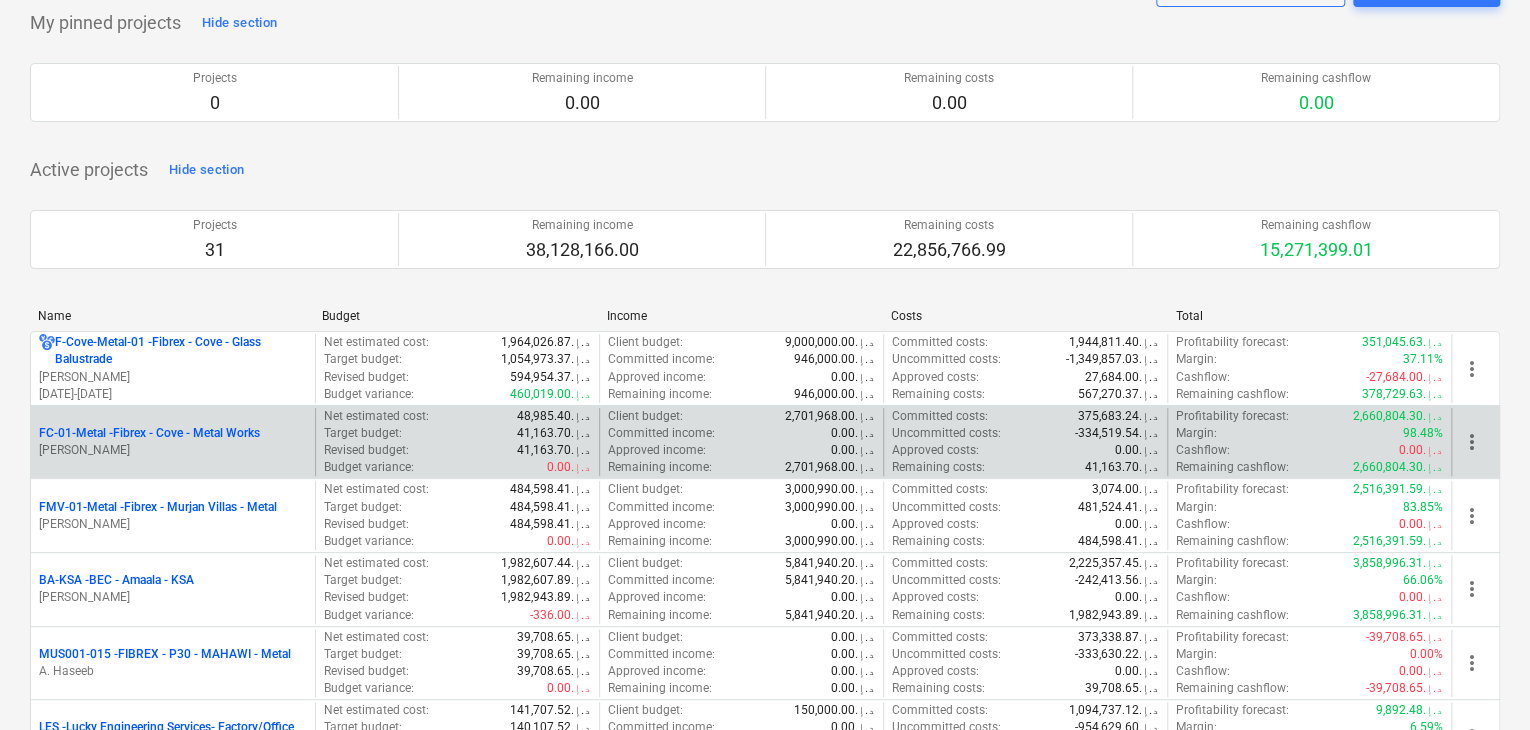 click on "[PERSON_NAME]" at bounding box center [173, 450] 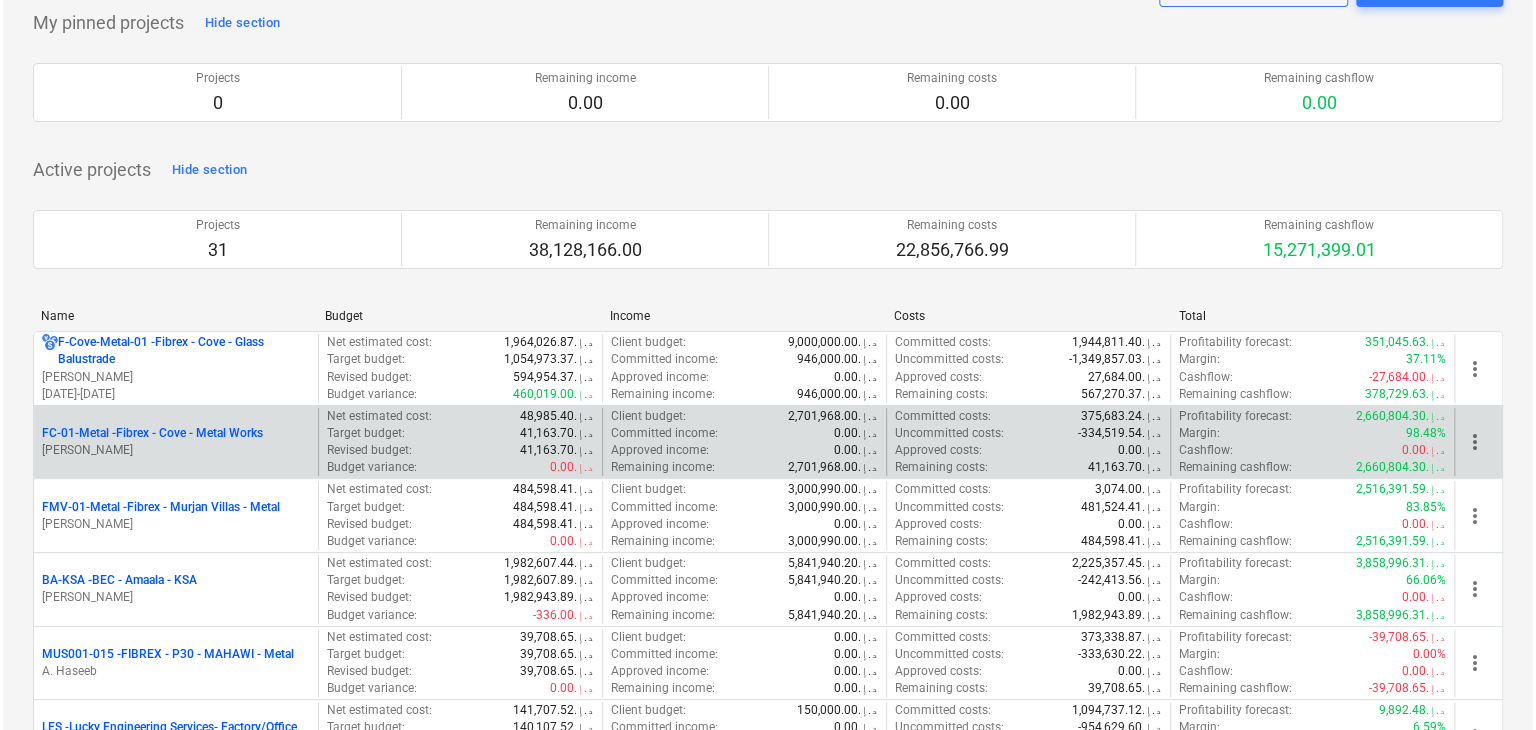 scroll, scrollTop: 0, scrollLeft: 0, axis: both 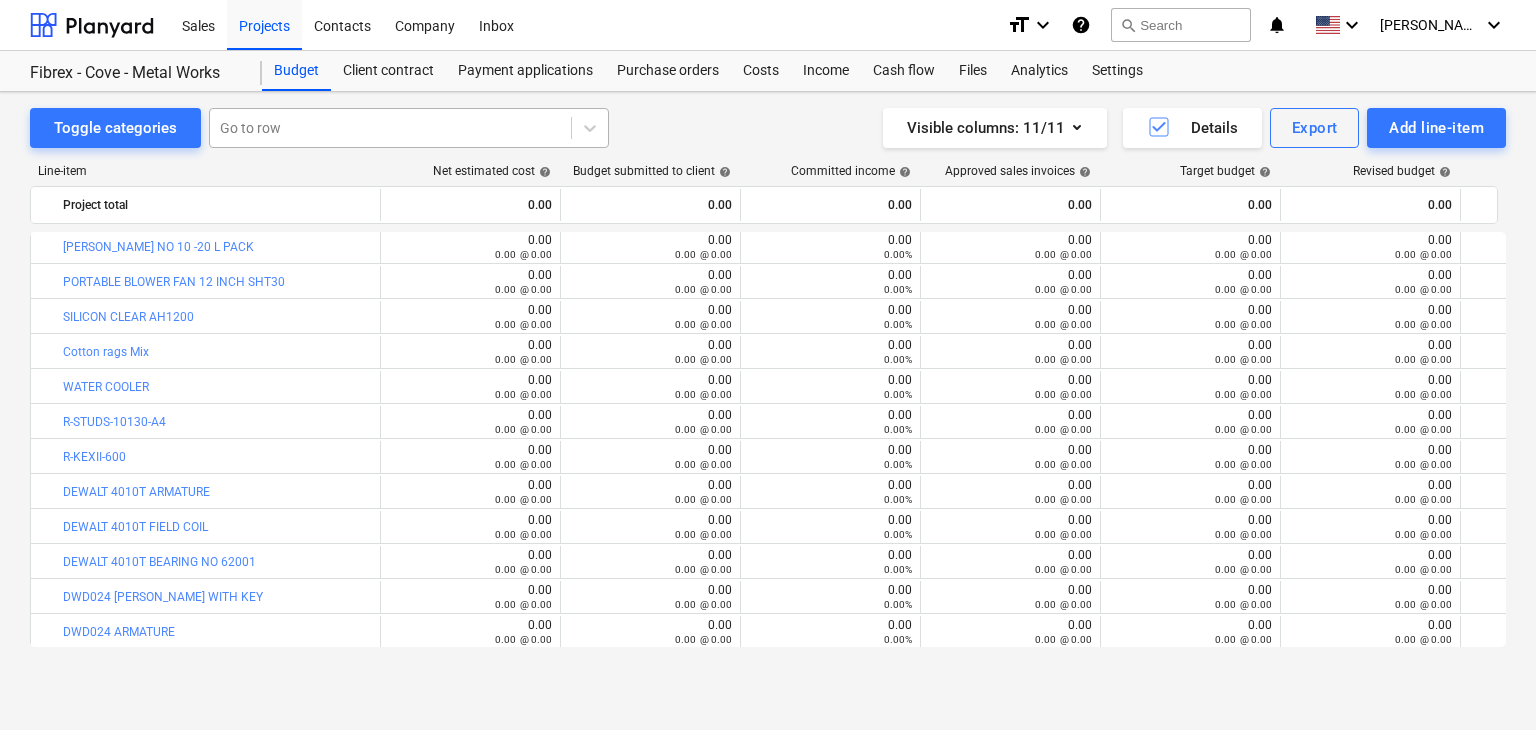 click at bounding box center (390, 128) 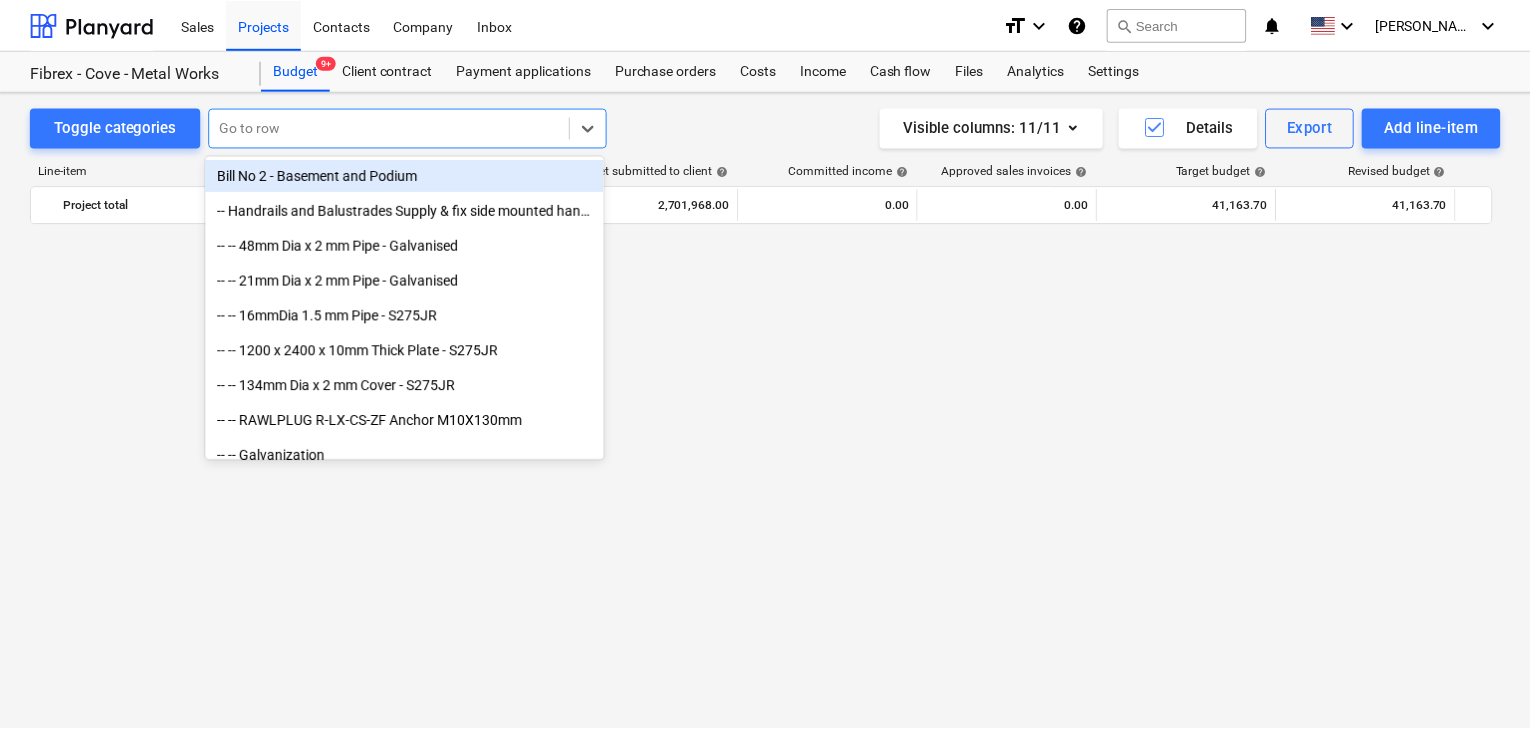 scroll, scrollTop: 23769, scrollLeft: 0, axis: vertical 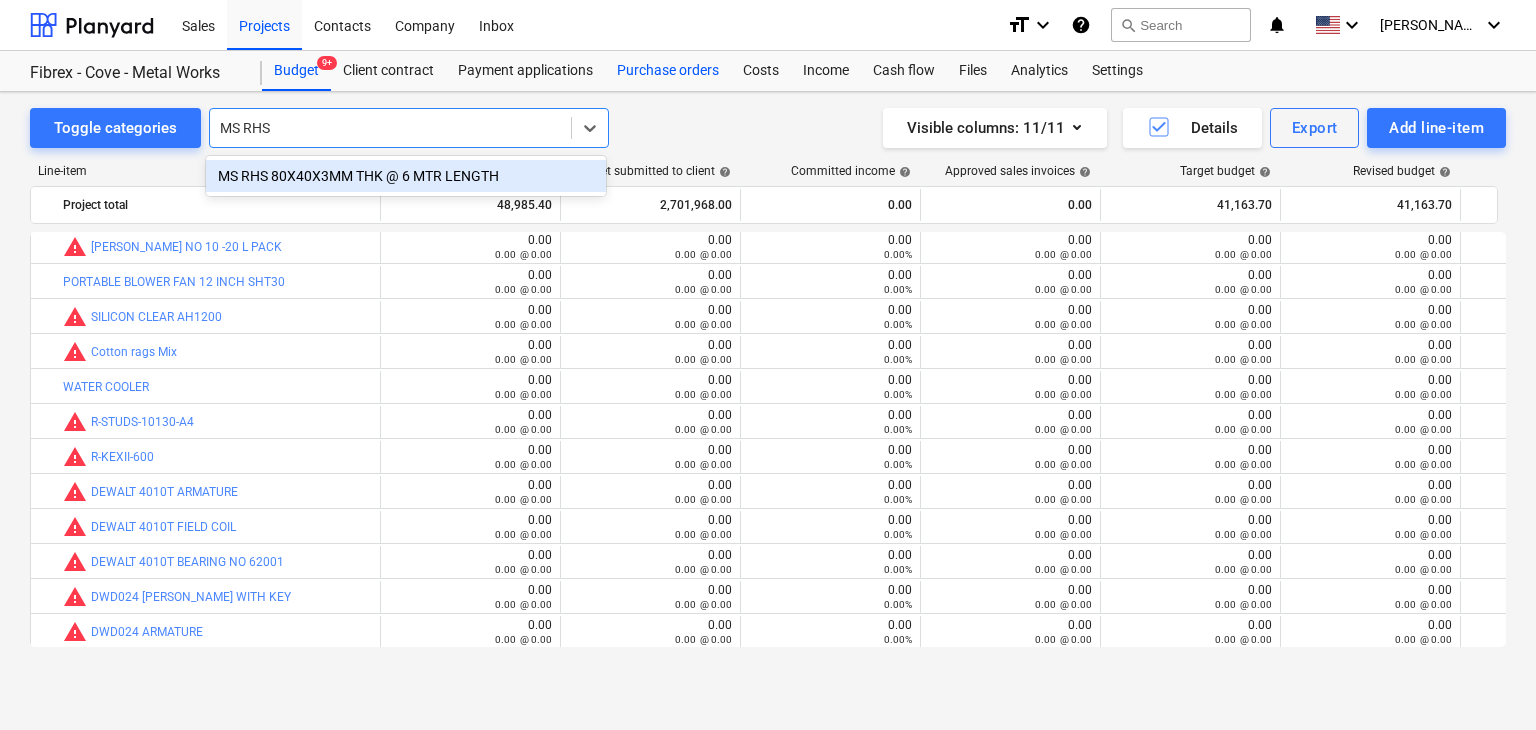 type on "MS RHS" 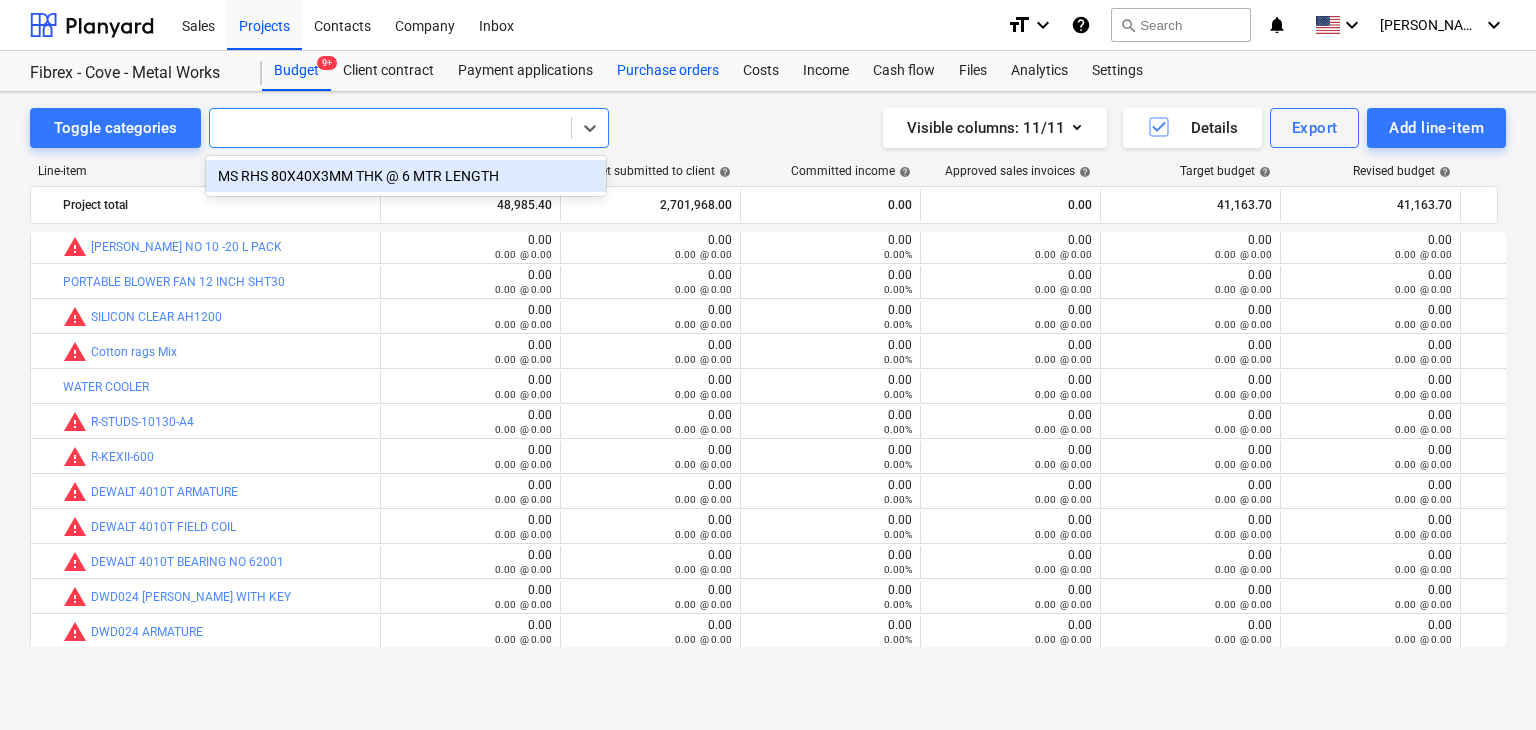 click on "Purchase orders" at bounding box center (668, 71) 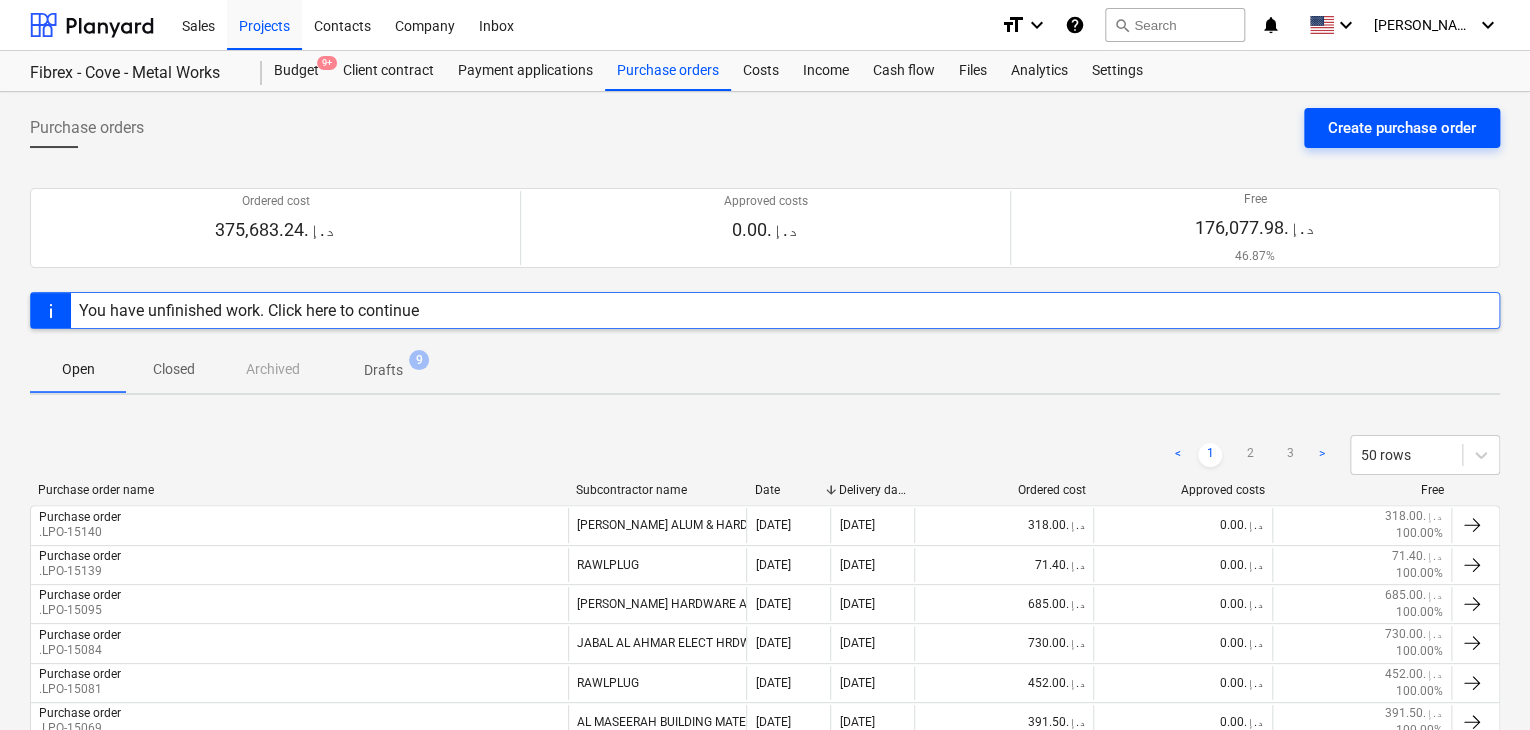 click on "Create purchase order" at bounding box center [1402, 128] 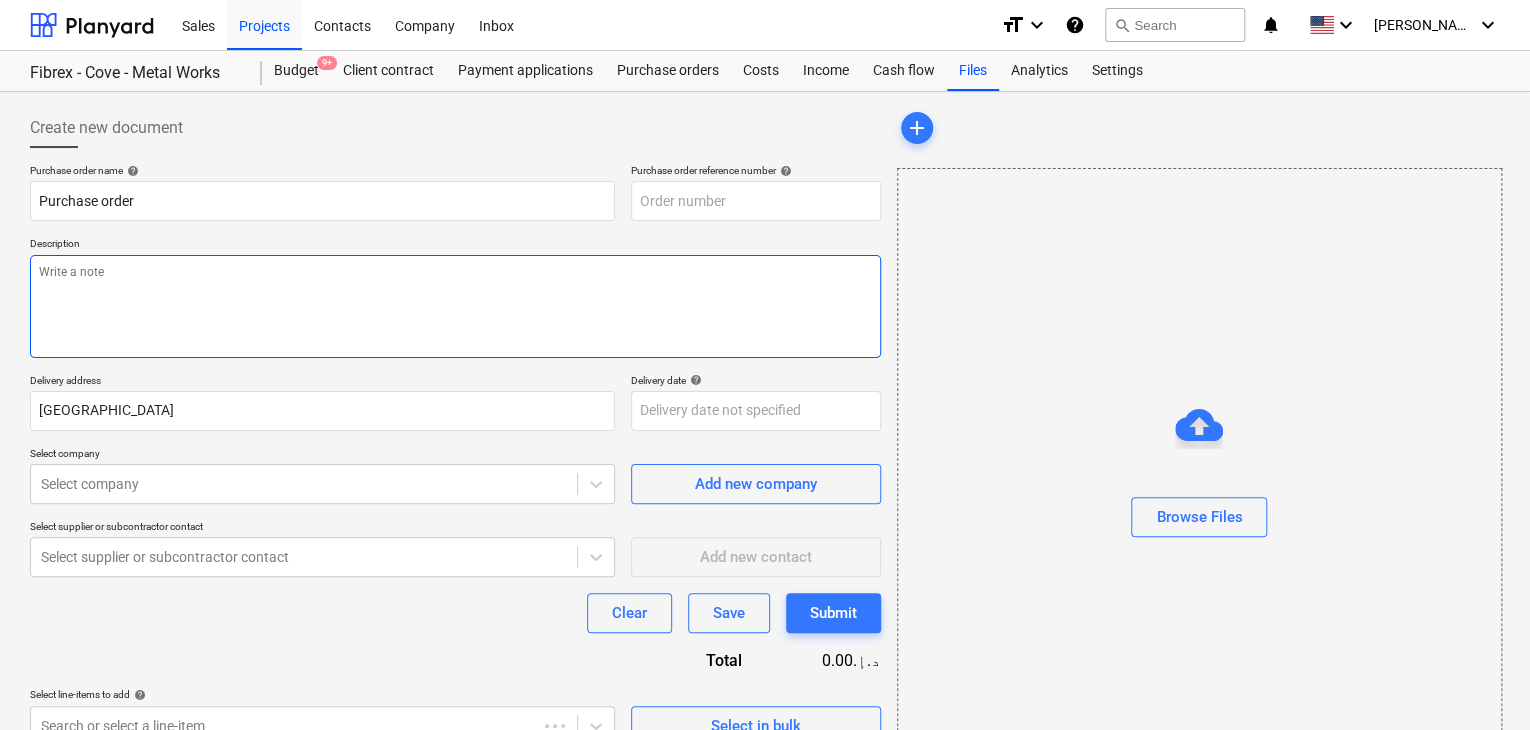 click at bounding box center (455, 306) 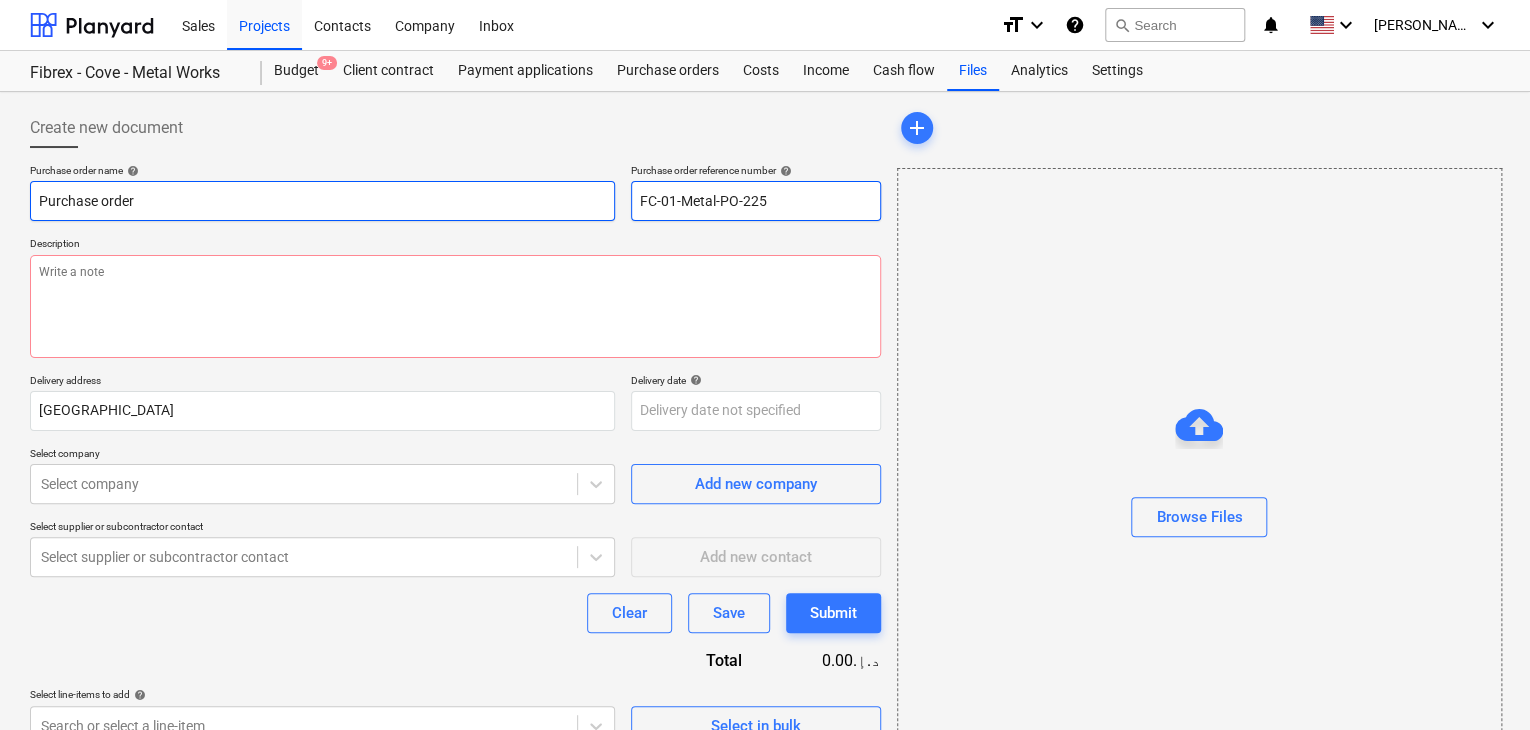 drag, startPoint x: 770, startPoint y: 202, endPoint x: 611, endPoint y: 205, distance: 159.0283 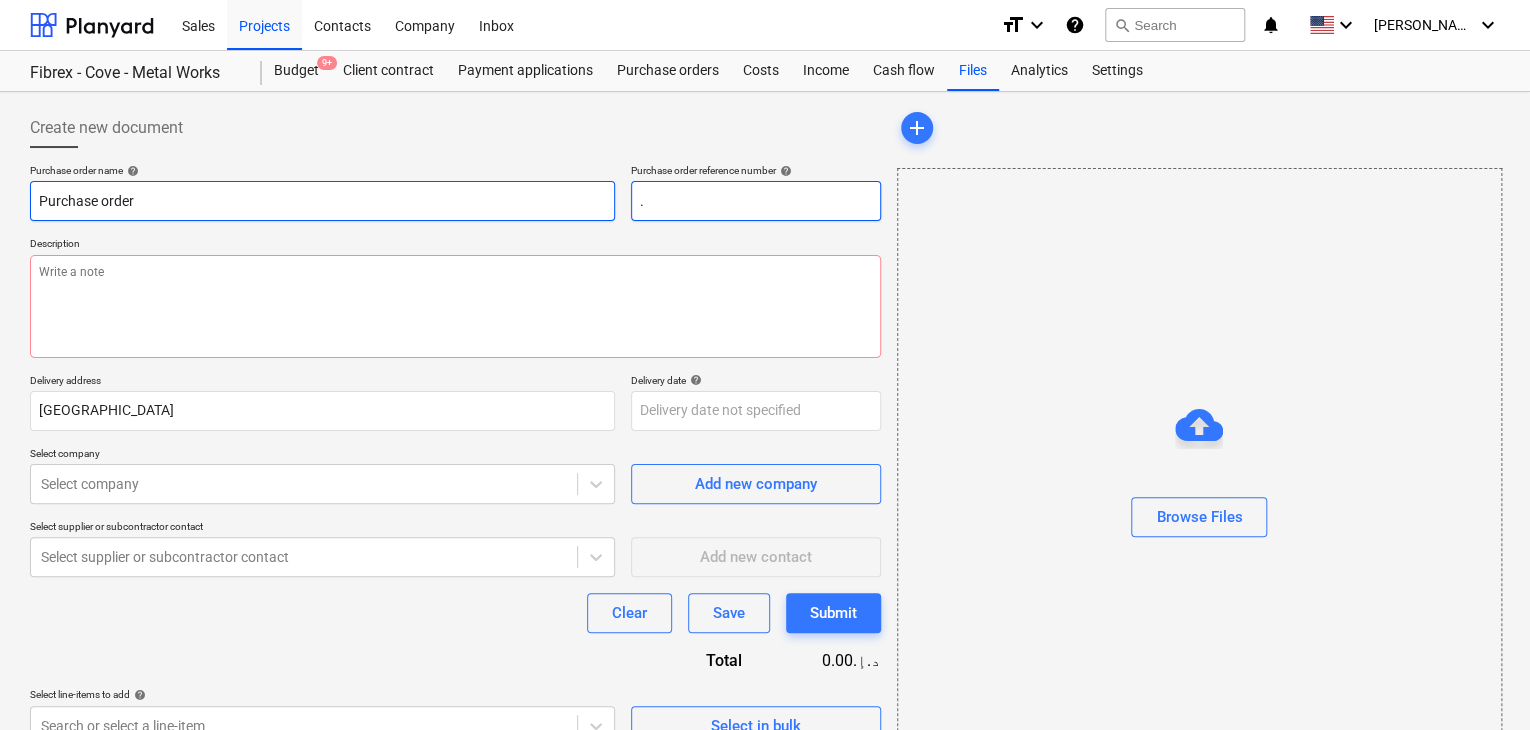 type on "x" 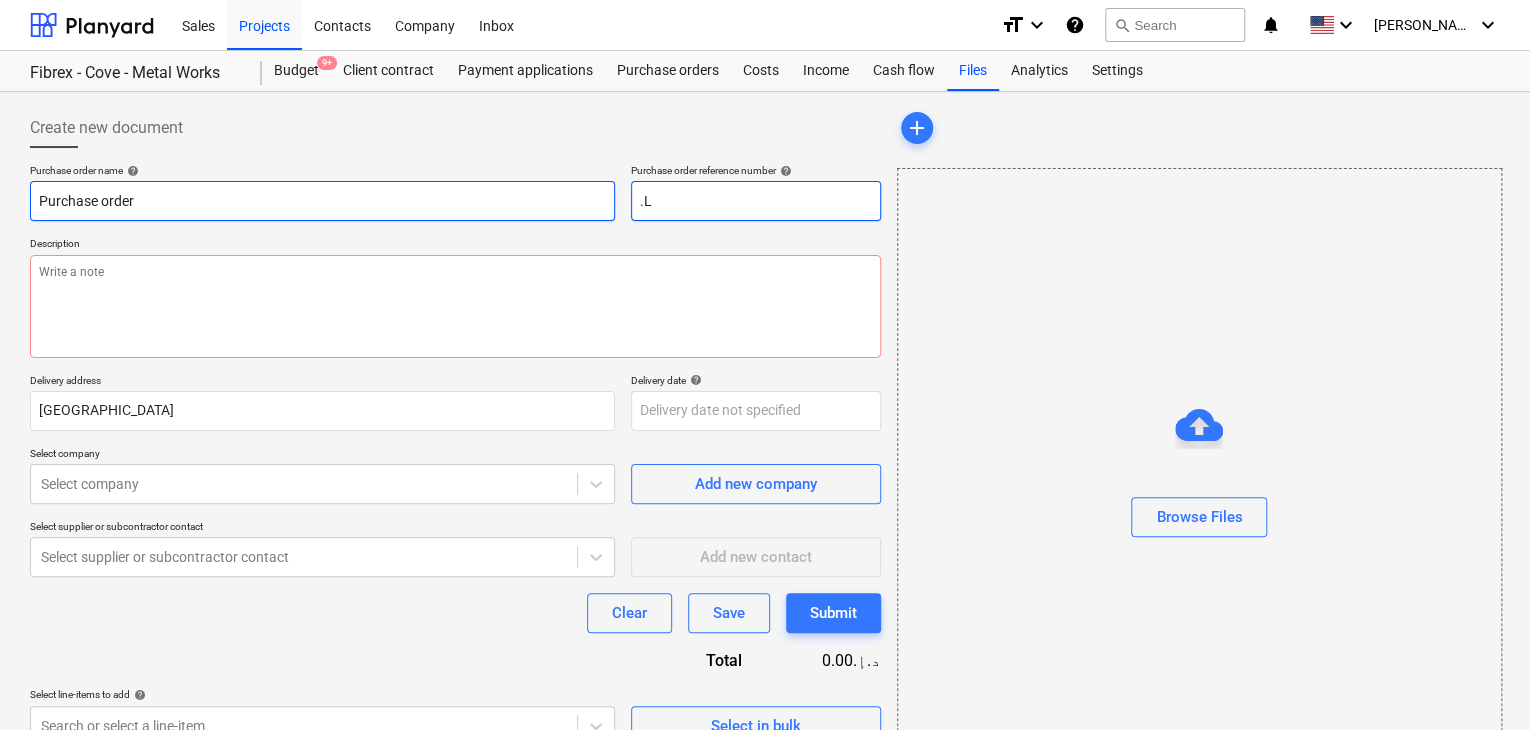type on "x" 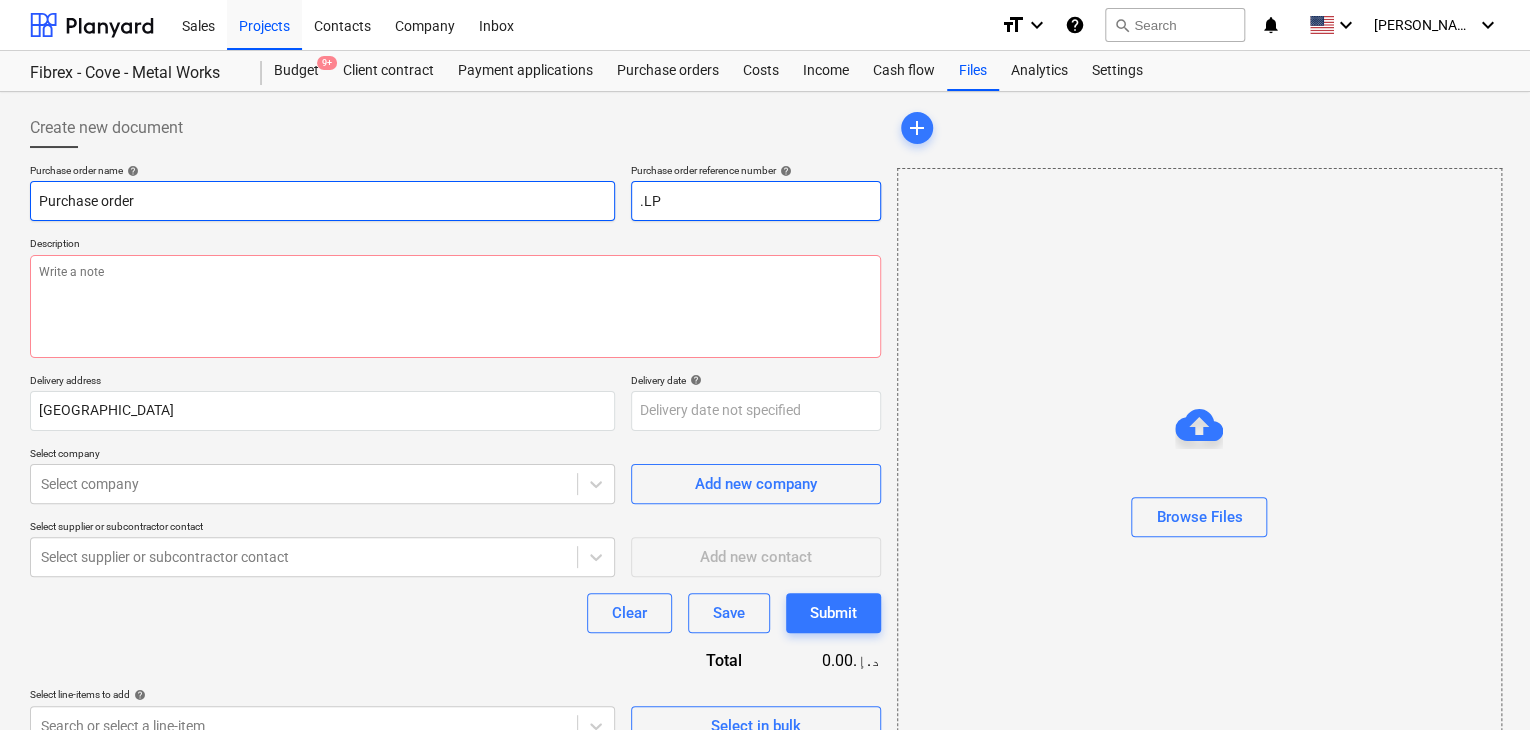 type on "x" 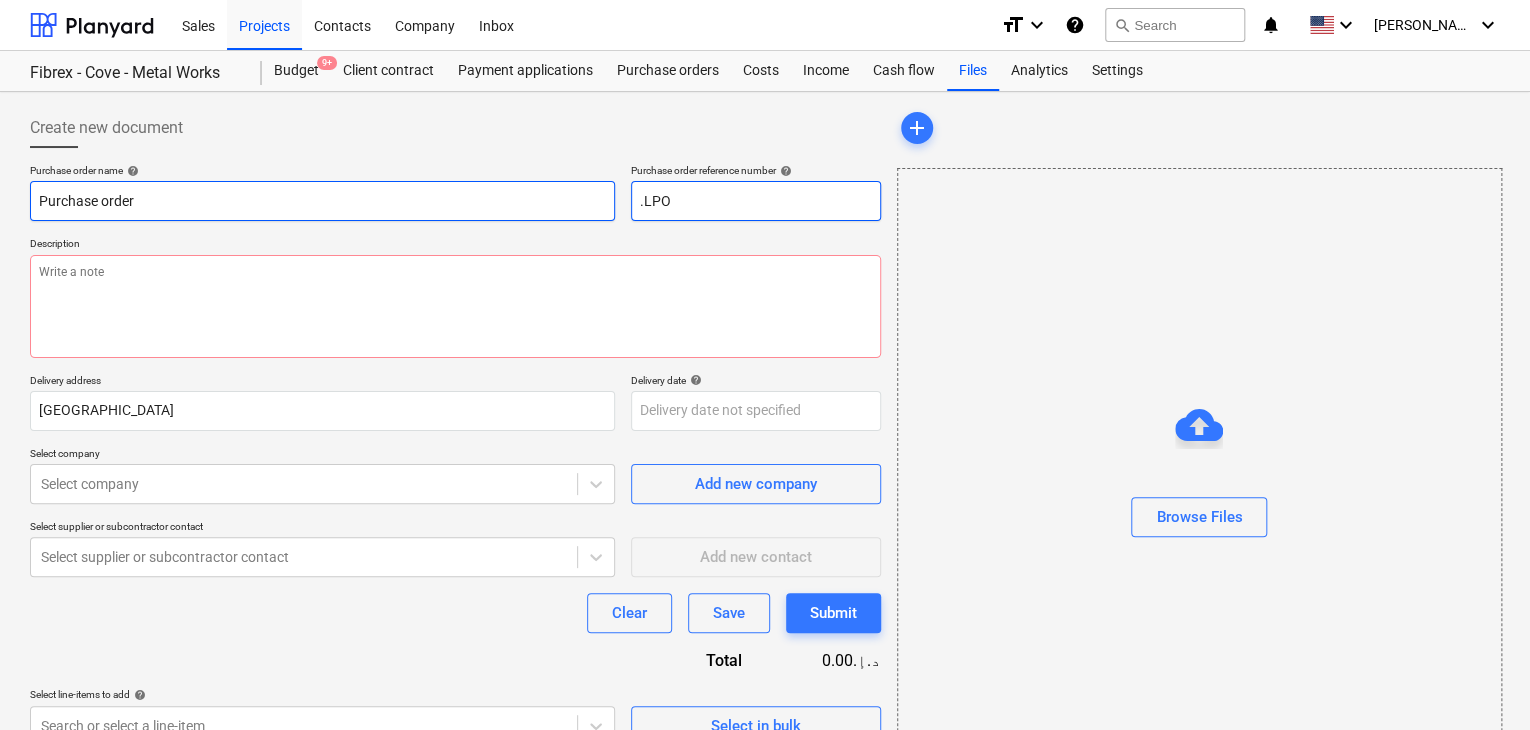 type on "x" 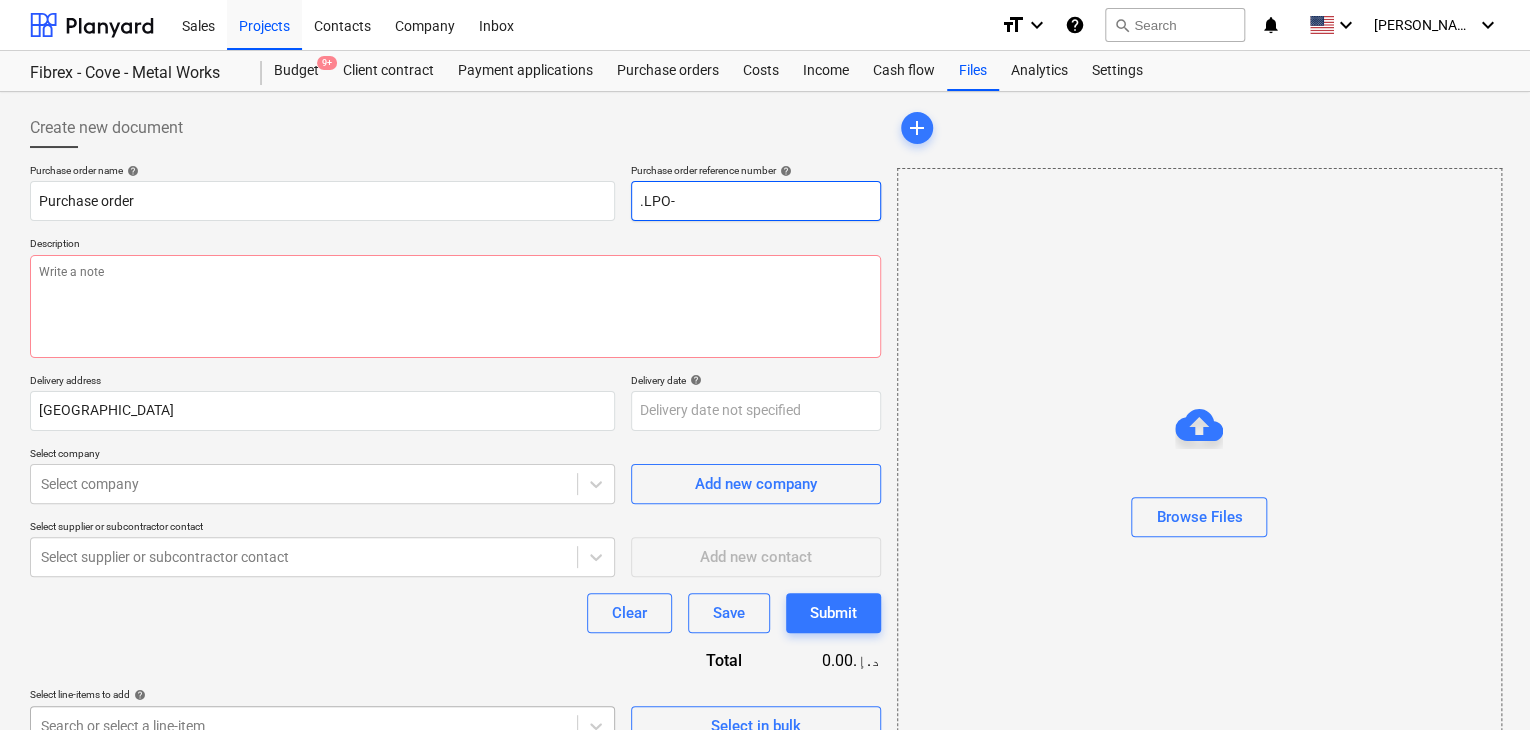 type on ".LPO-" 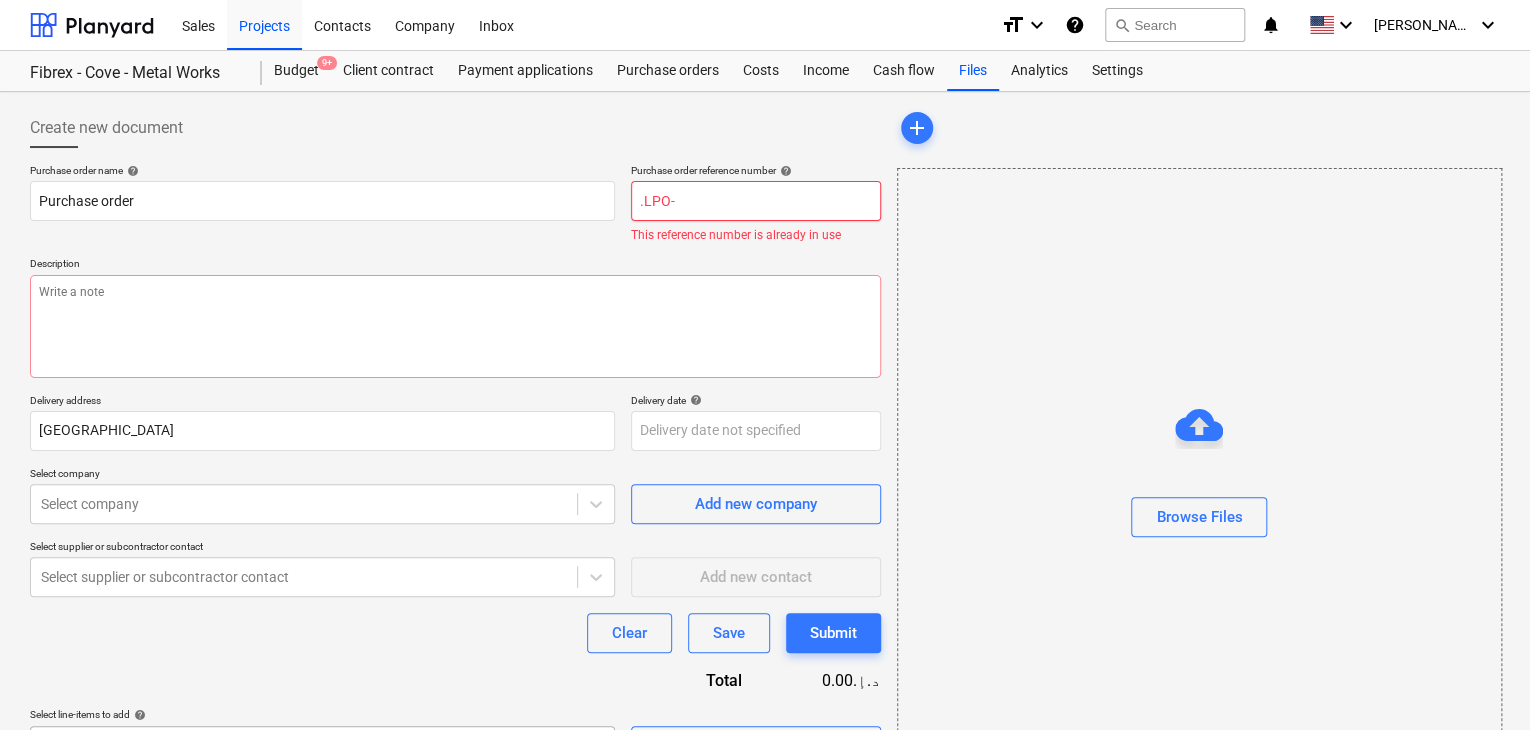 type on "x" 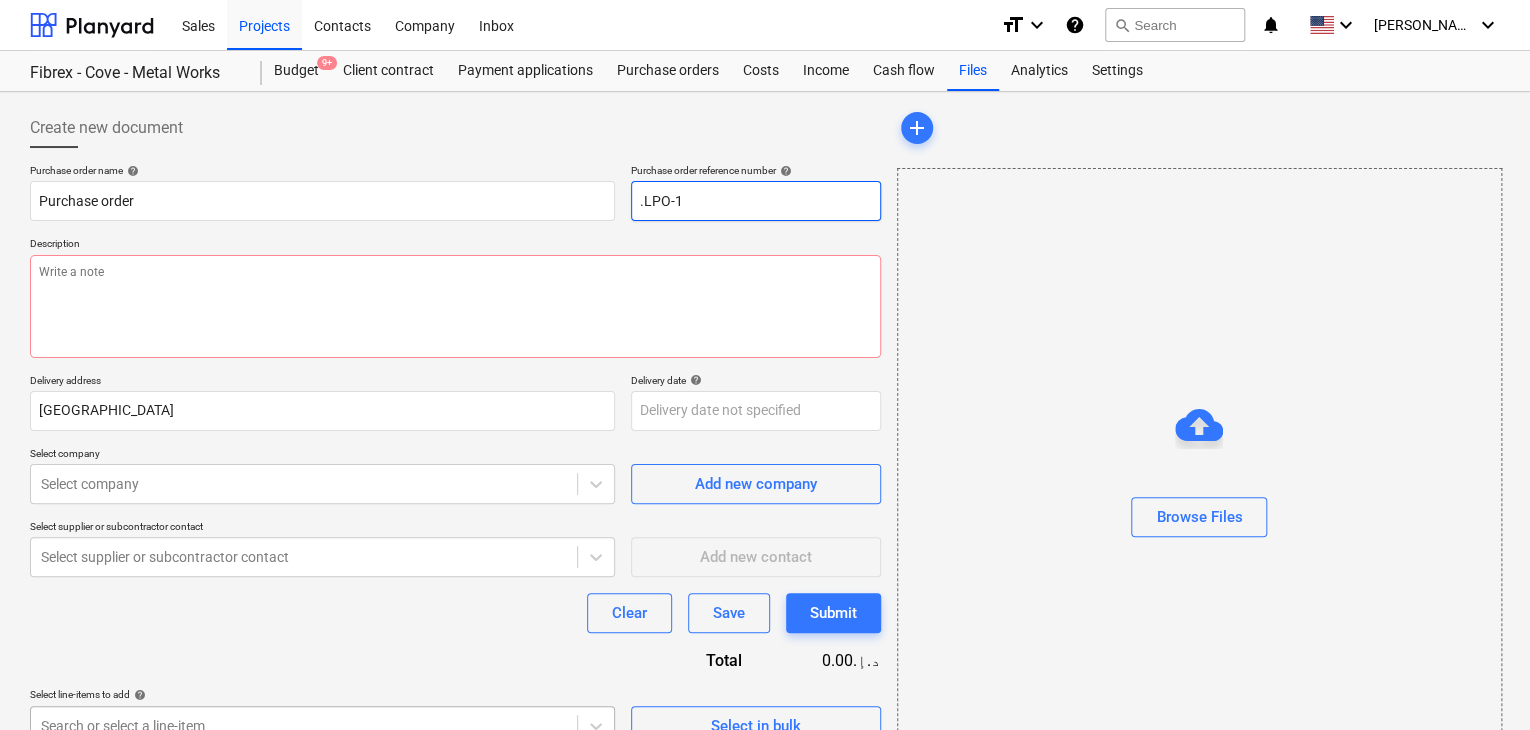 type on "x" 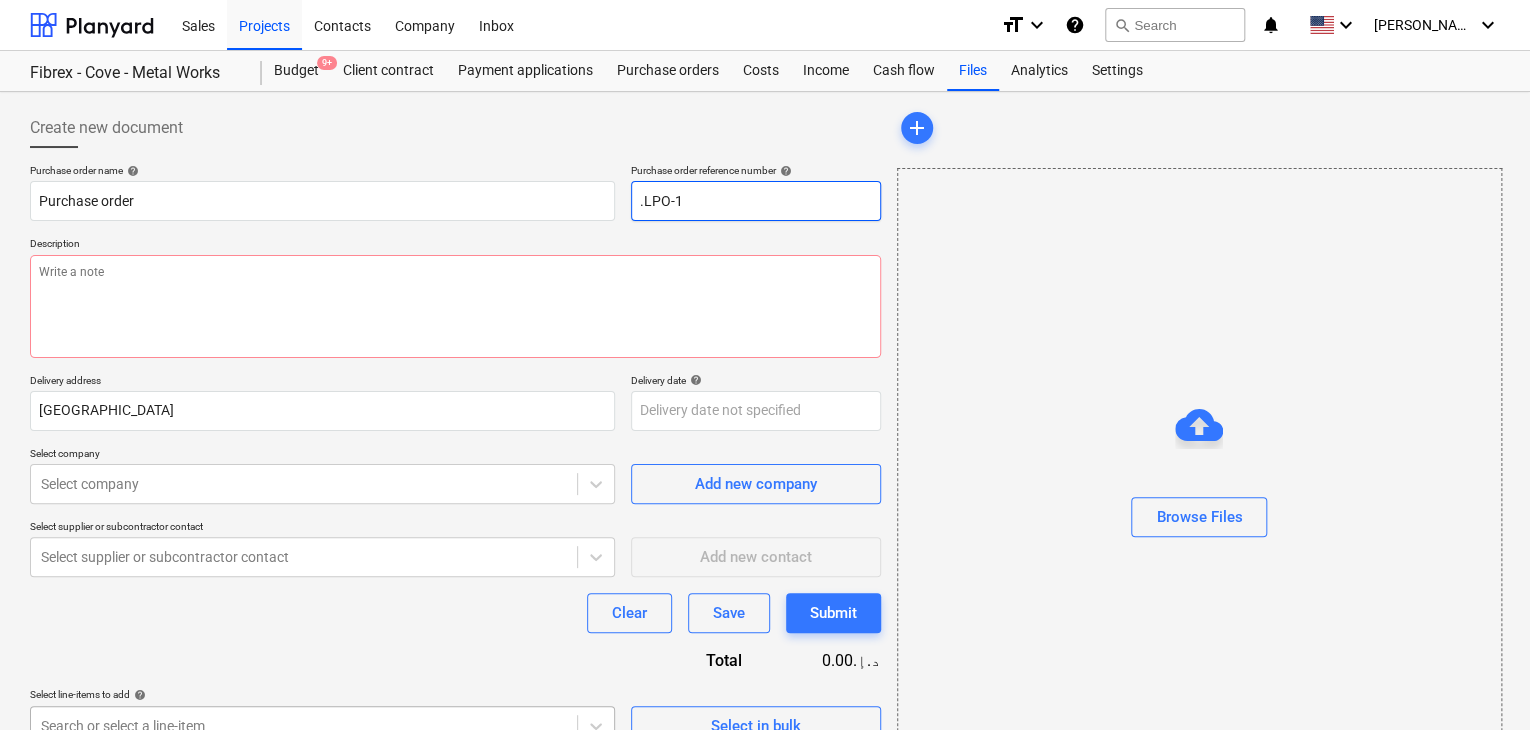 type on ".LPO-15" 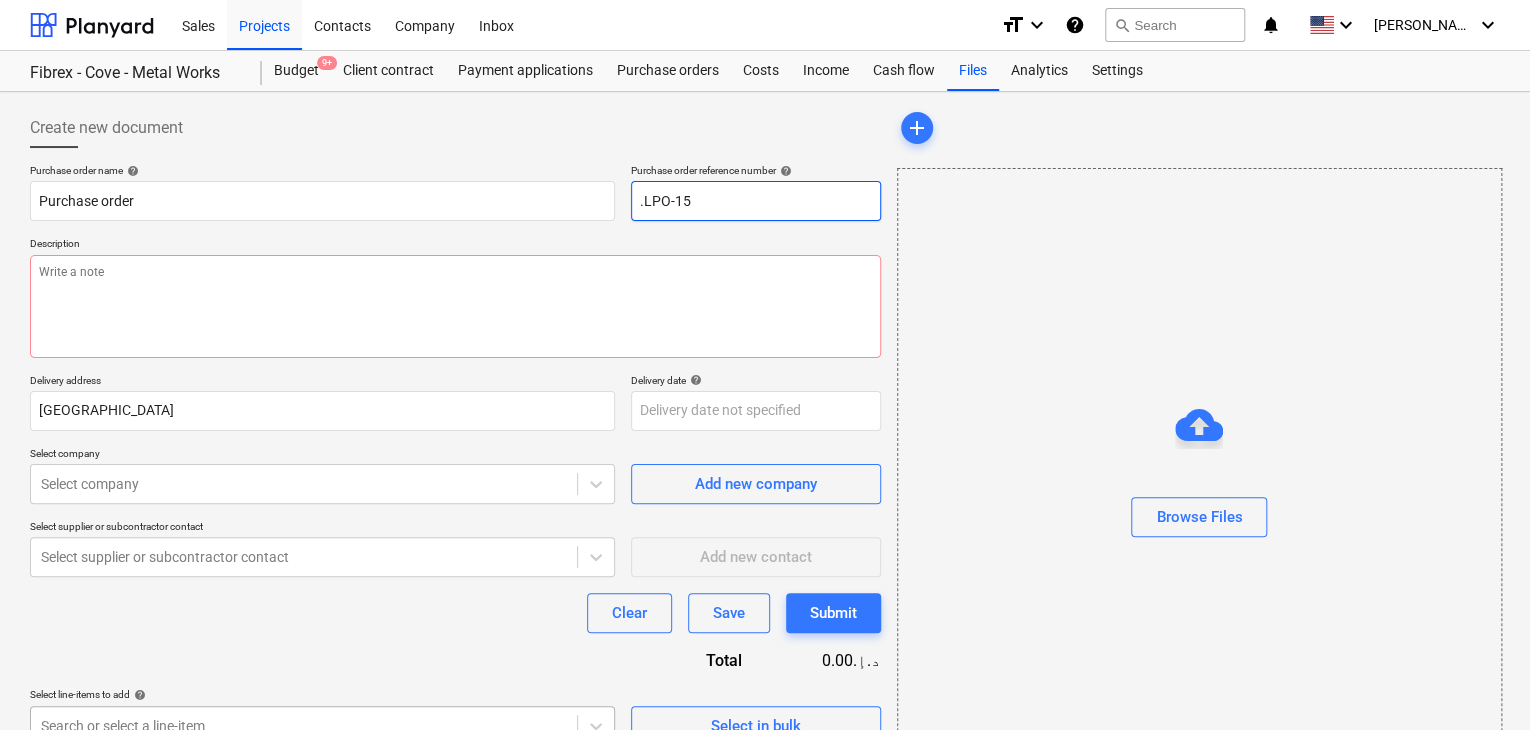 type on "x" 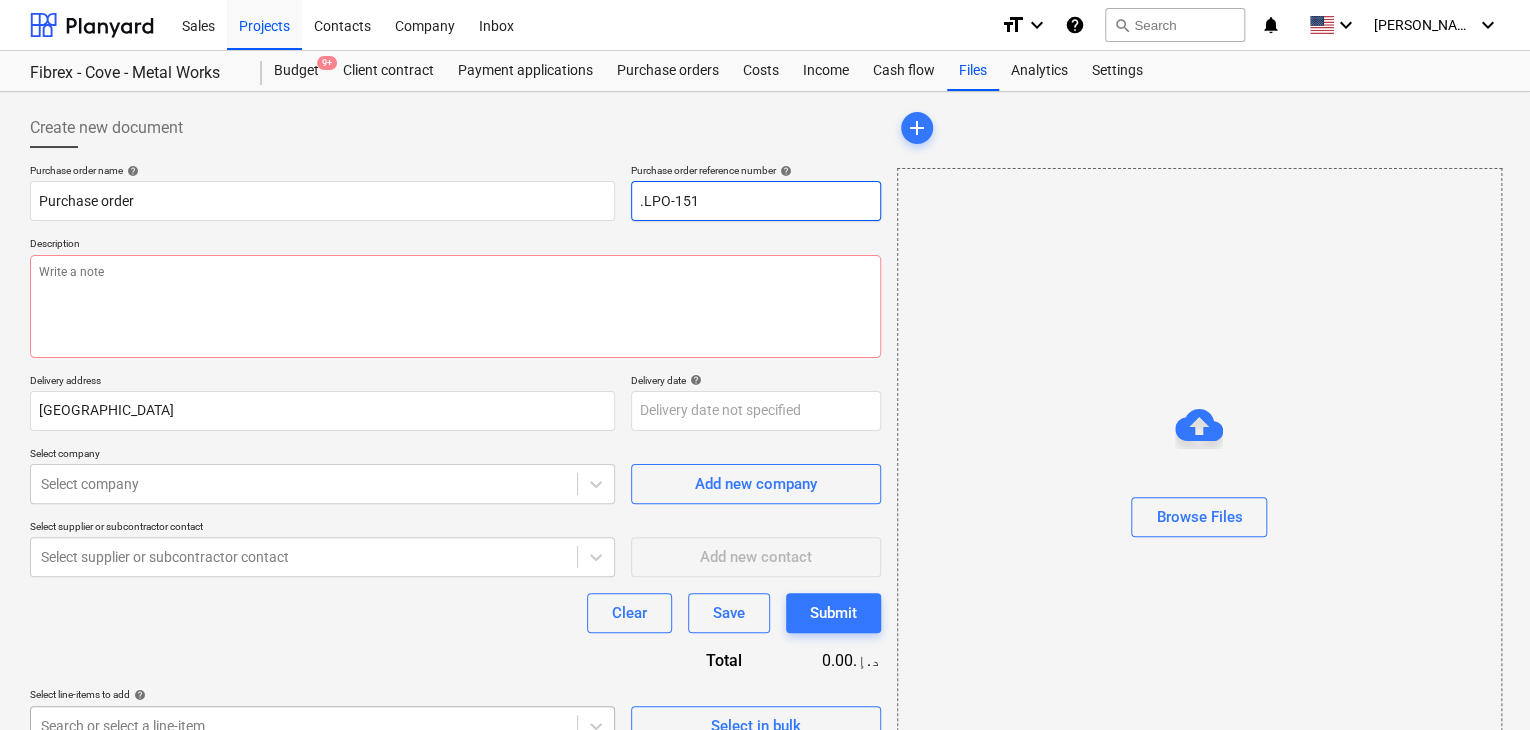 type on "x" 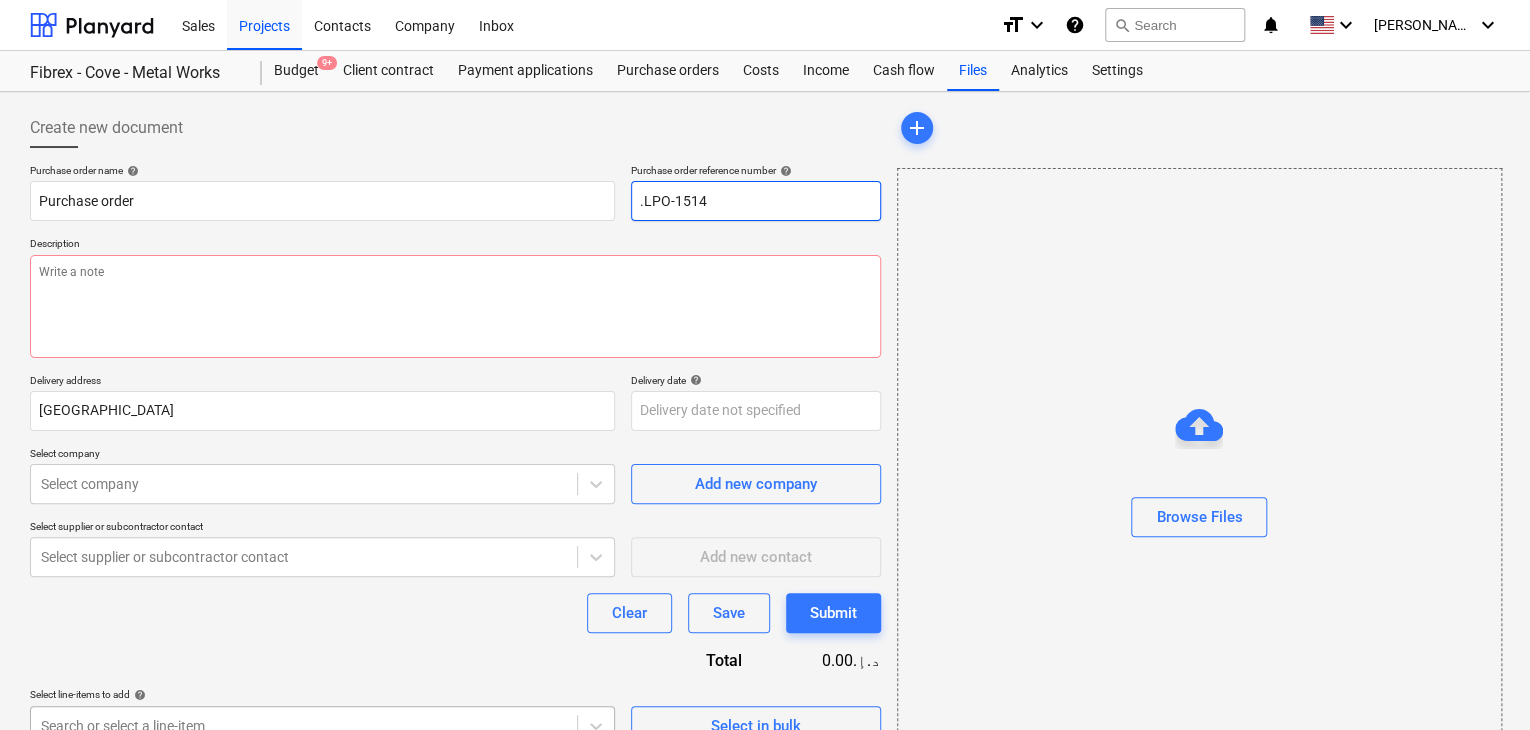 type on "x" 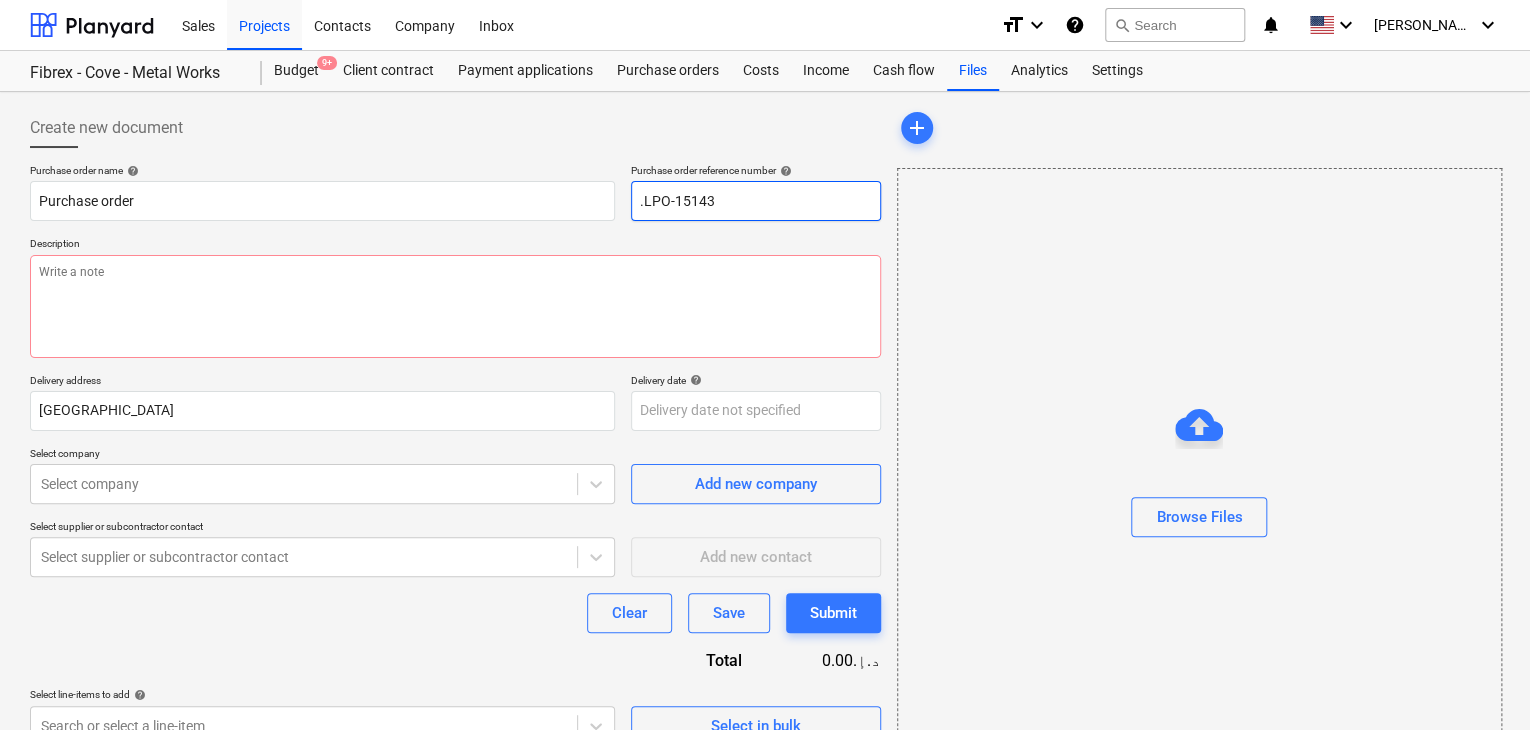 type on "x" 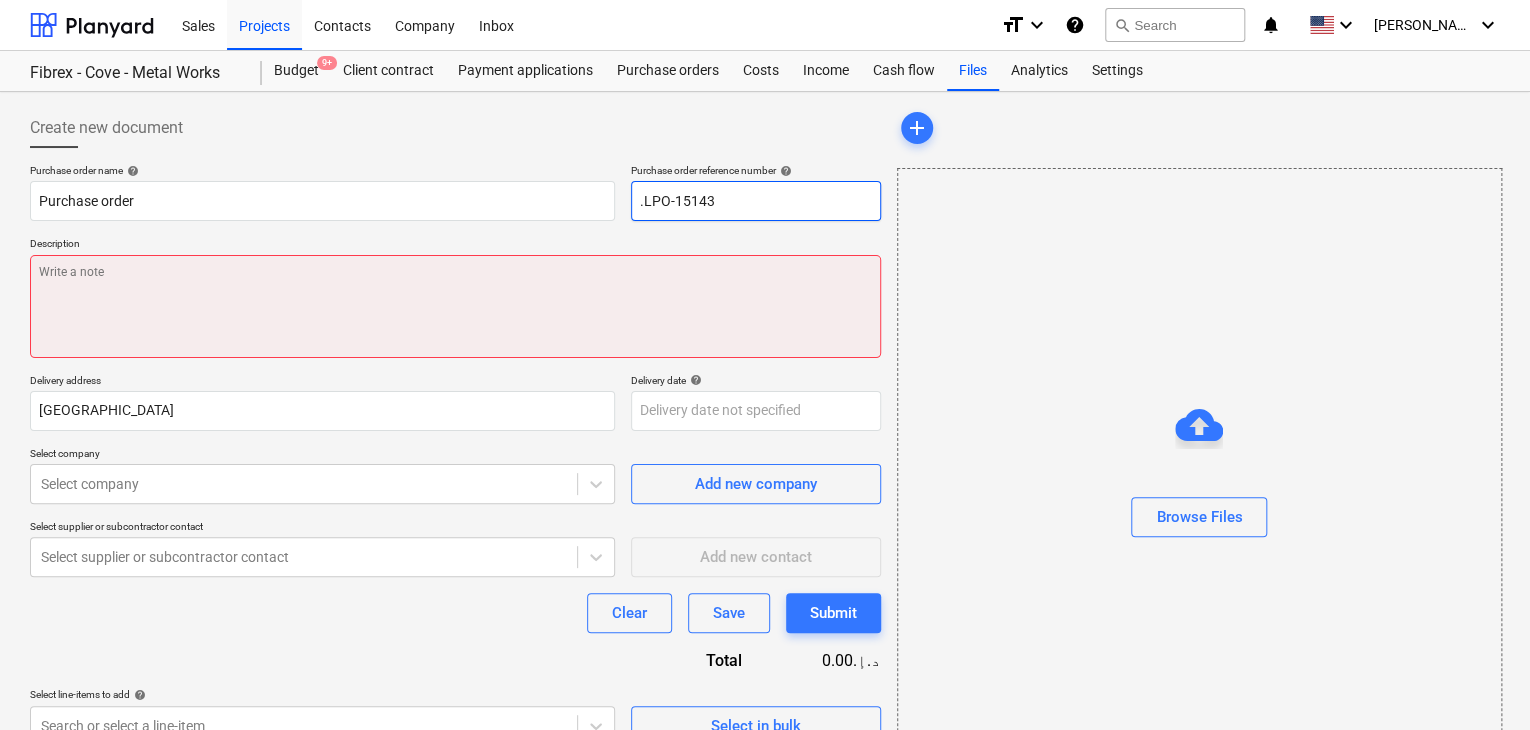 type on ".LPO-15143" 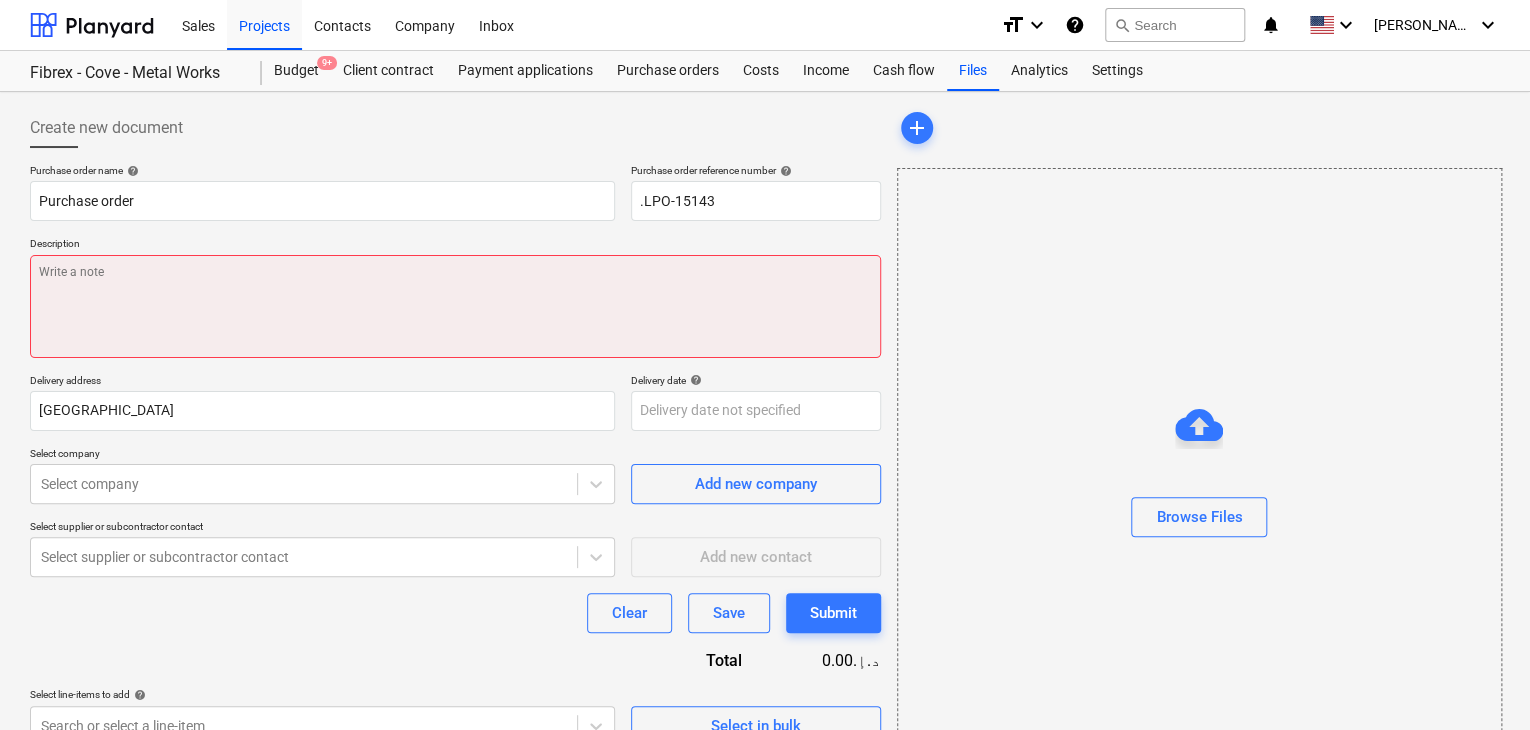 click at bounding box center [455, 306] 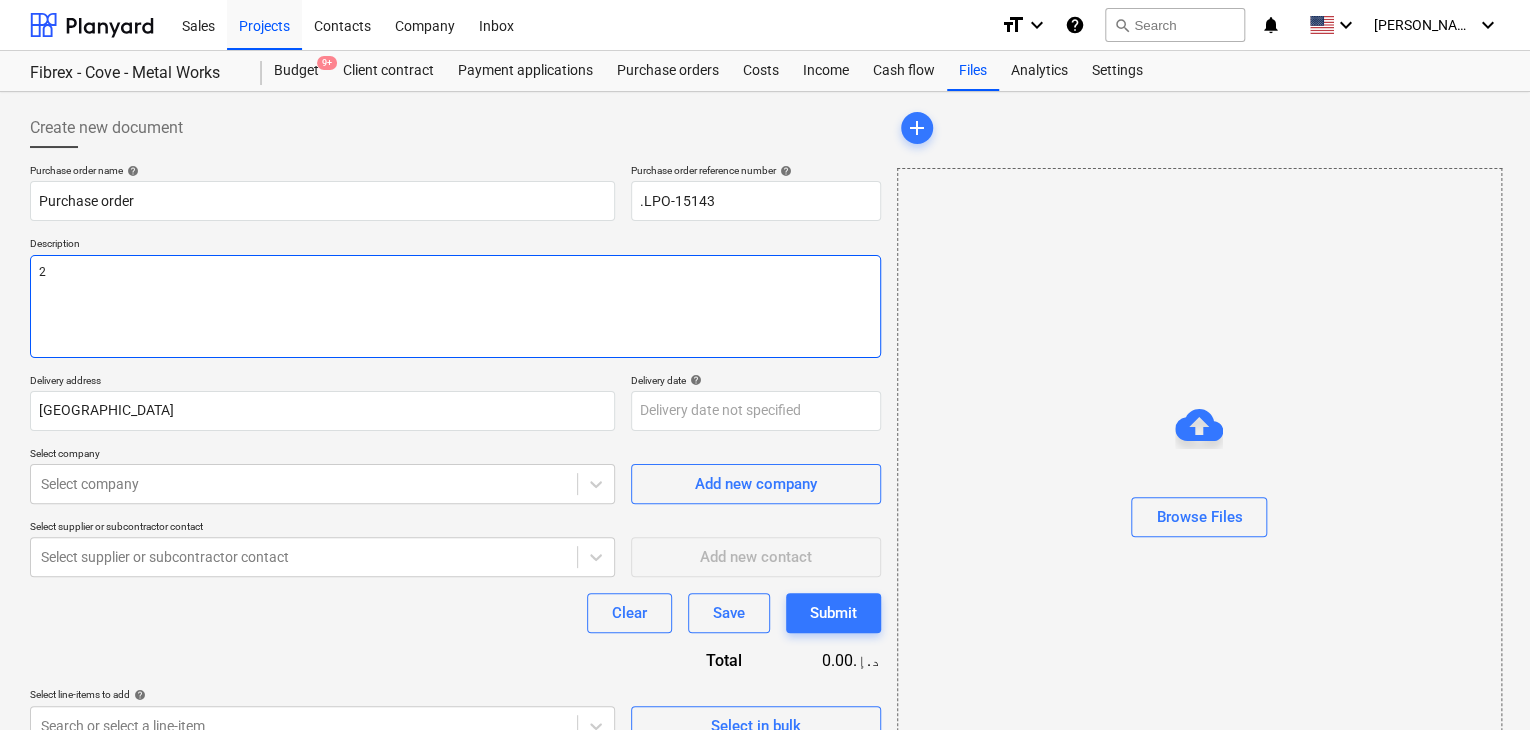 type on "x" 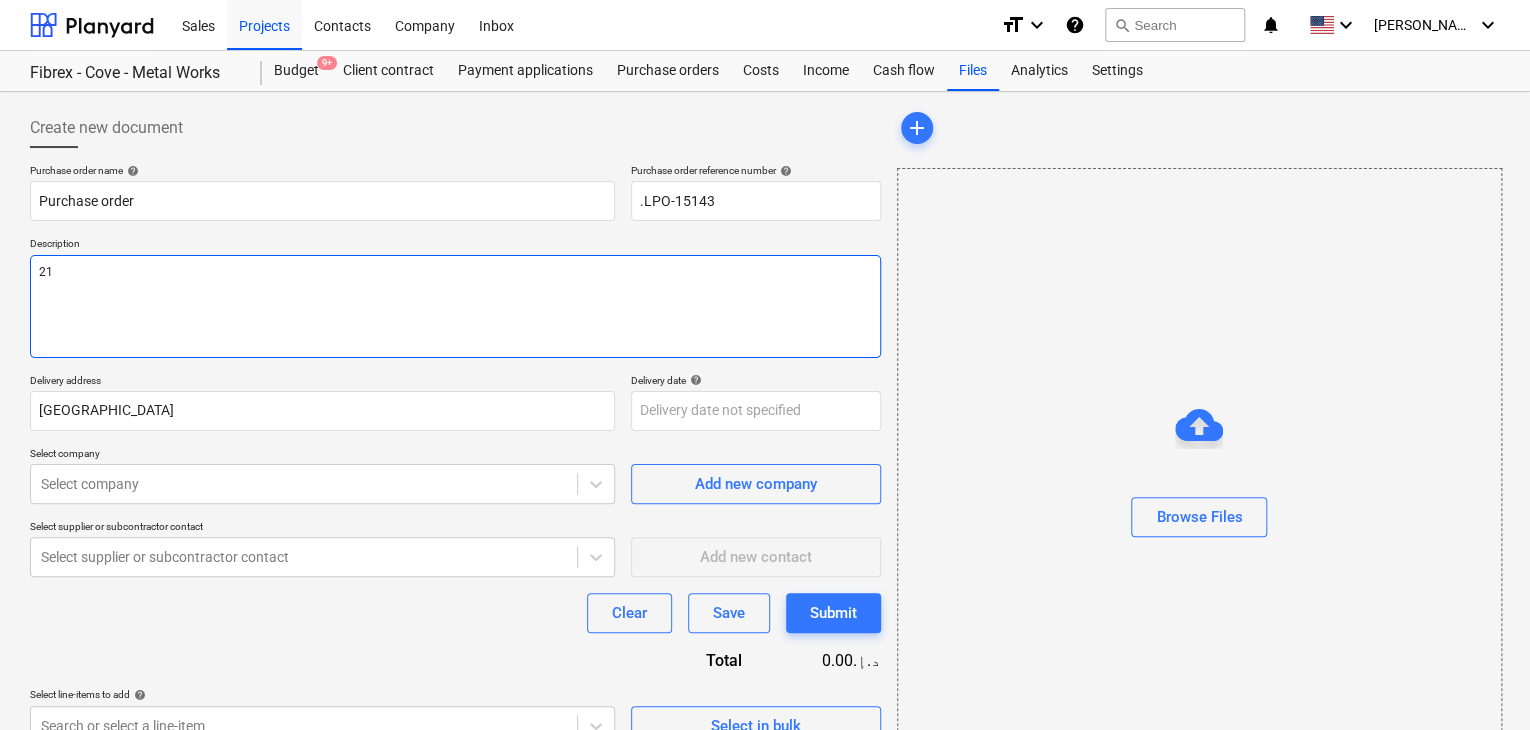 type on "x" 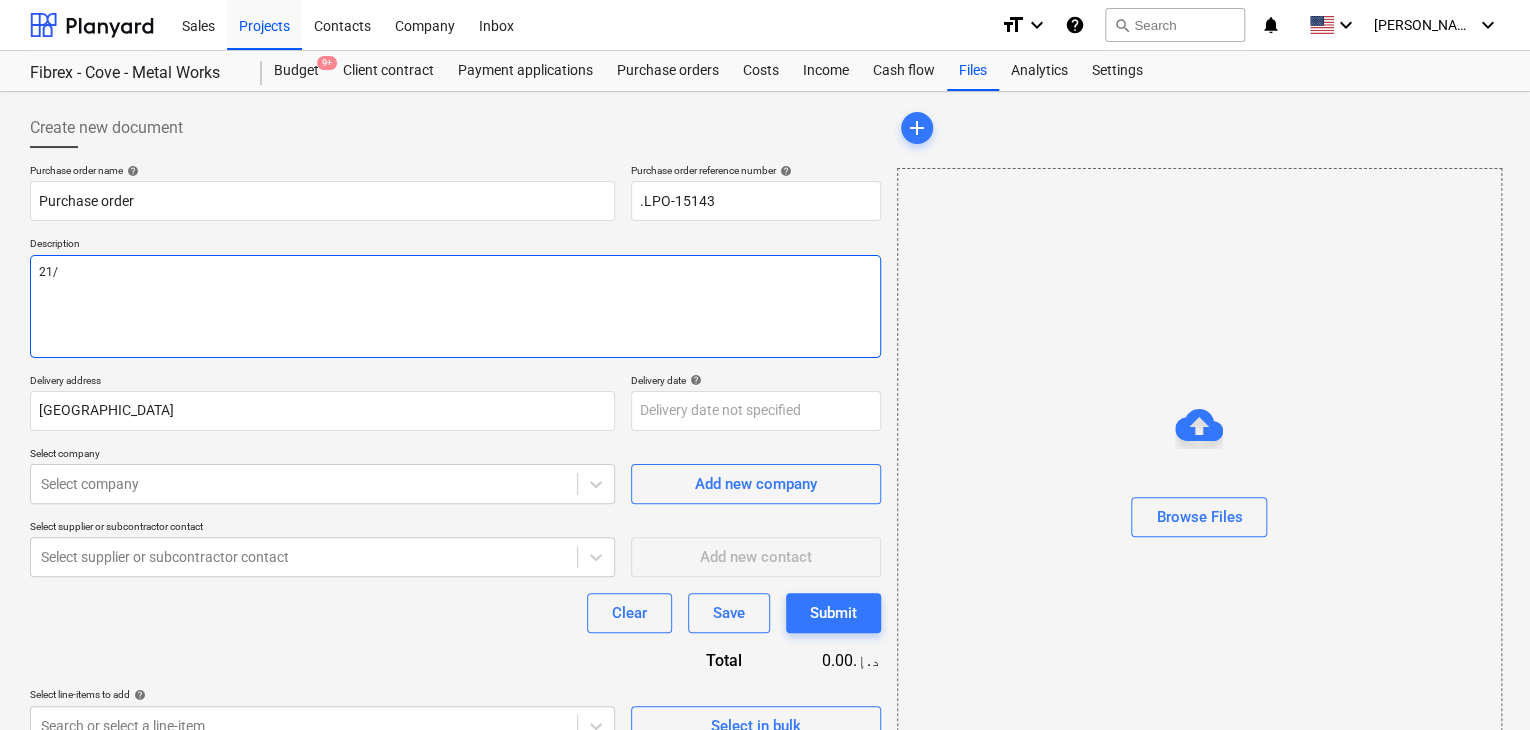 type on "x" 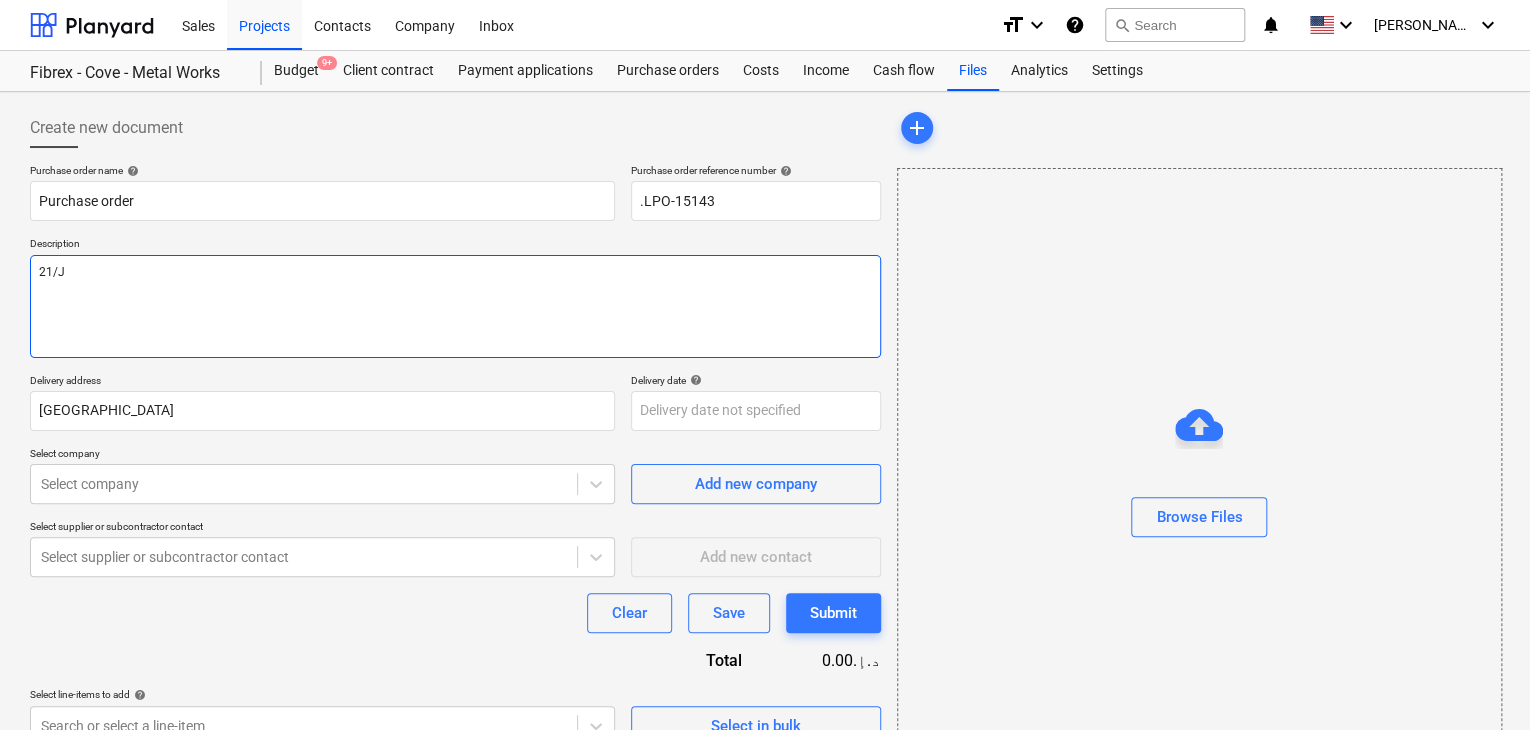 type on "x" 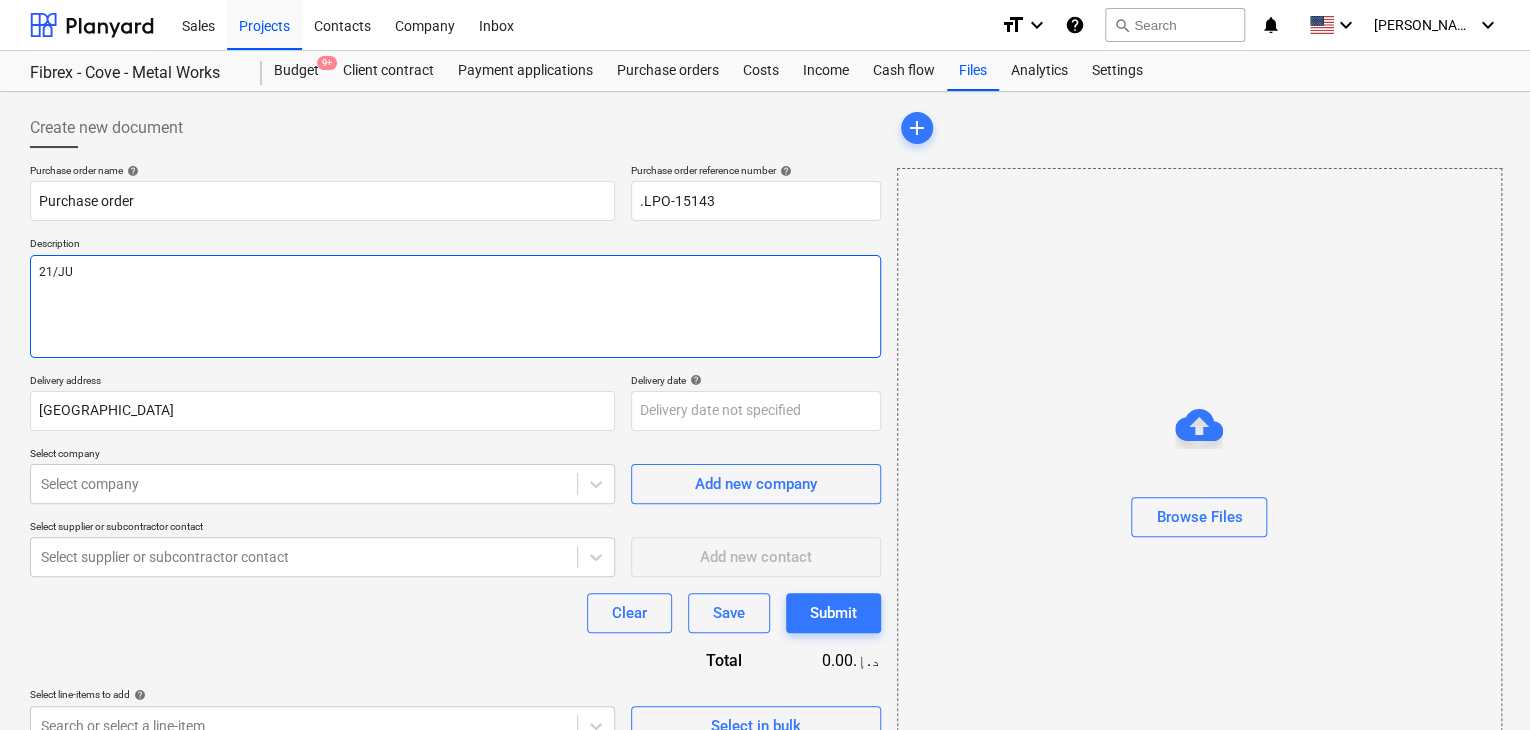 type on "x" 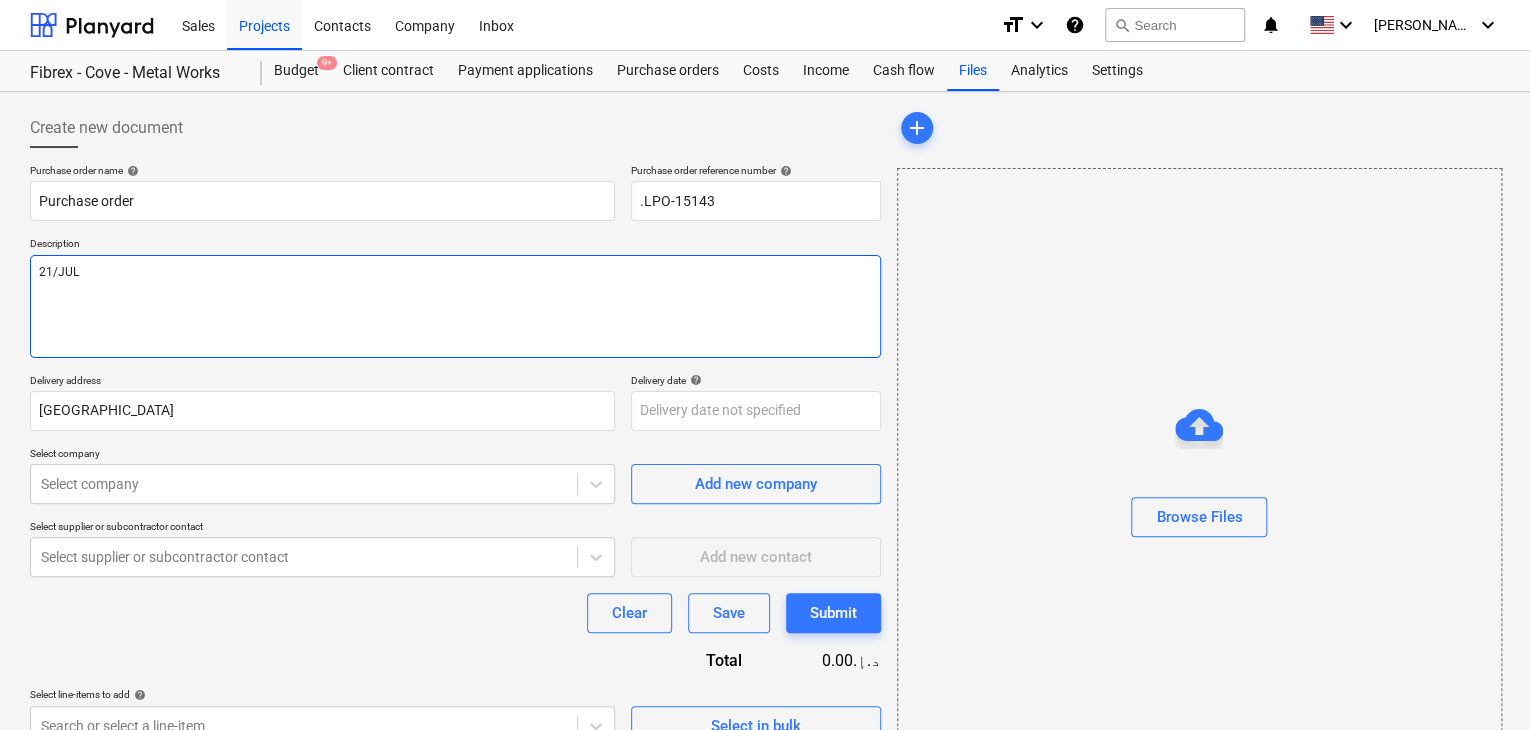 type on "x" 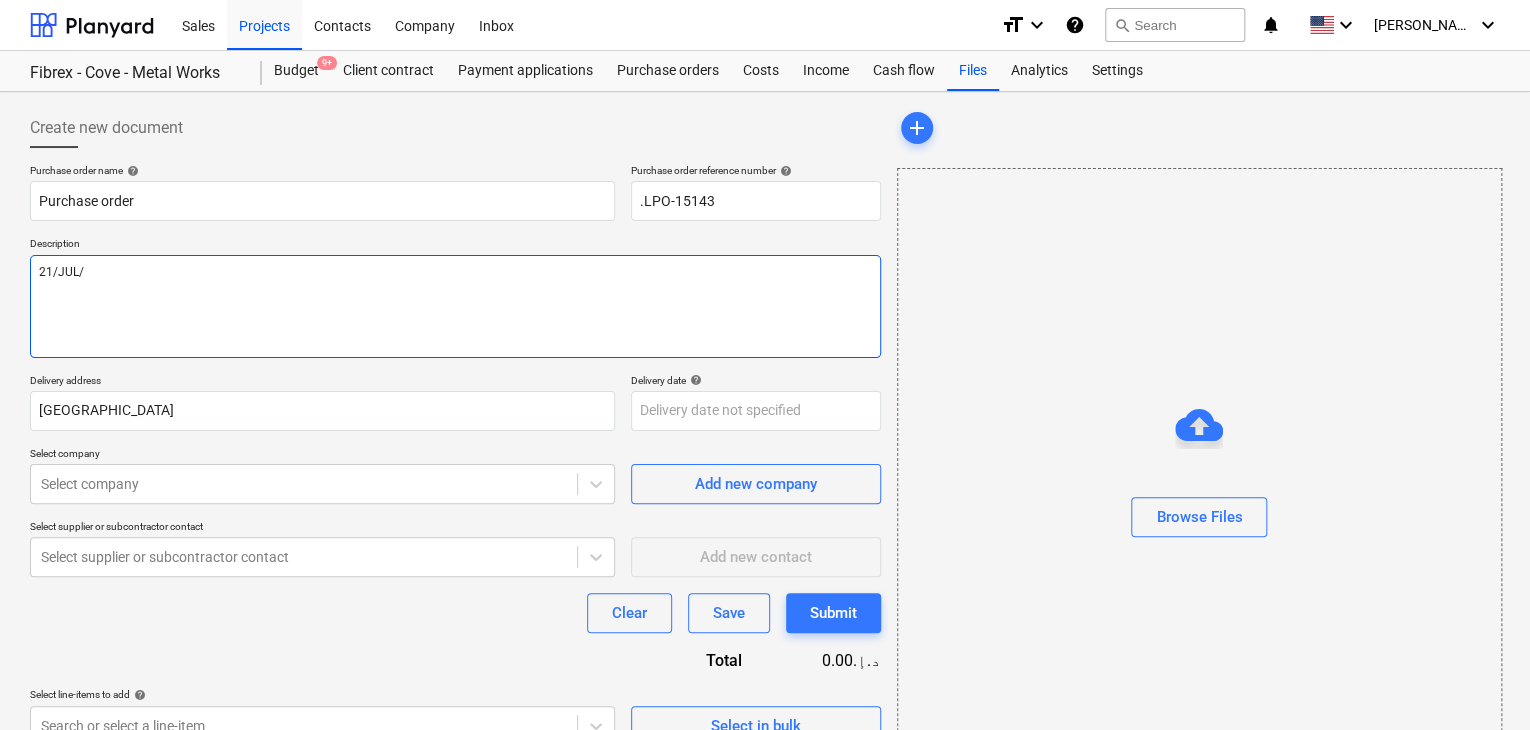 type on "x" 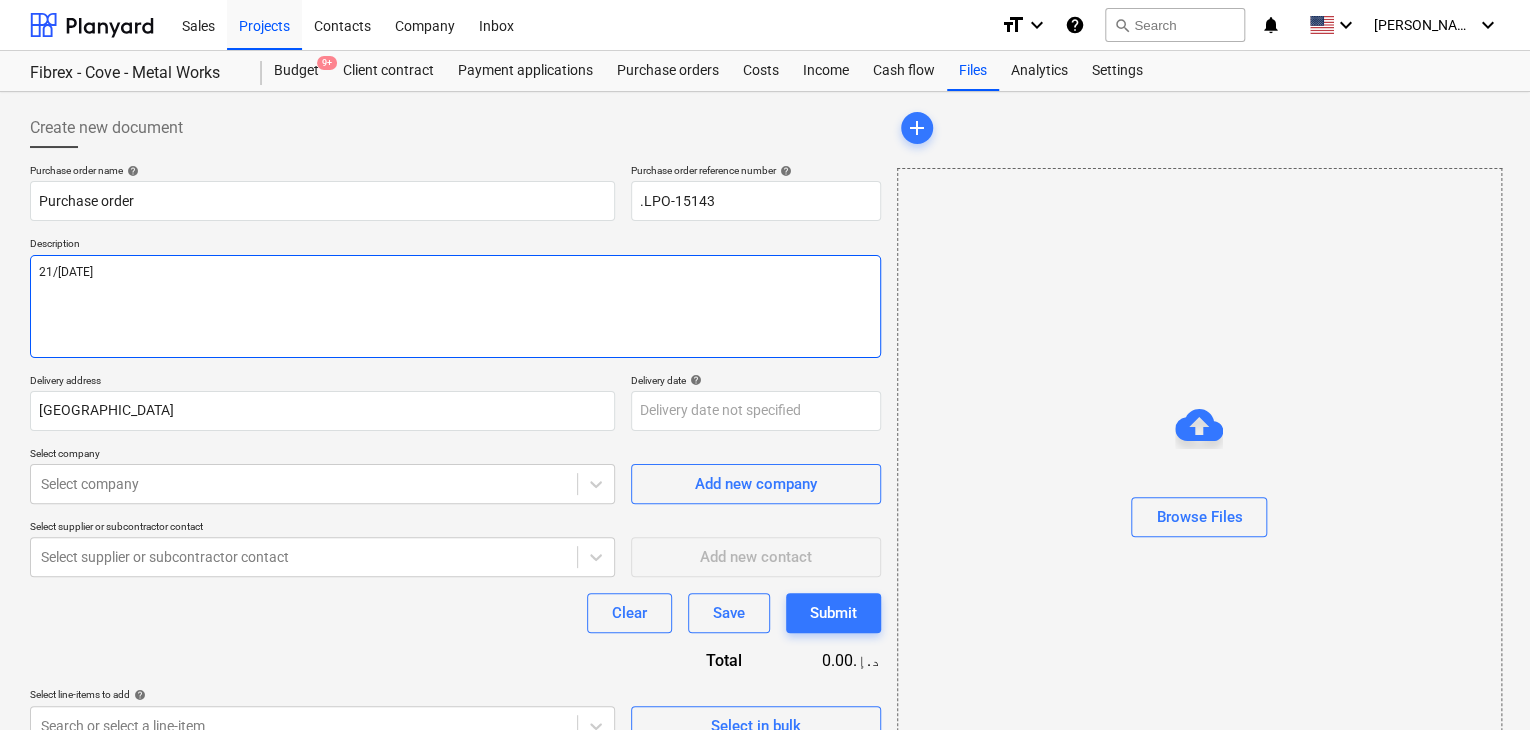 type on "x" 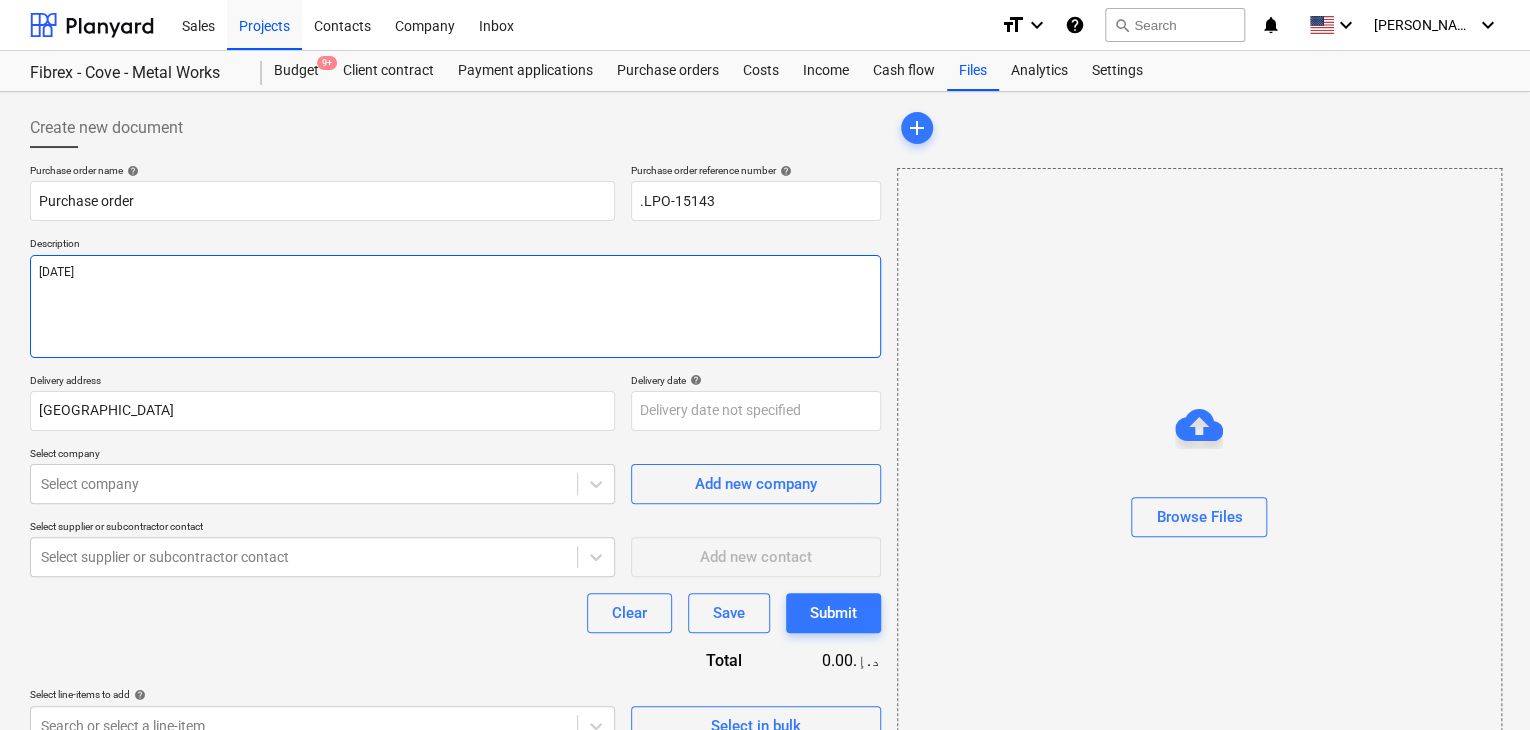 type on "x" 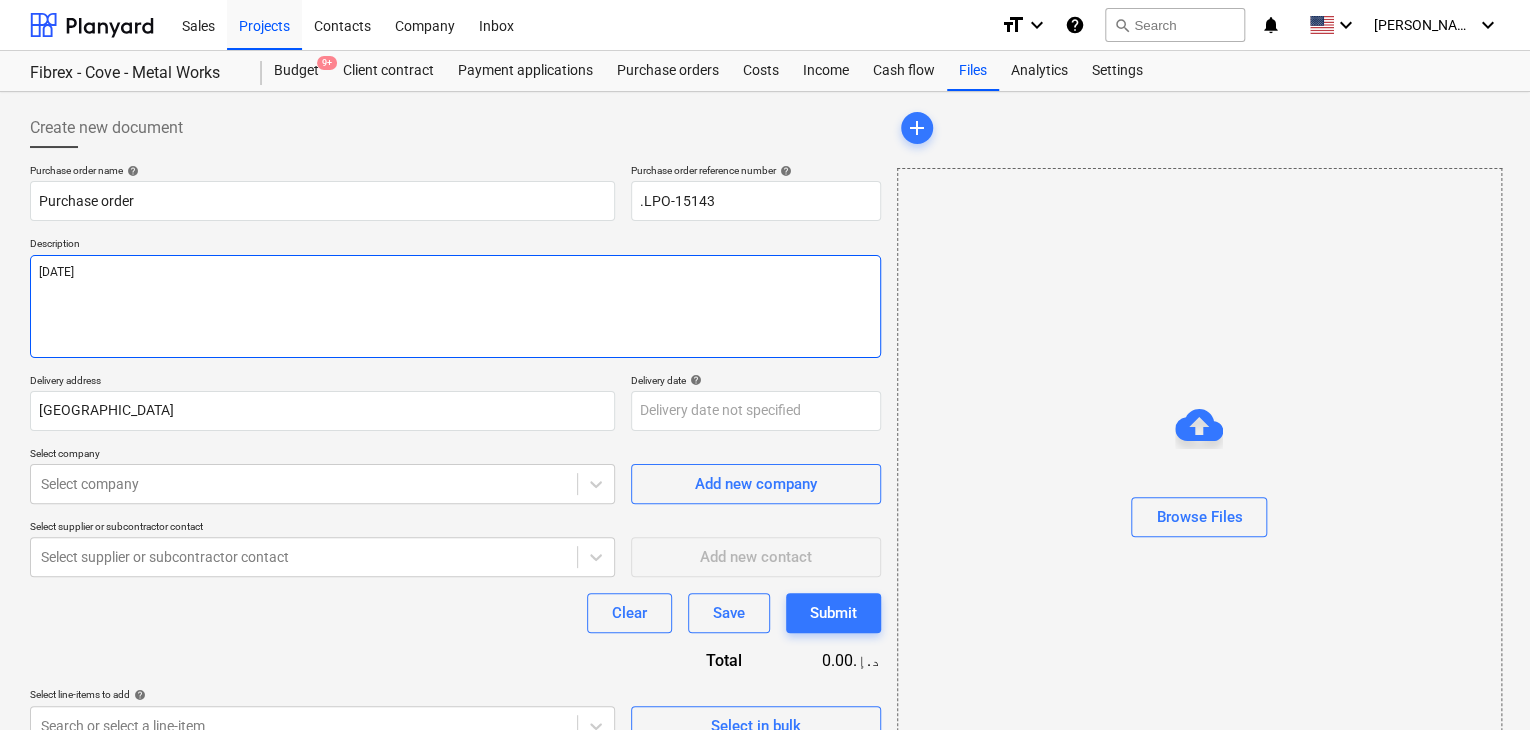 type on "x" 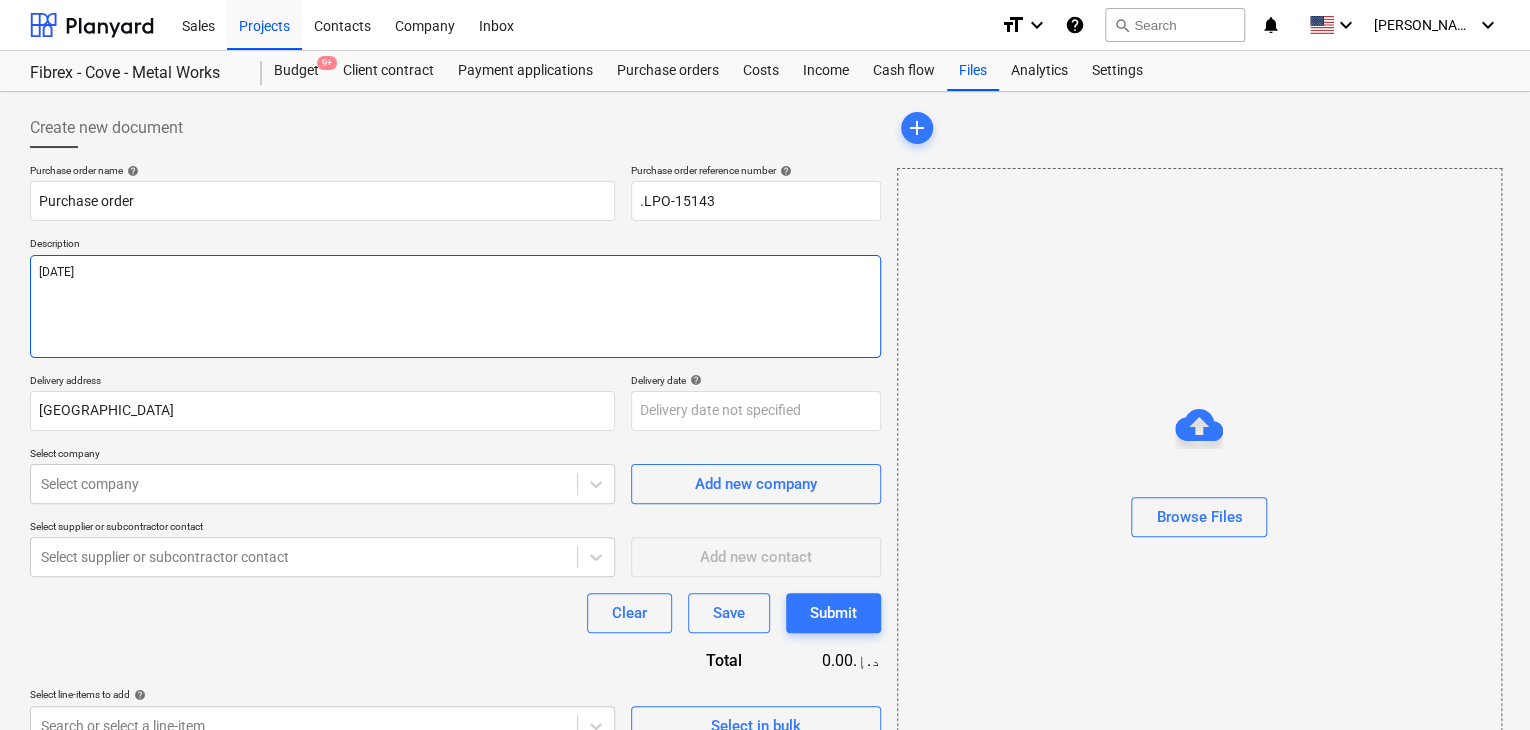 type on "[DATE]
B" 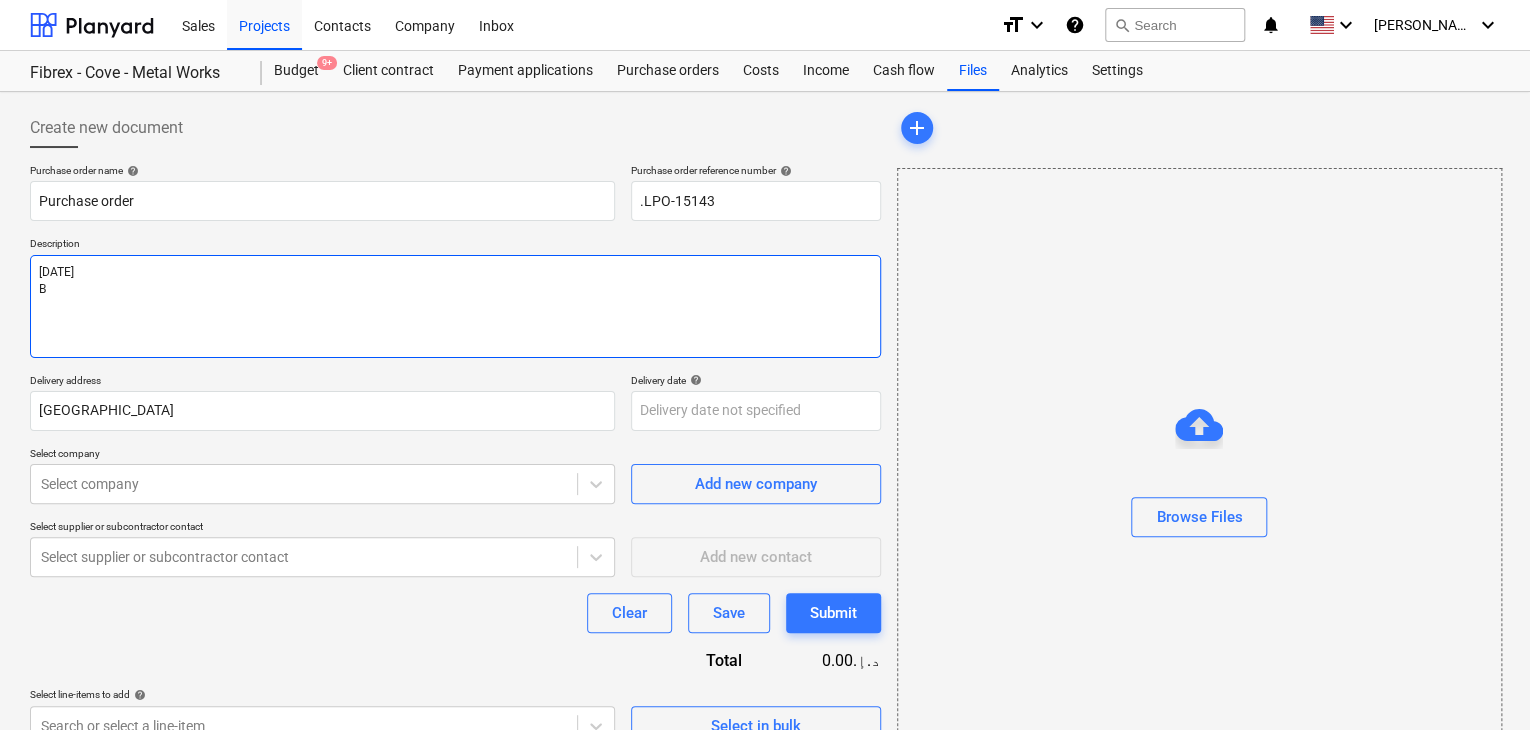 type on "x" 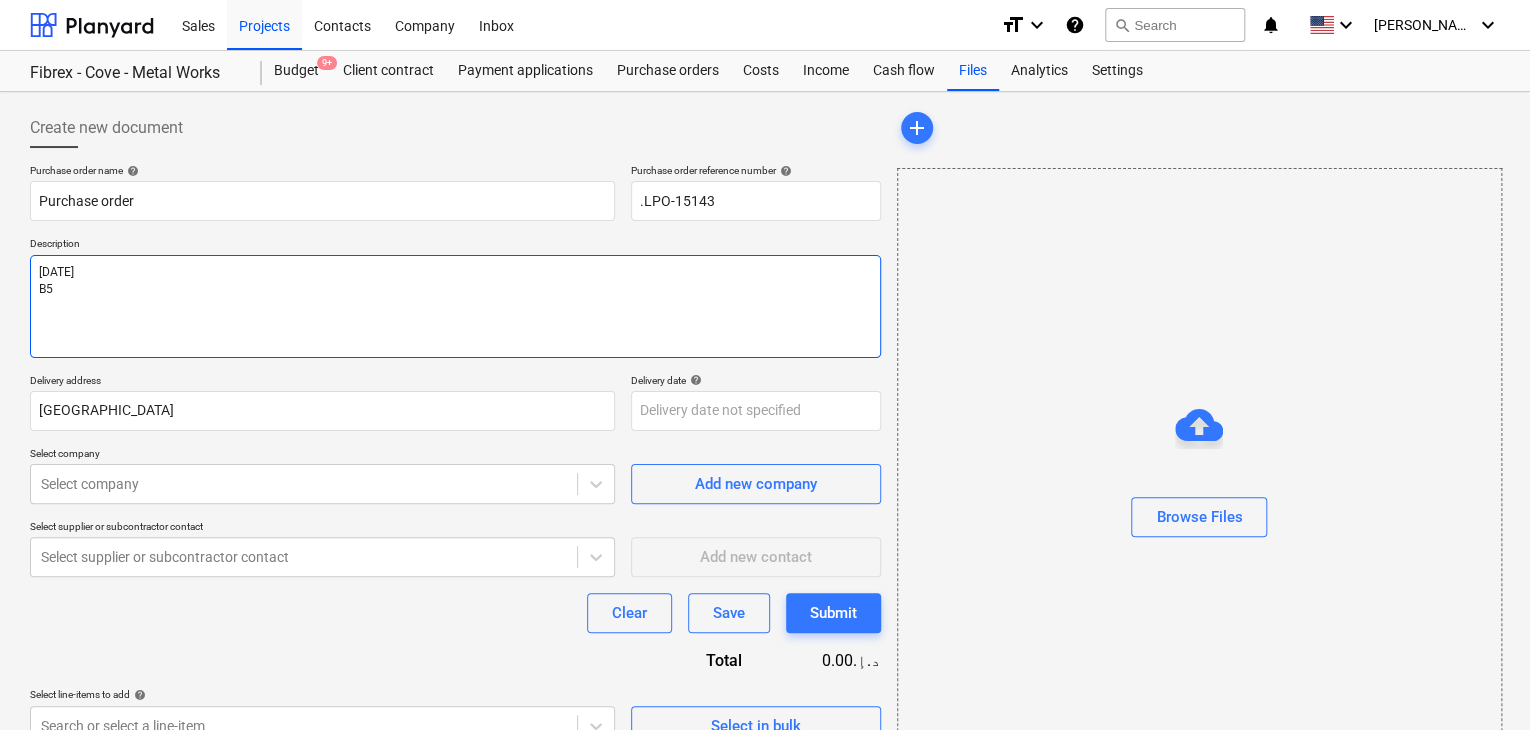 type on "x" 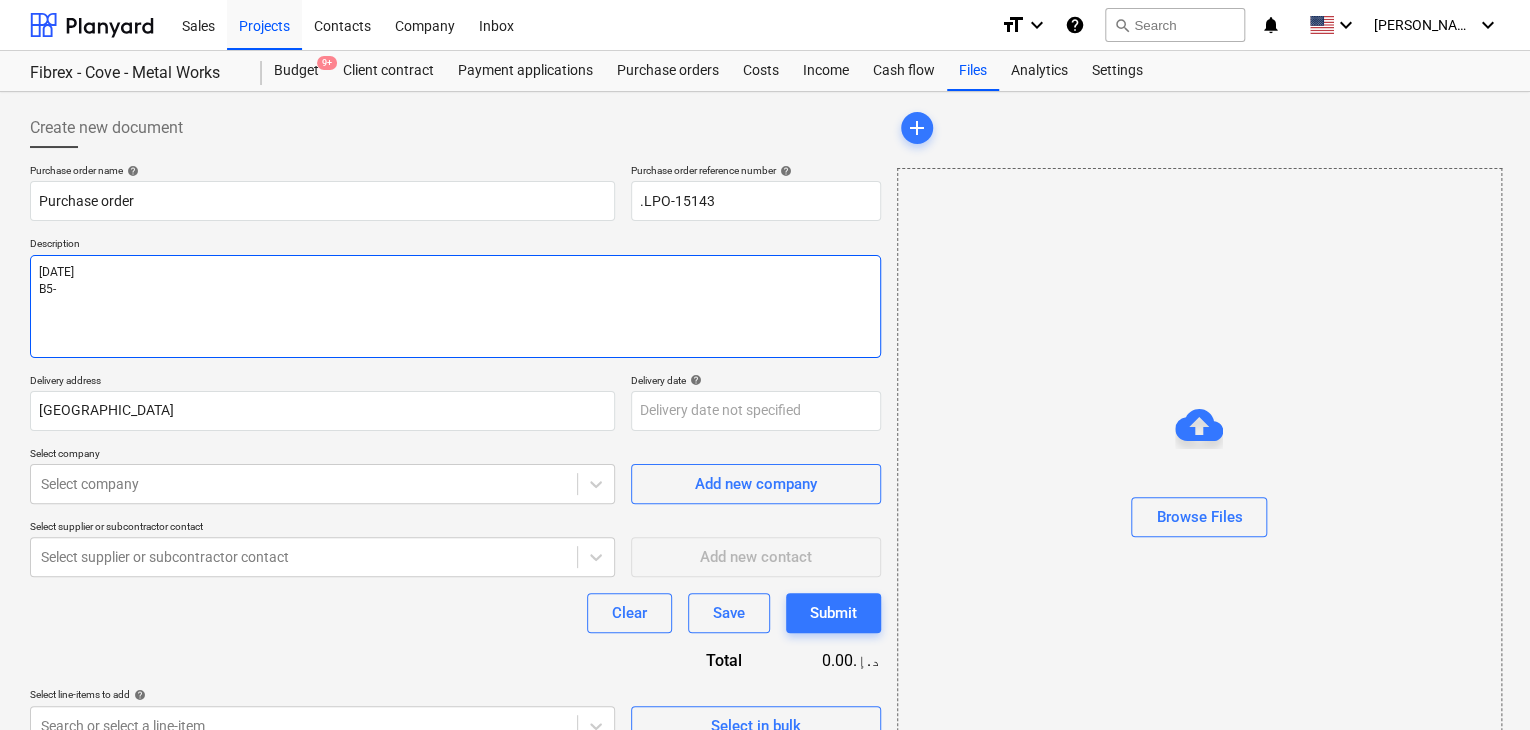 type on "x" 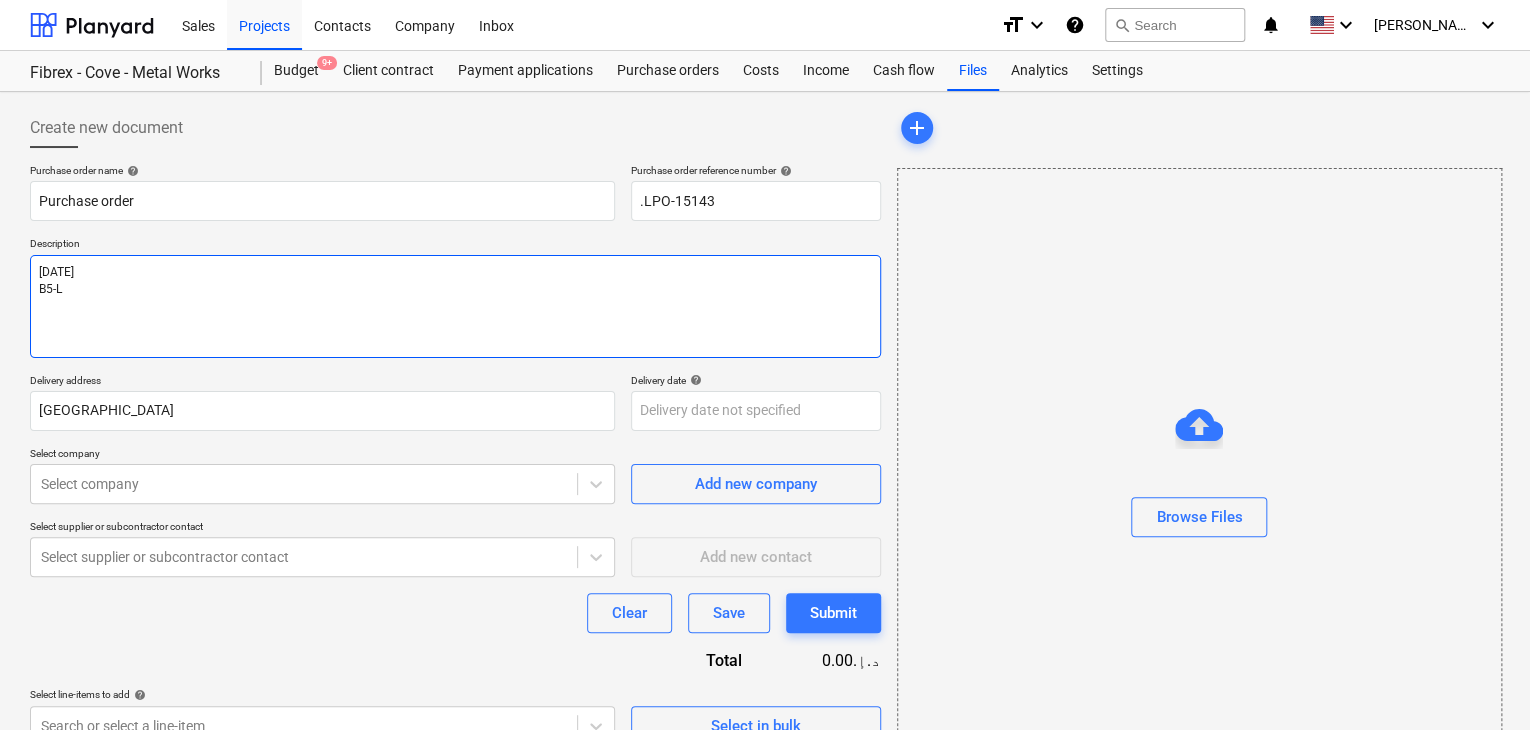type on "x" 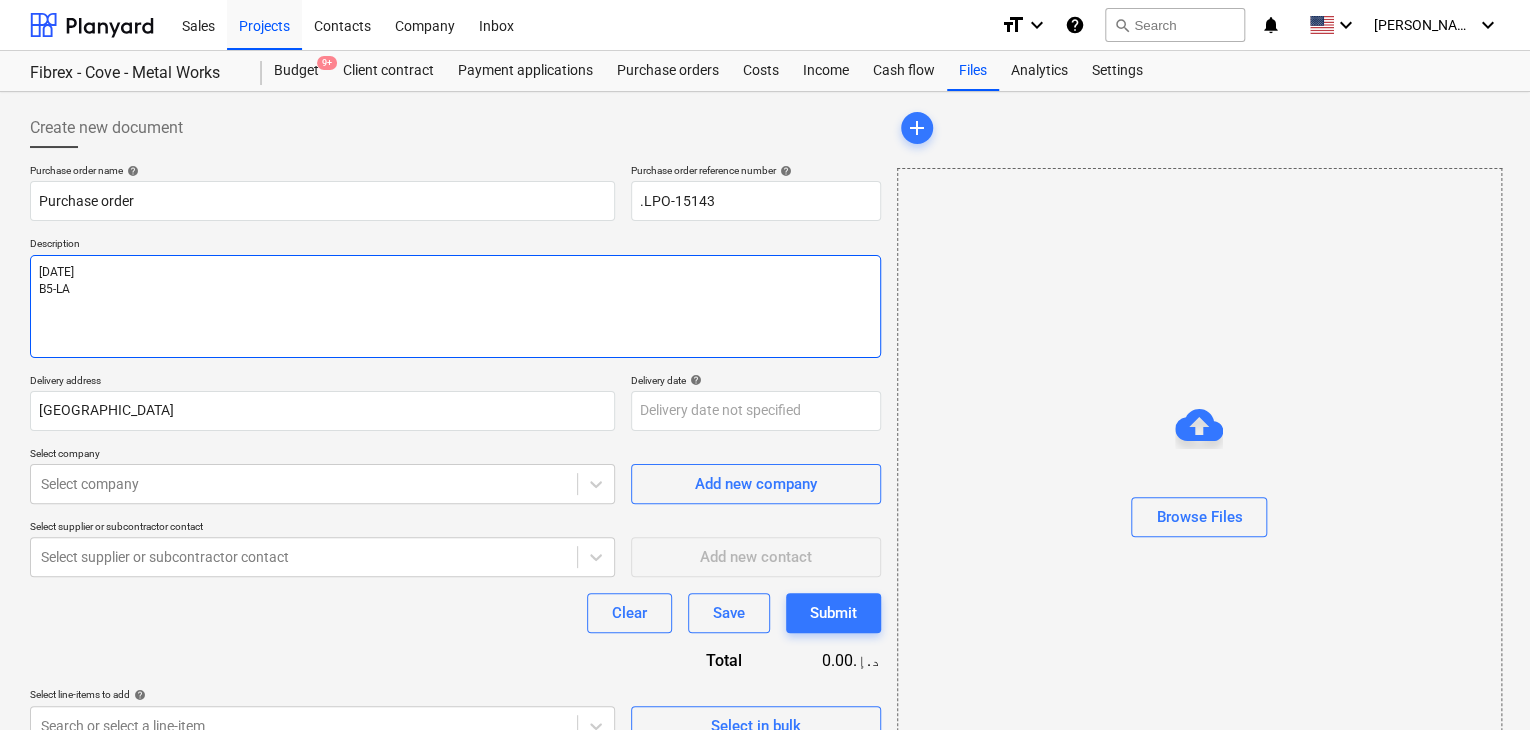 type on "x" 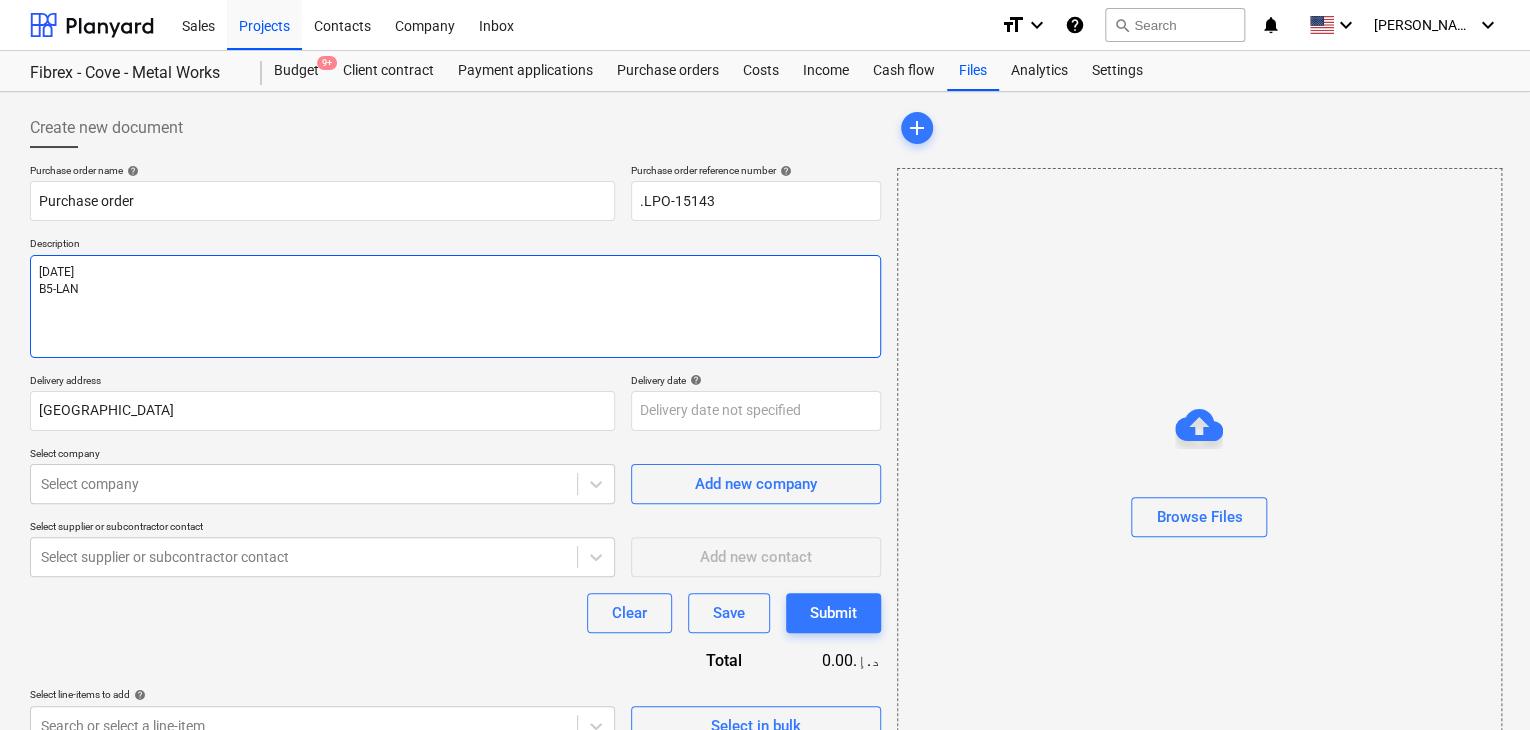 type on "x" 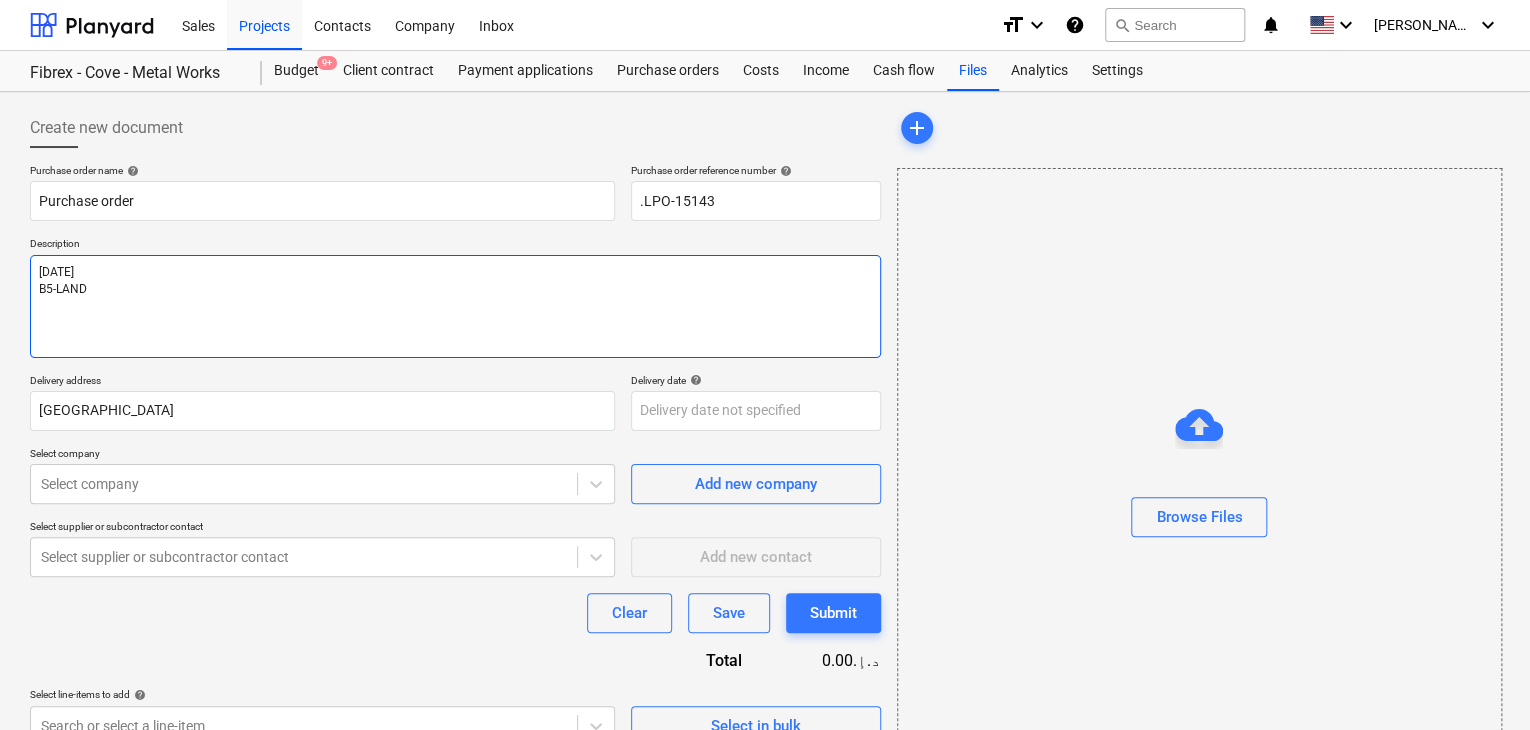type on "x" 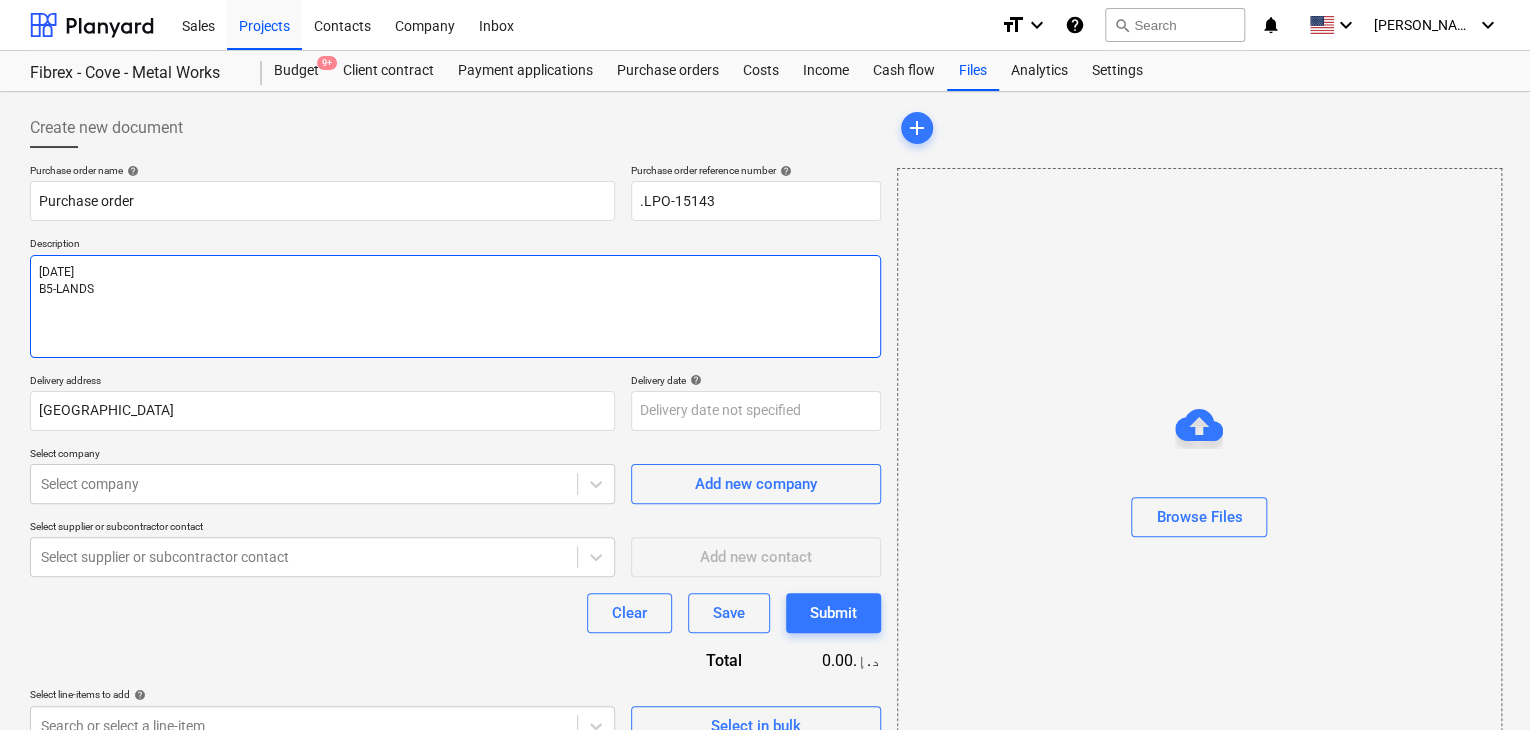 type on "x" 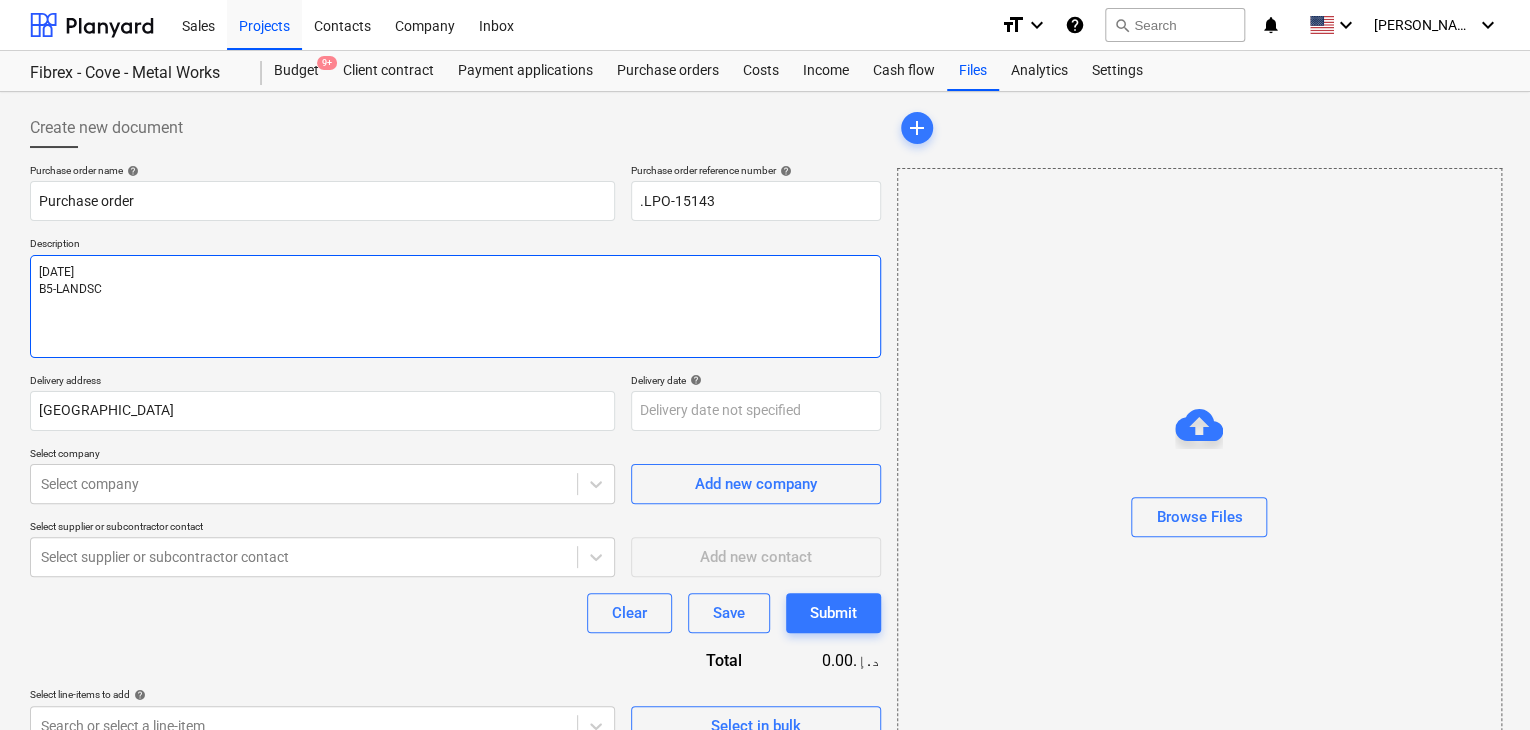 type on "x" 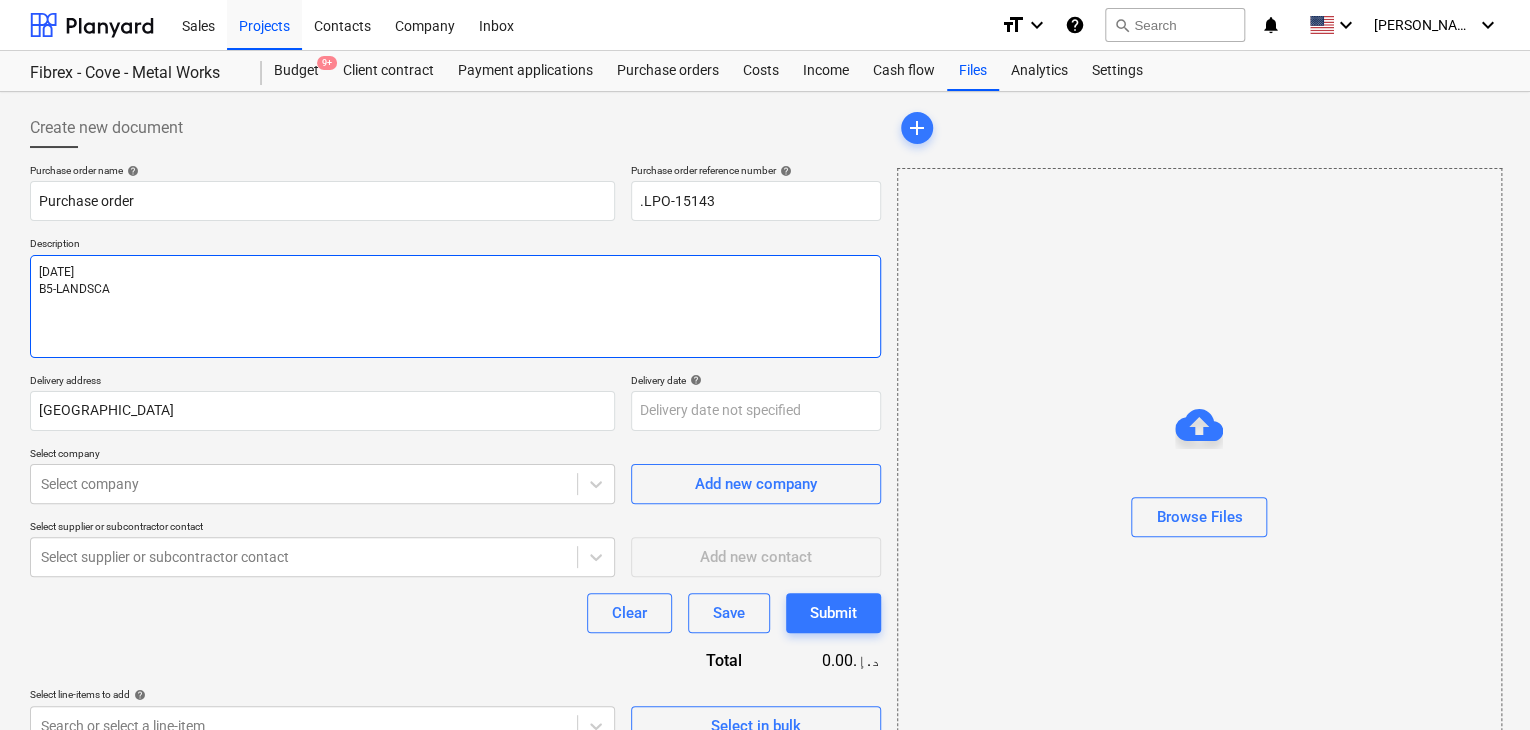 type on "x" 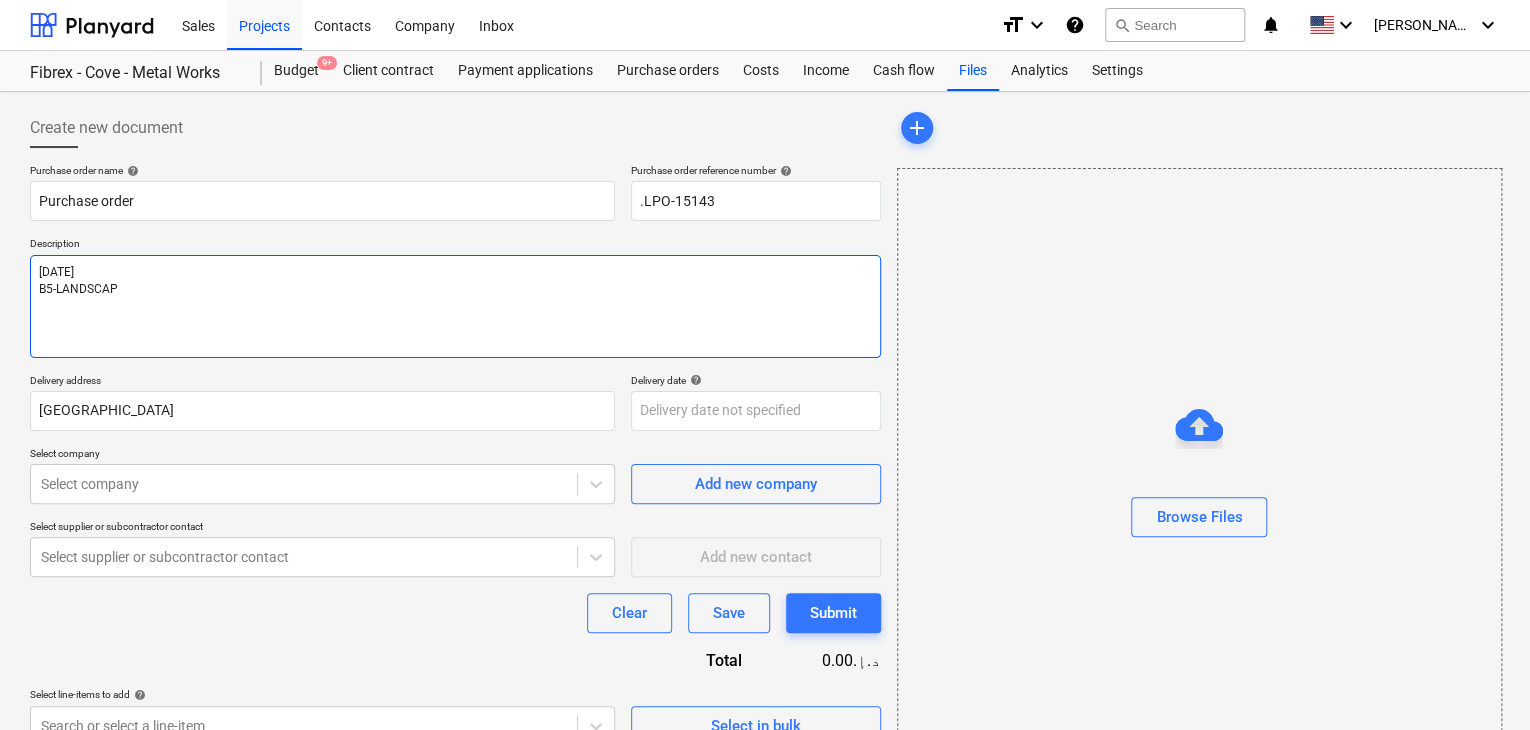 type on "x" 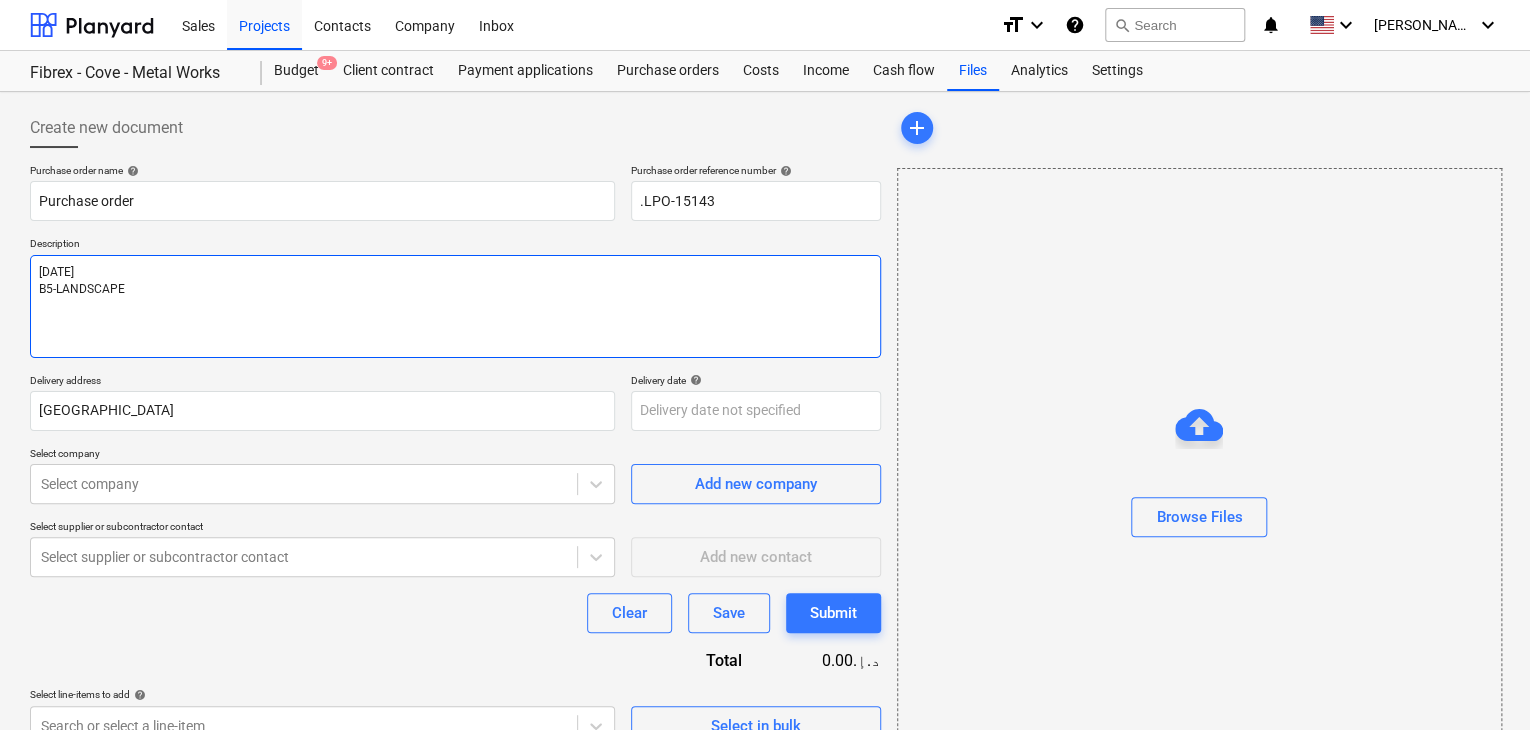 type on "x" 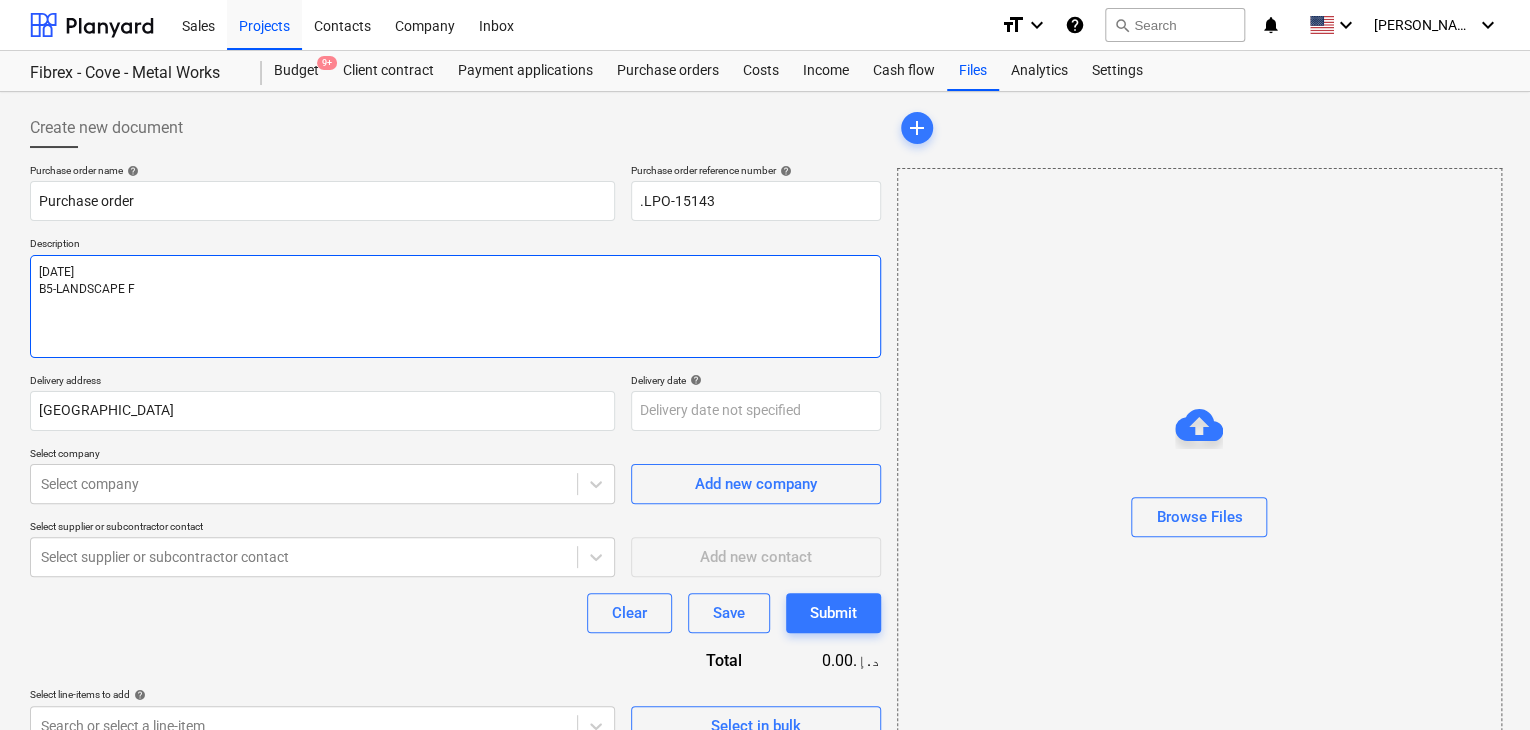 type on "x" 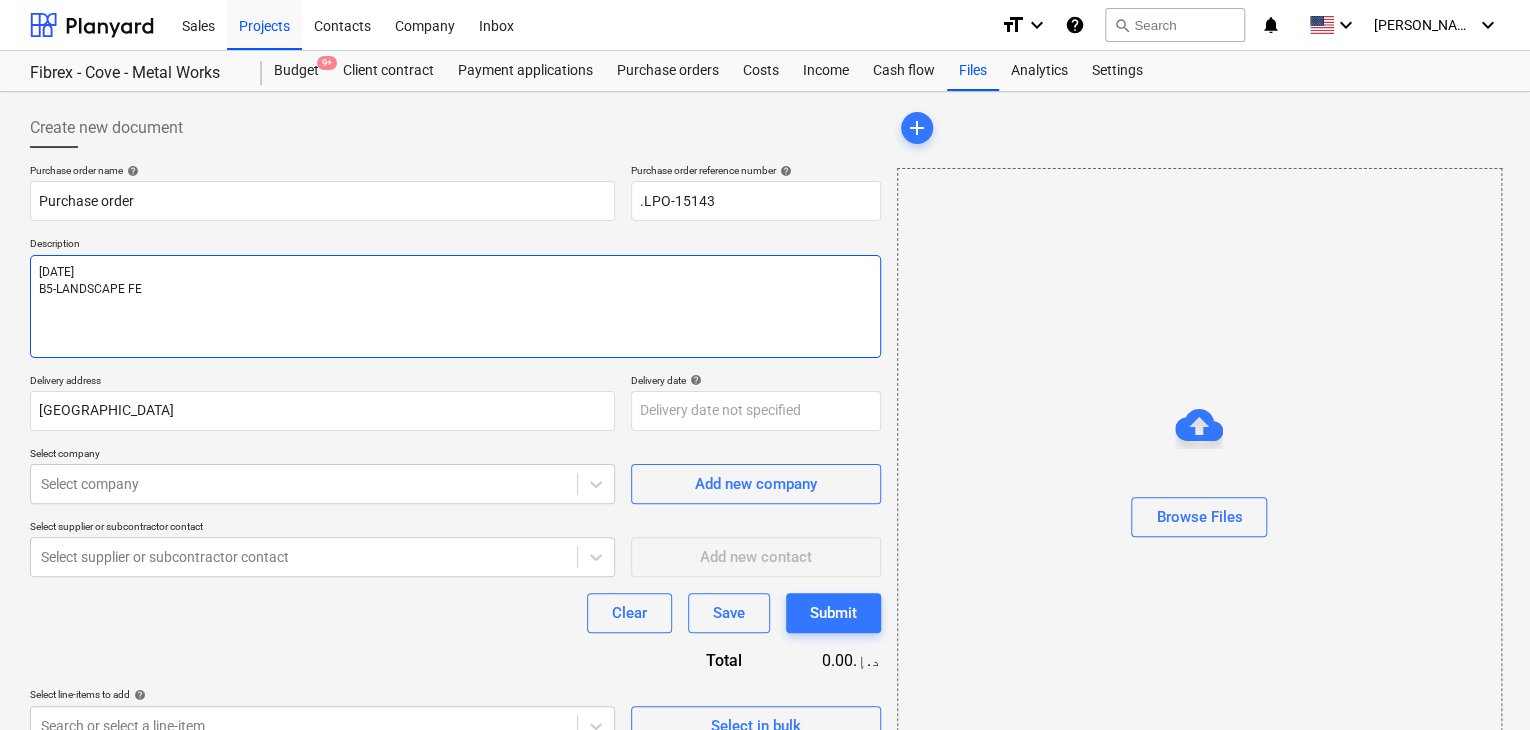type on "x" 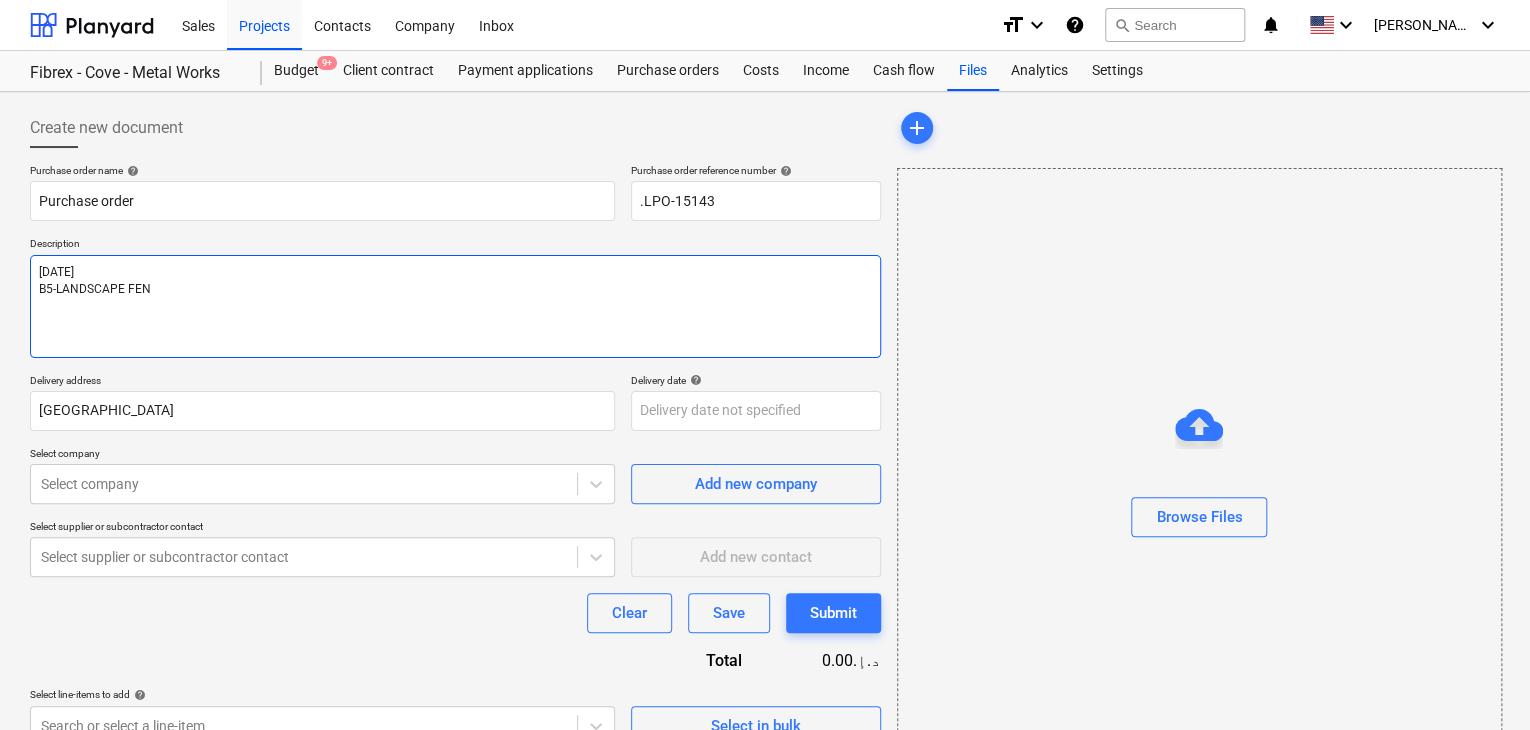 type on "x" 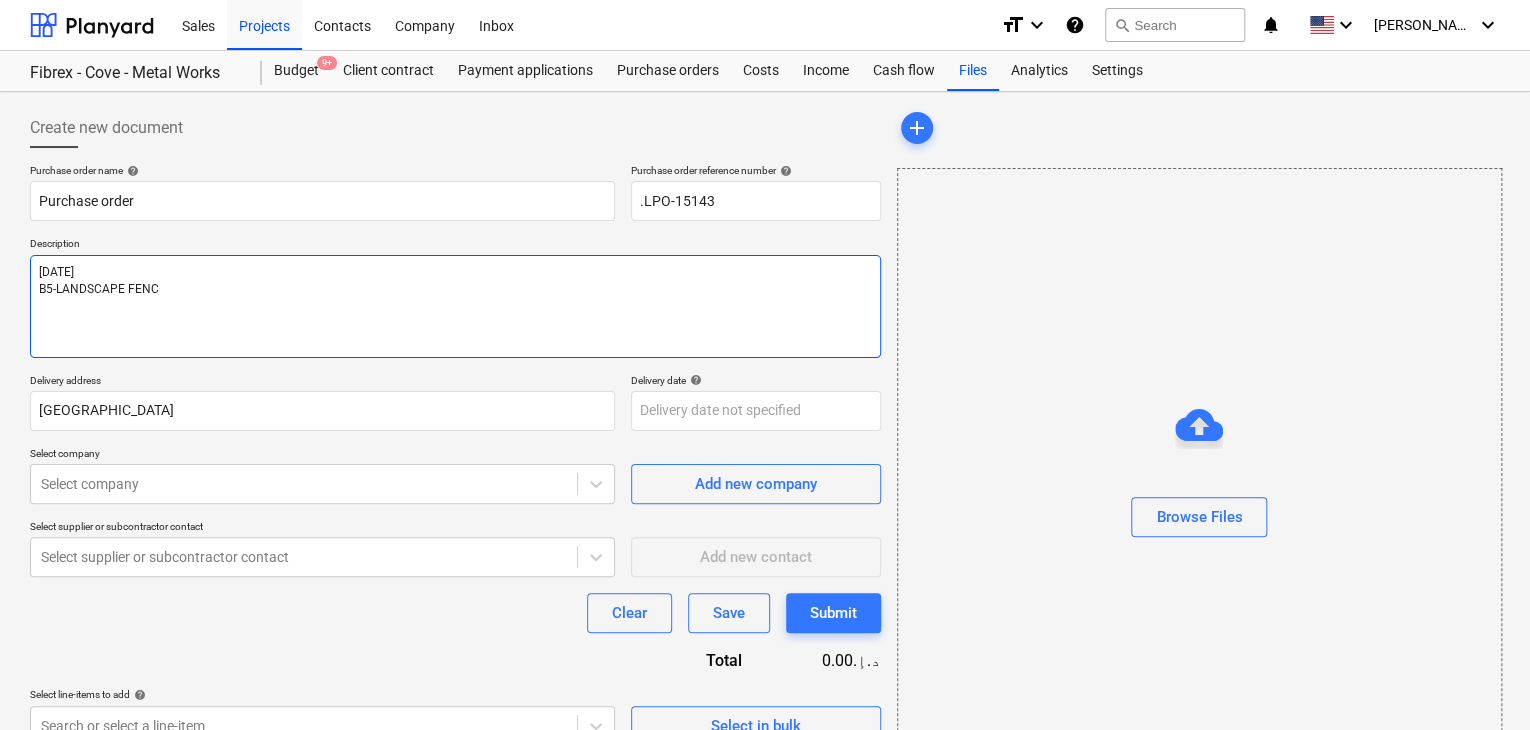 type on "x" 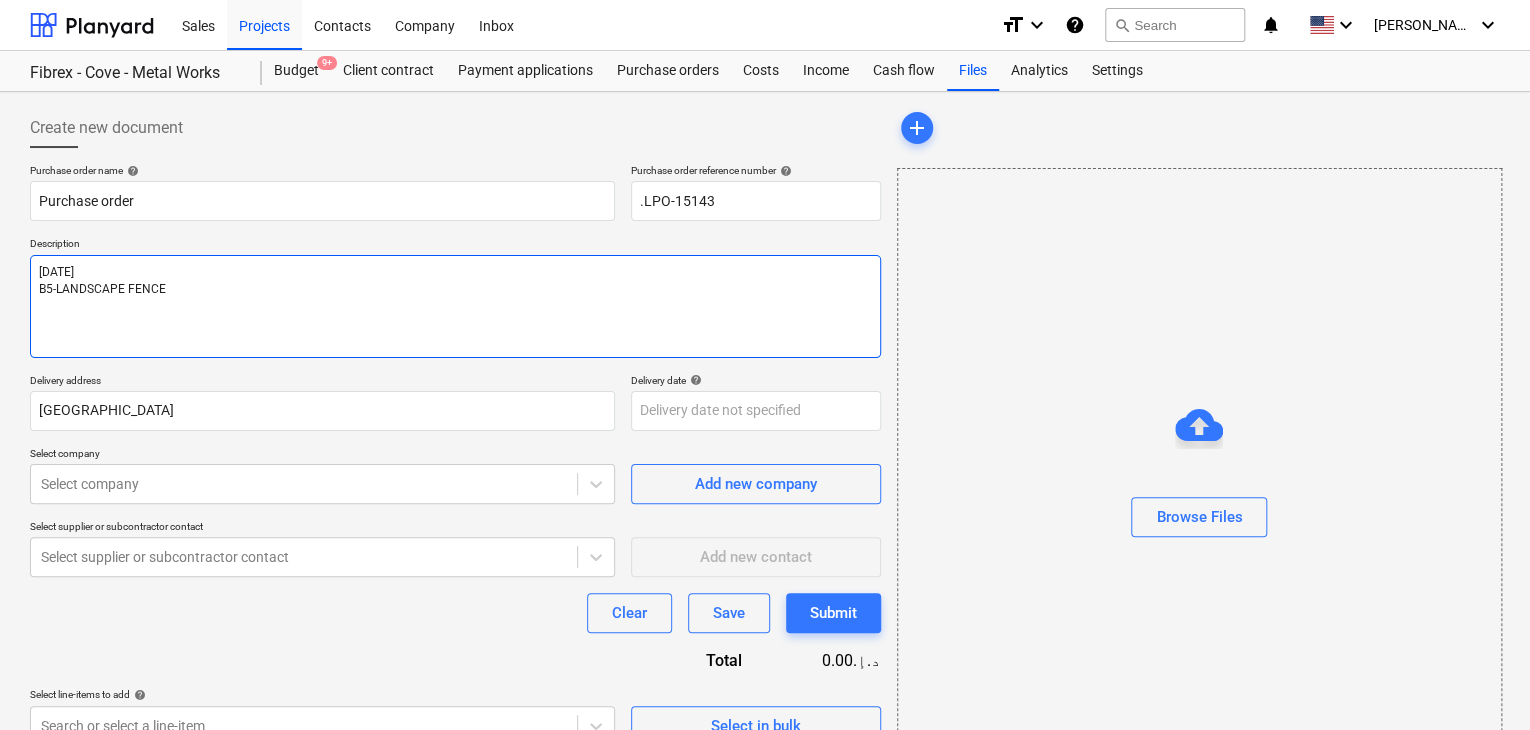 type on "x" 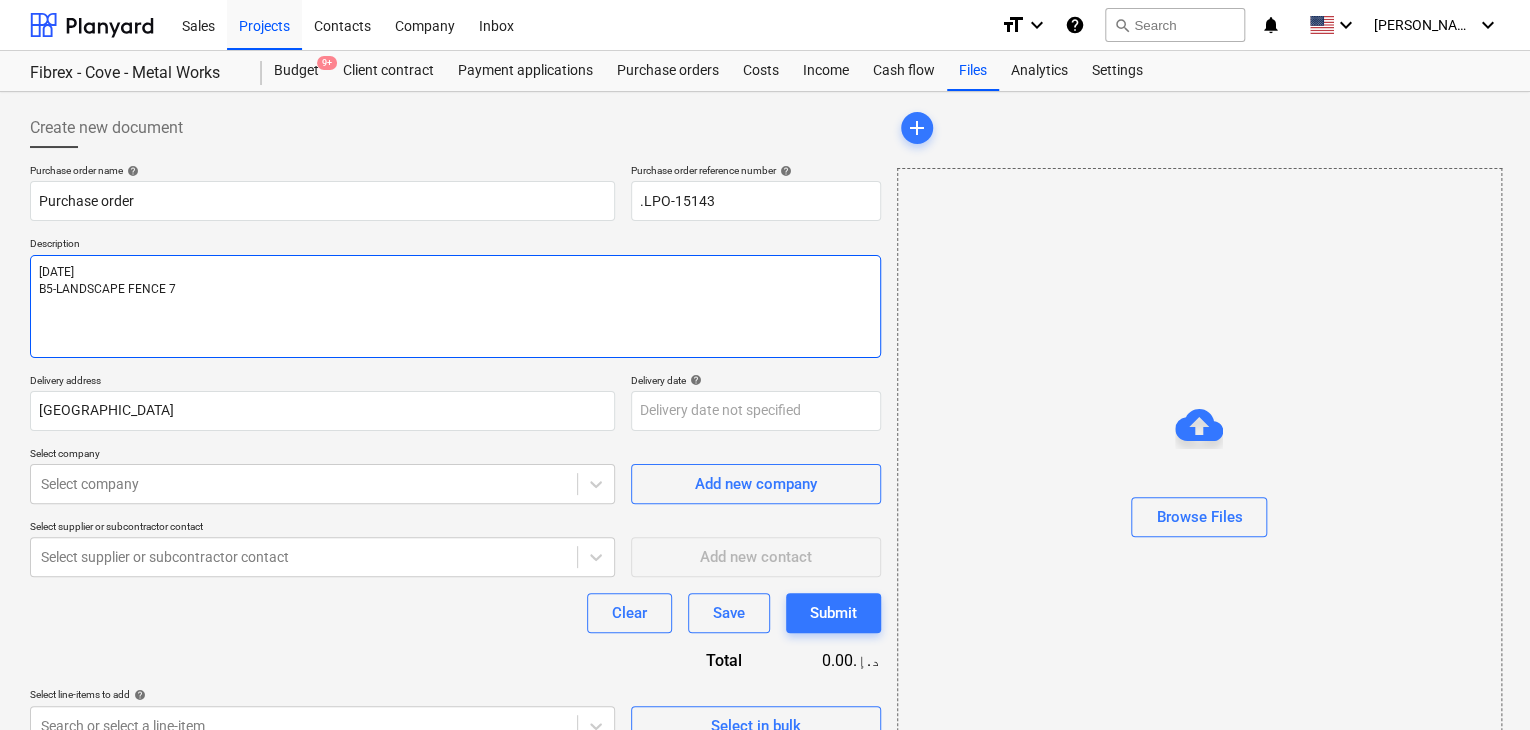 type on "x" 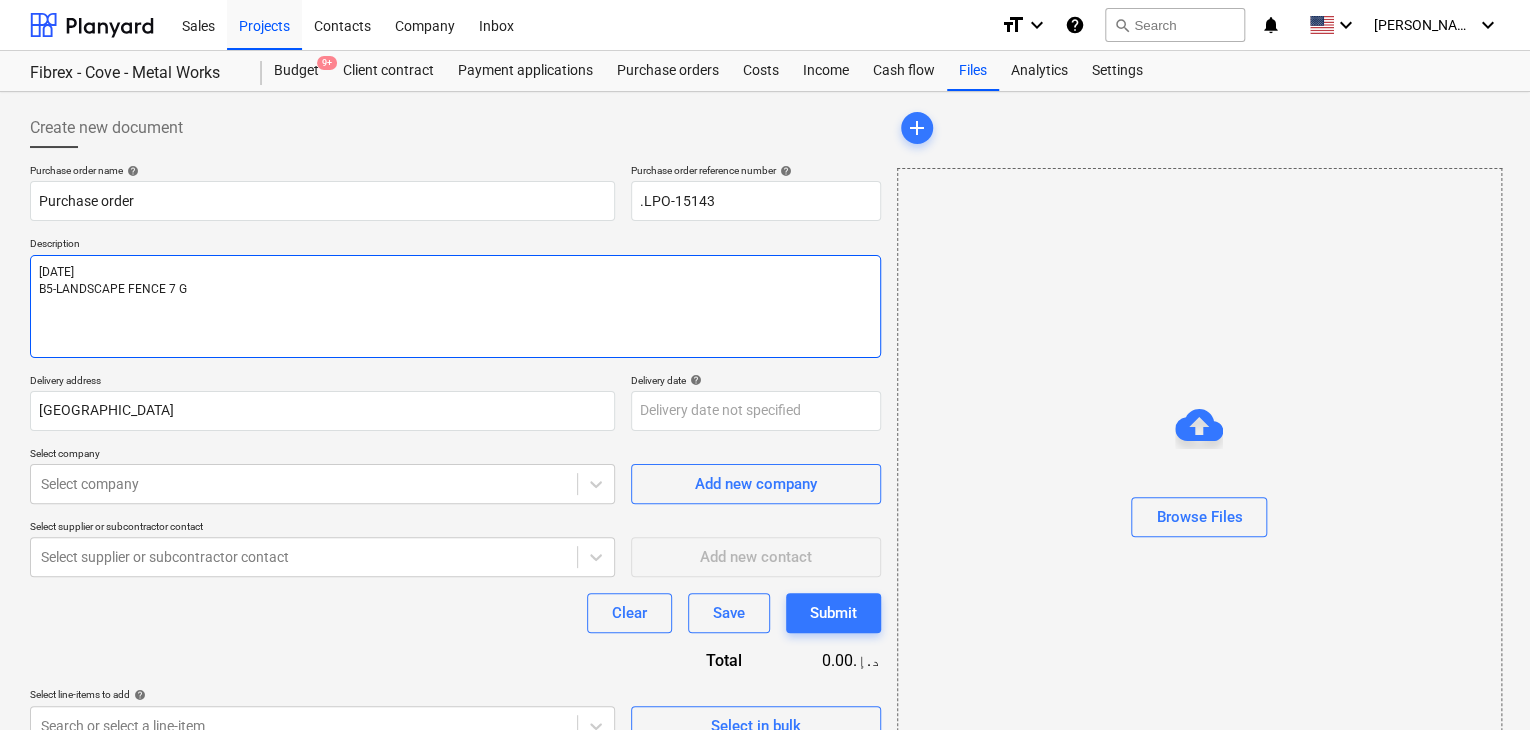 type on "x" 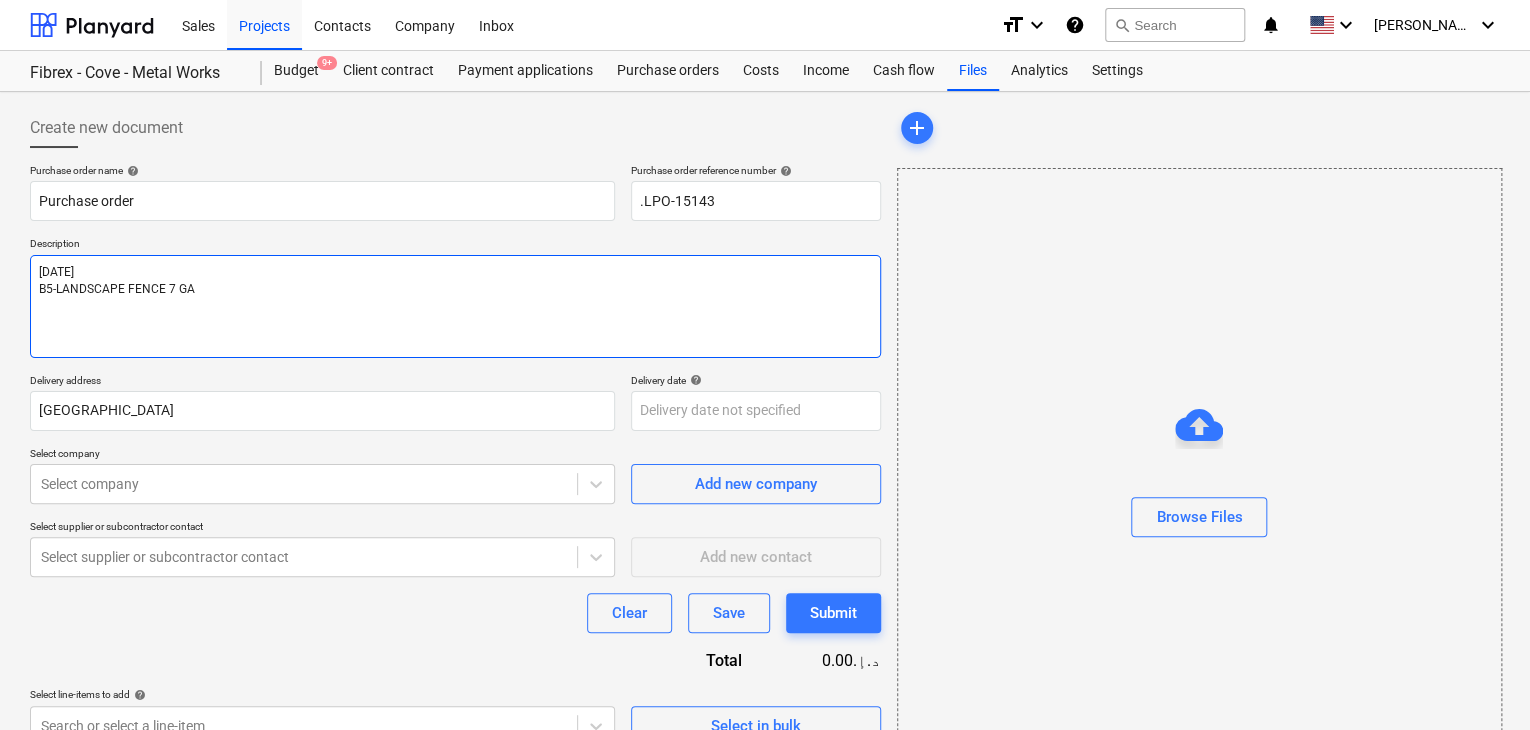 type on "x" 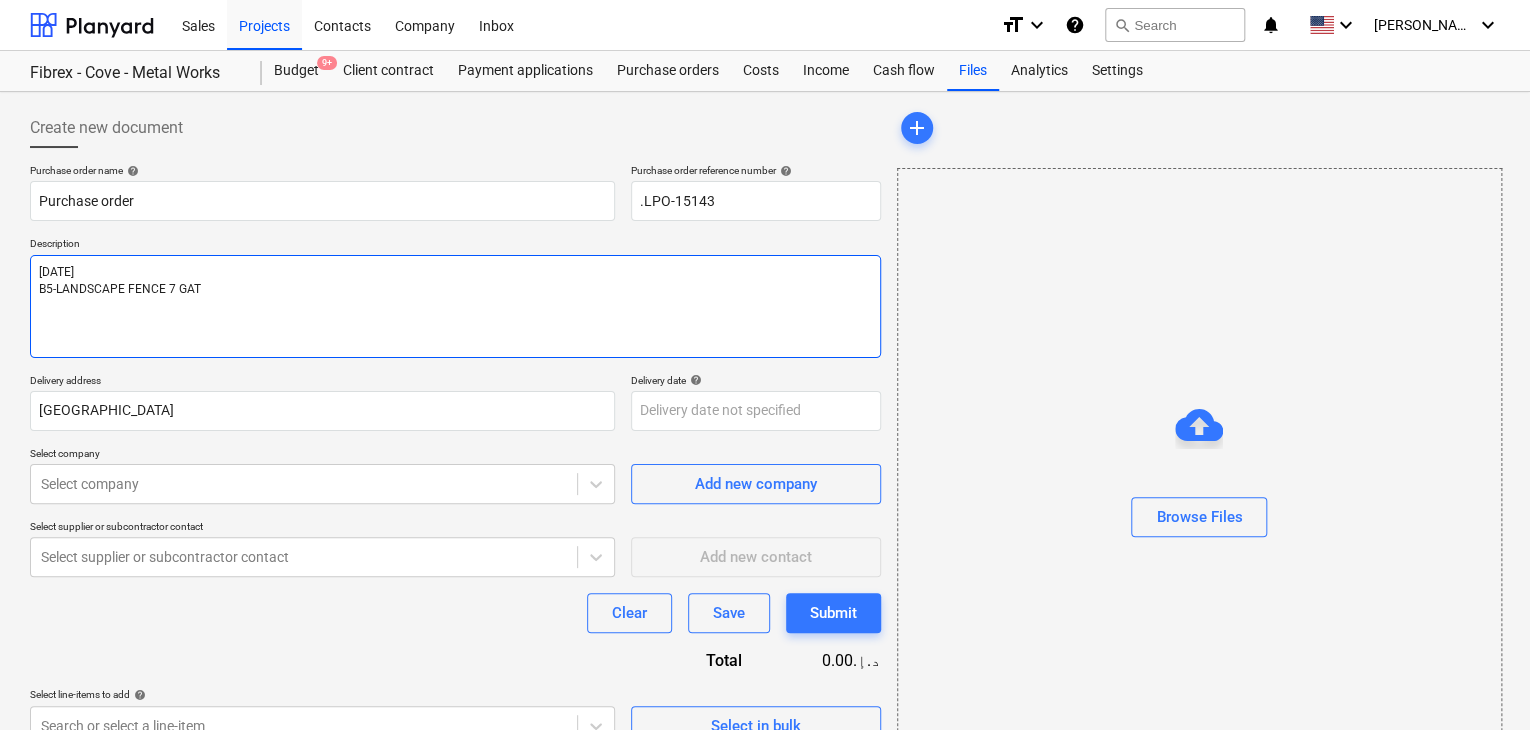 type on "x" 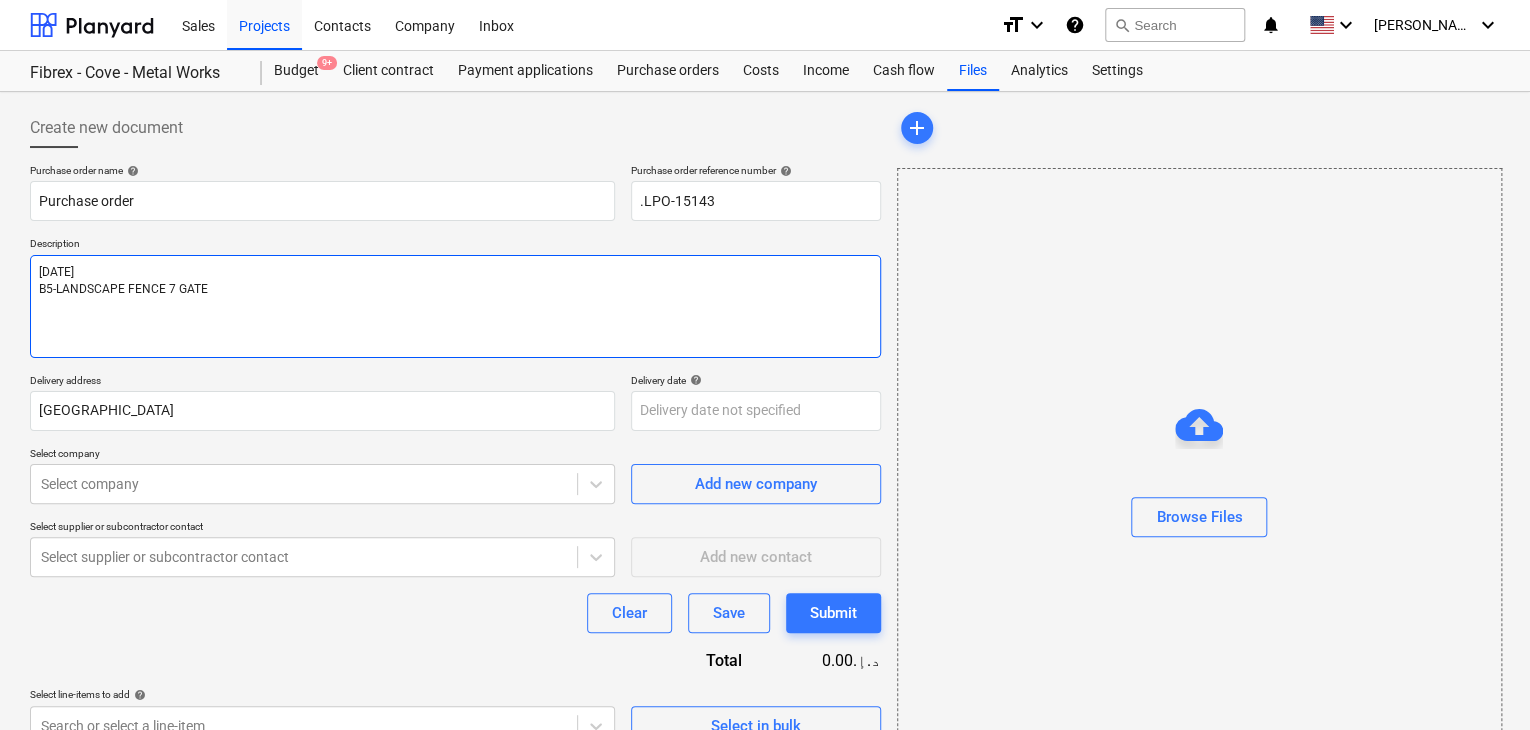 type on "x" 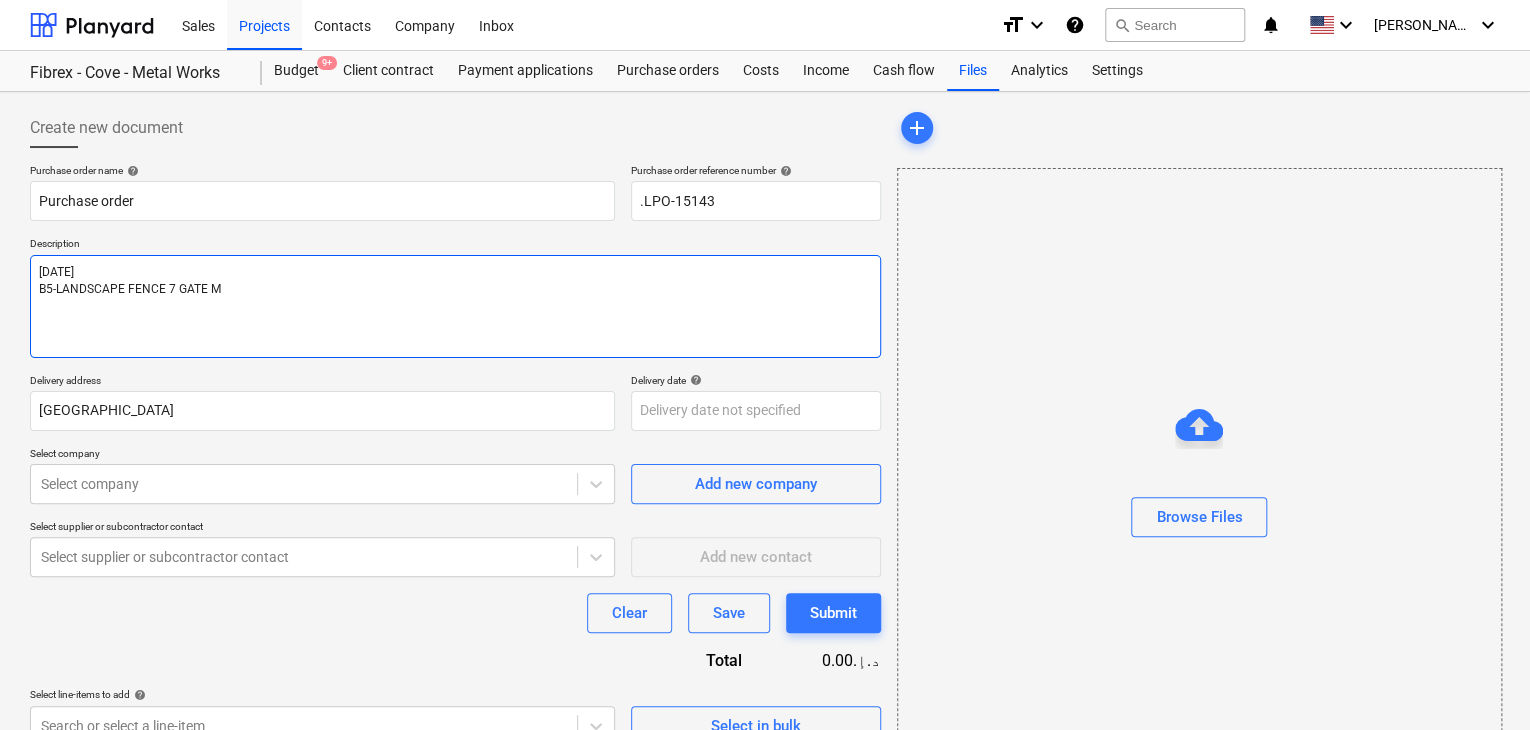 type on "x" 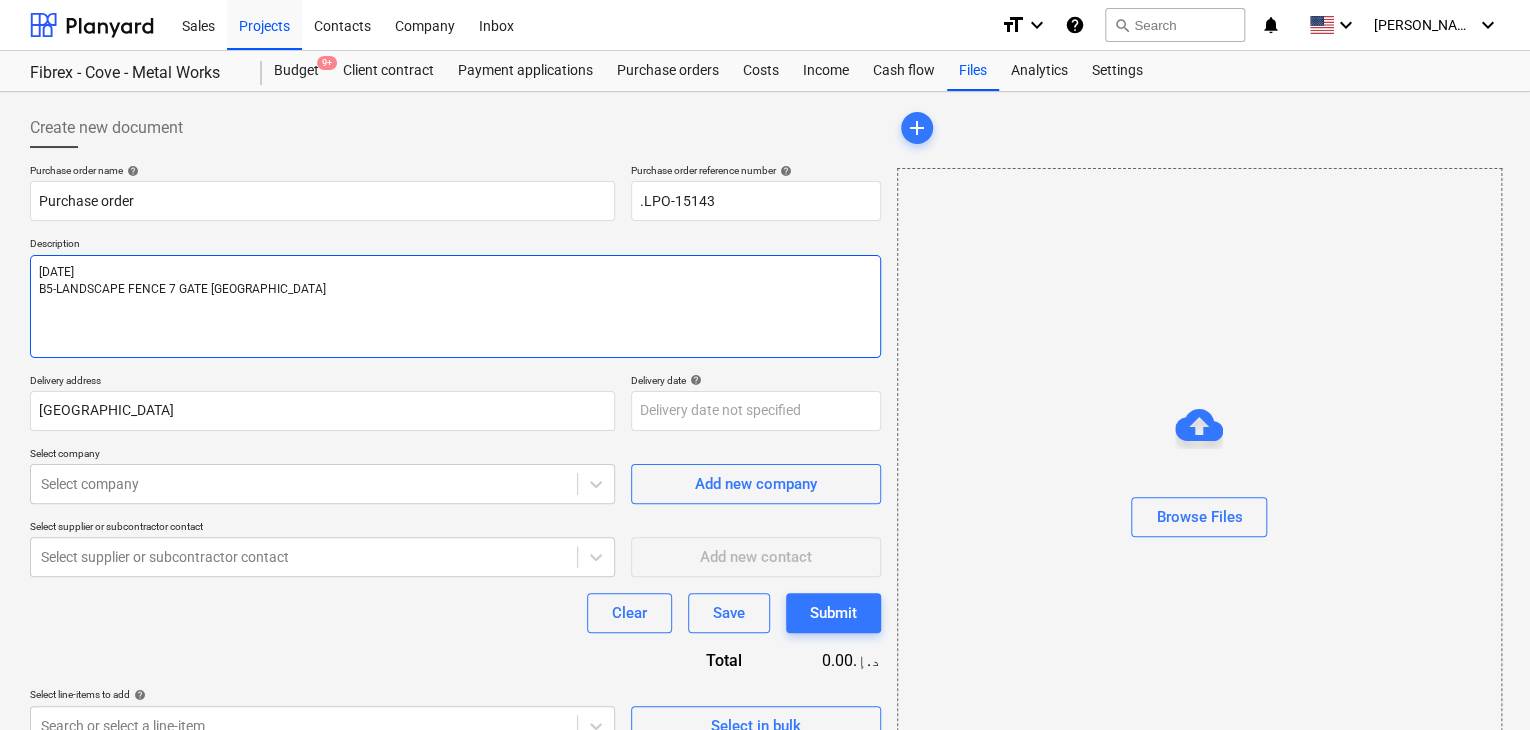 type on "x" 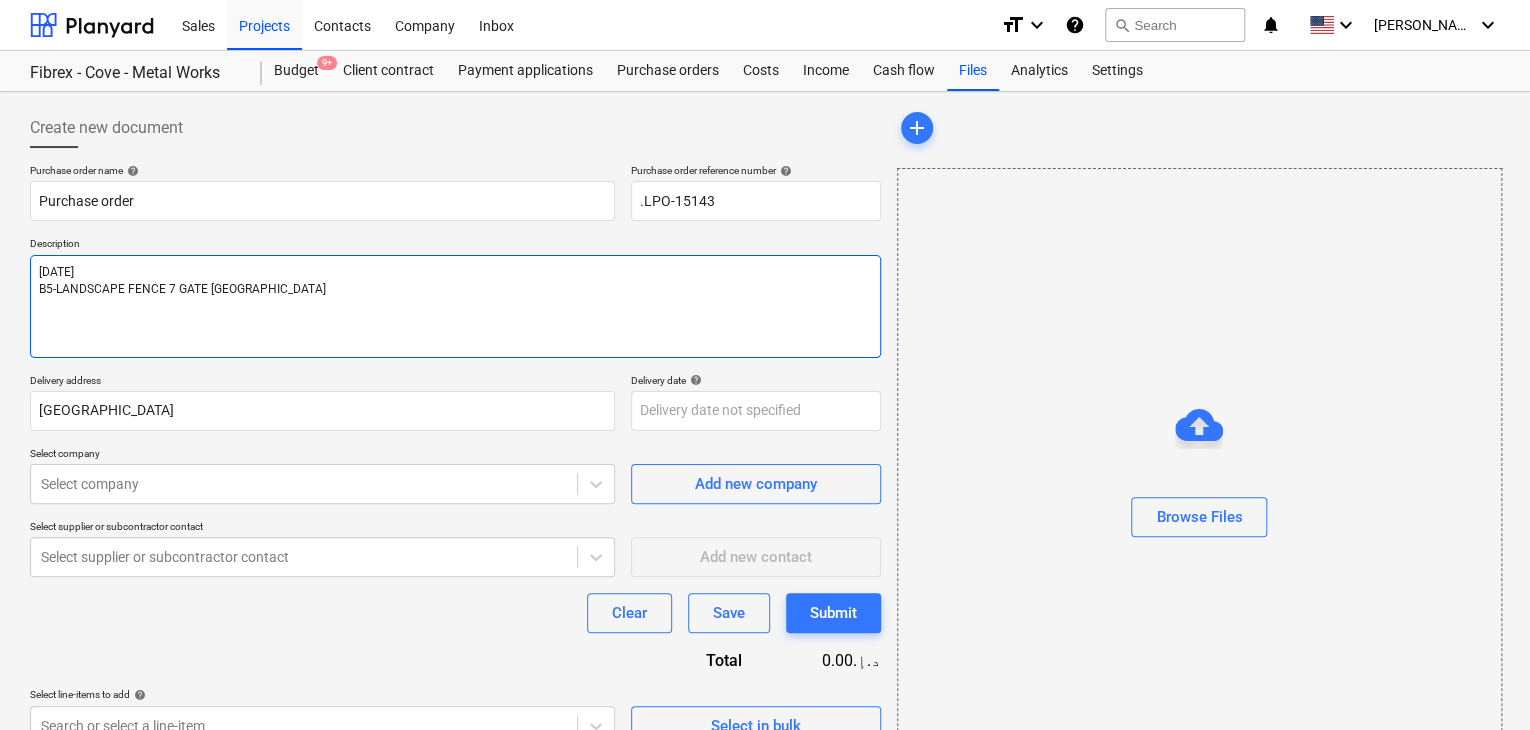 type on "[DATE]
B5-LANDSCAPE FENCE 7 GATE MOC" 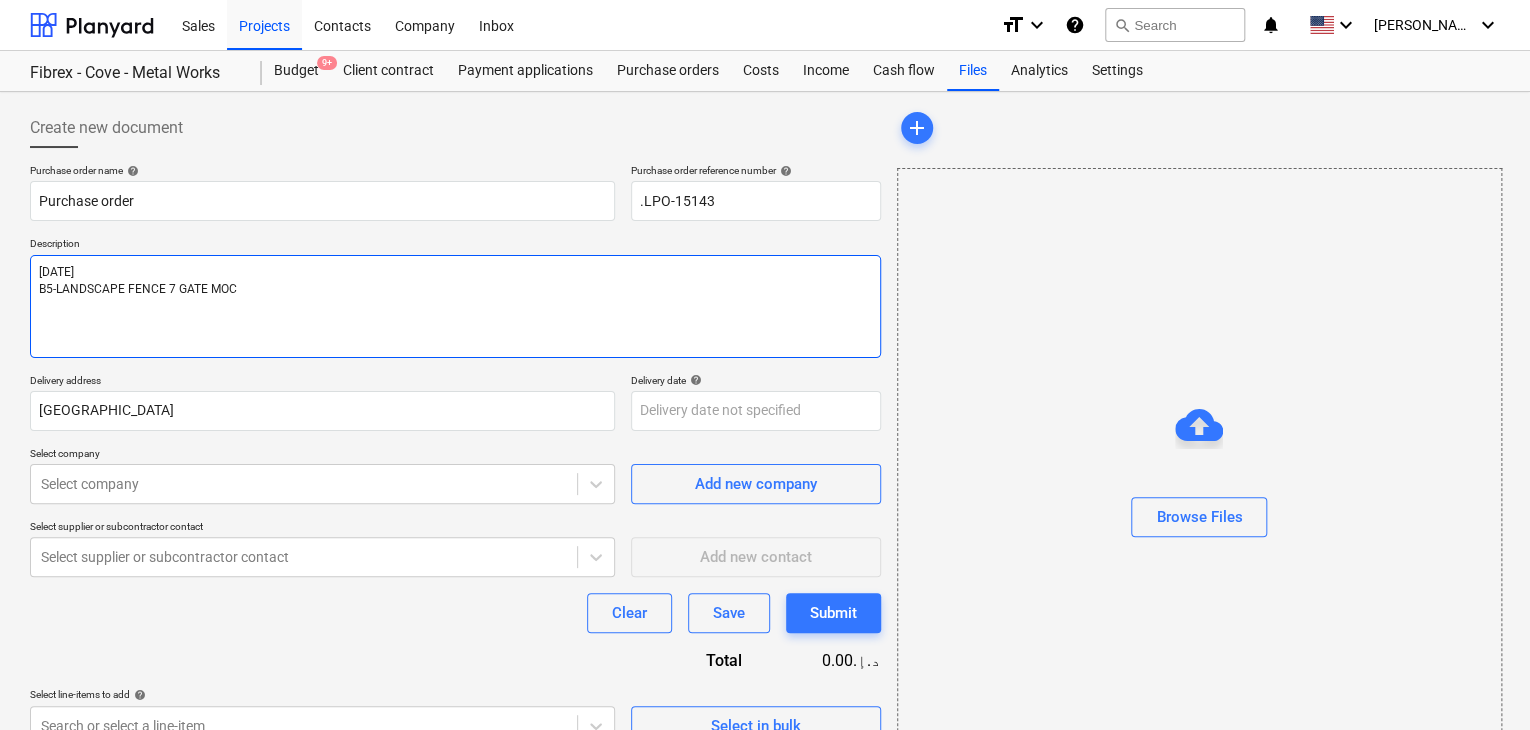 type on "x" 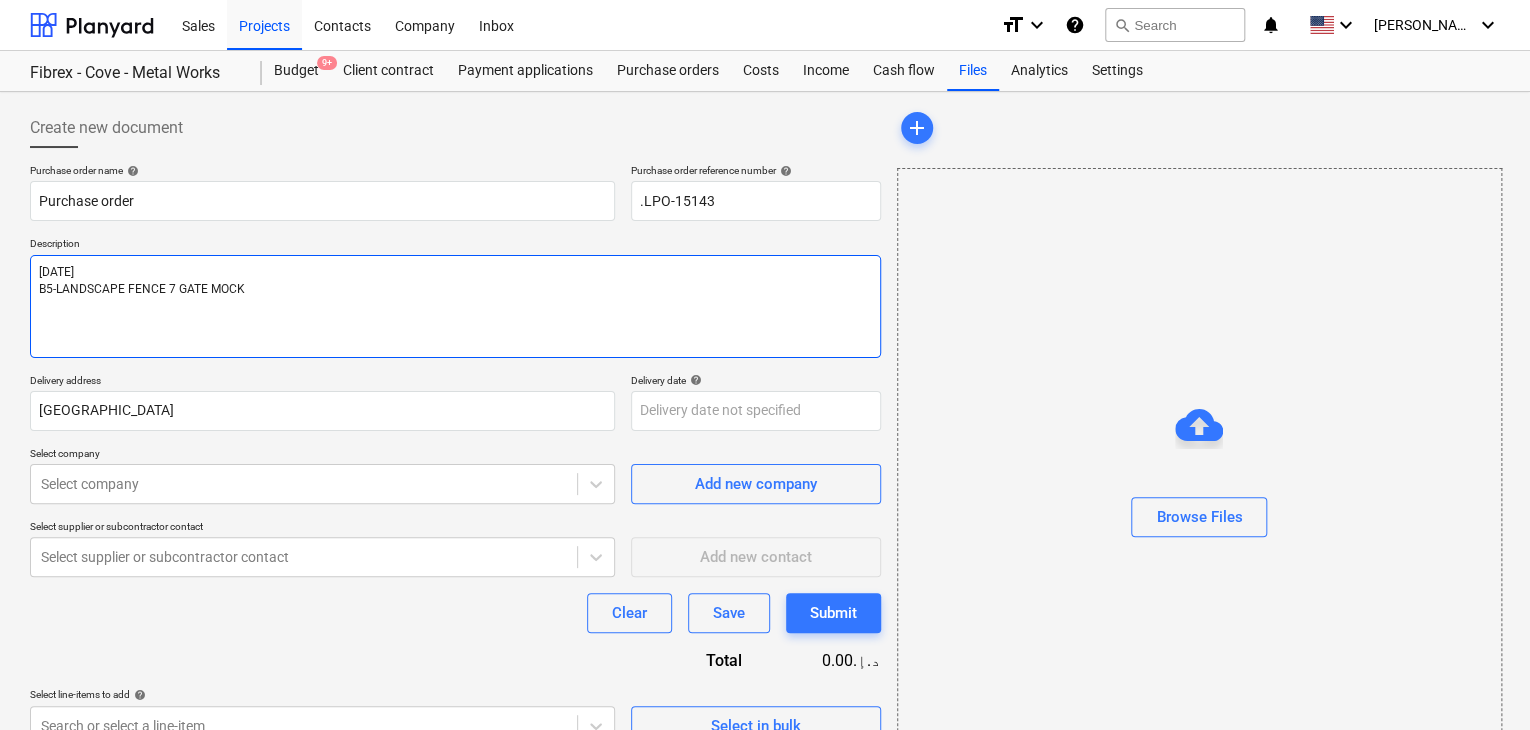 type on "x" 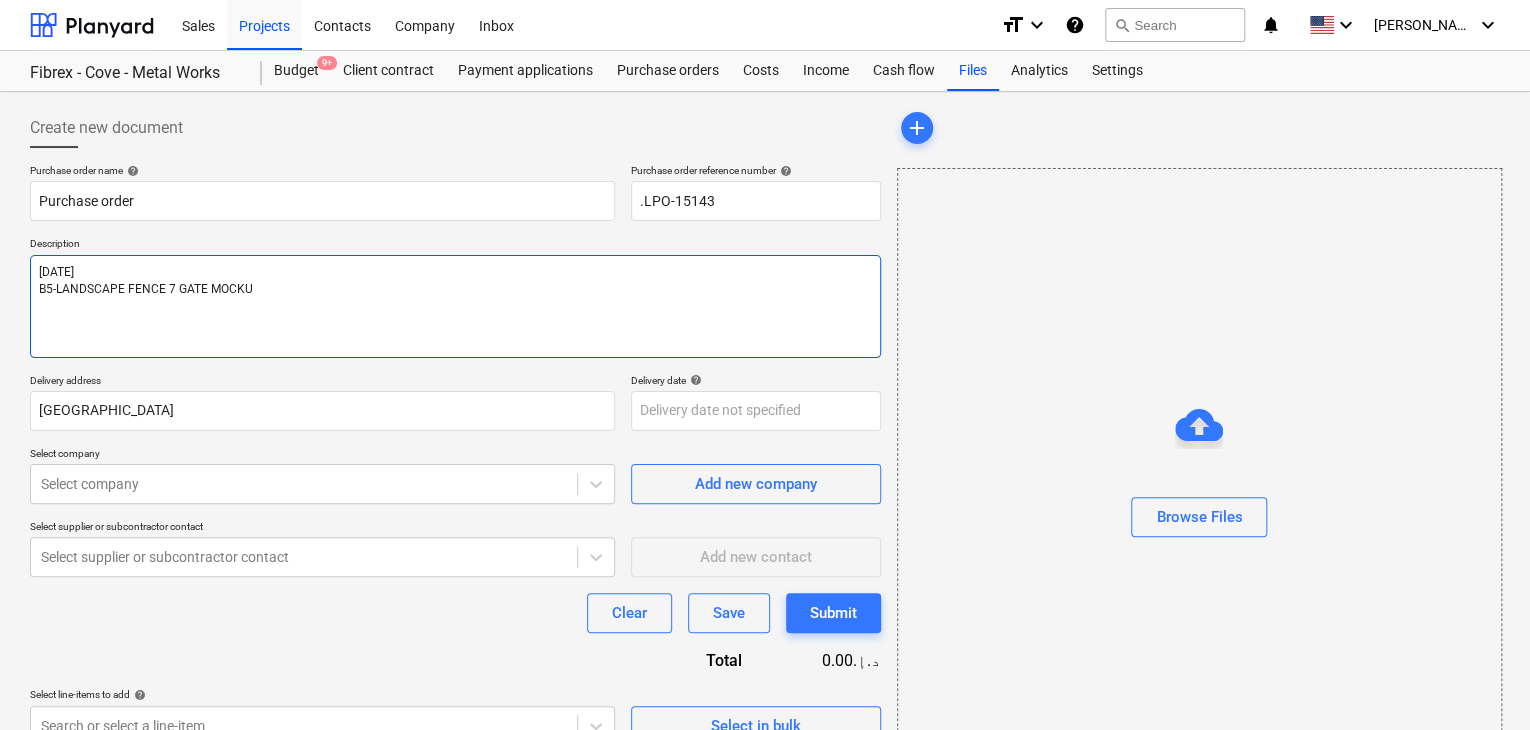type on "x" 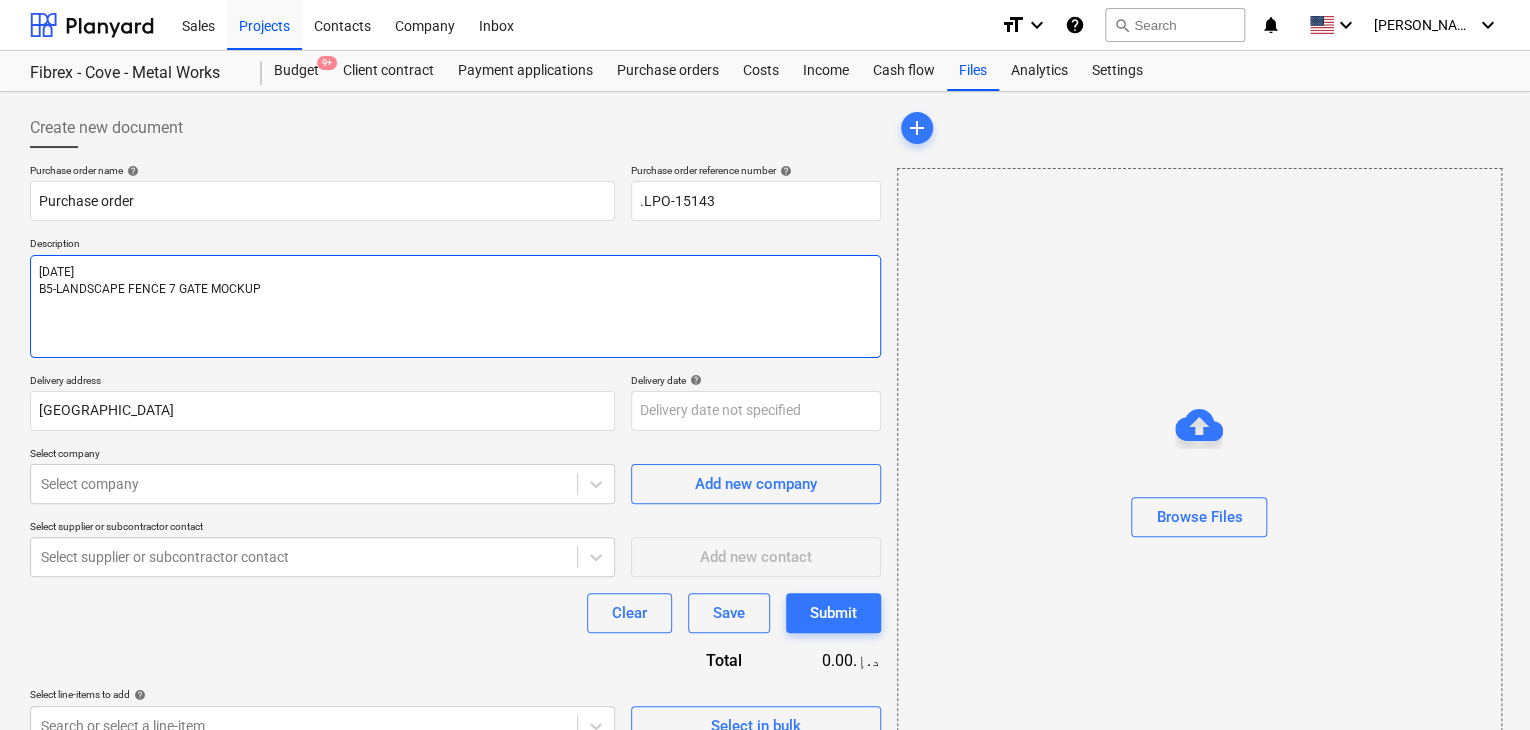 click on "[DATE]
B5-LANDSCAPE FENCE 7 GATE MOCKUP" at bounding box center (455, 306) 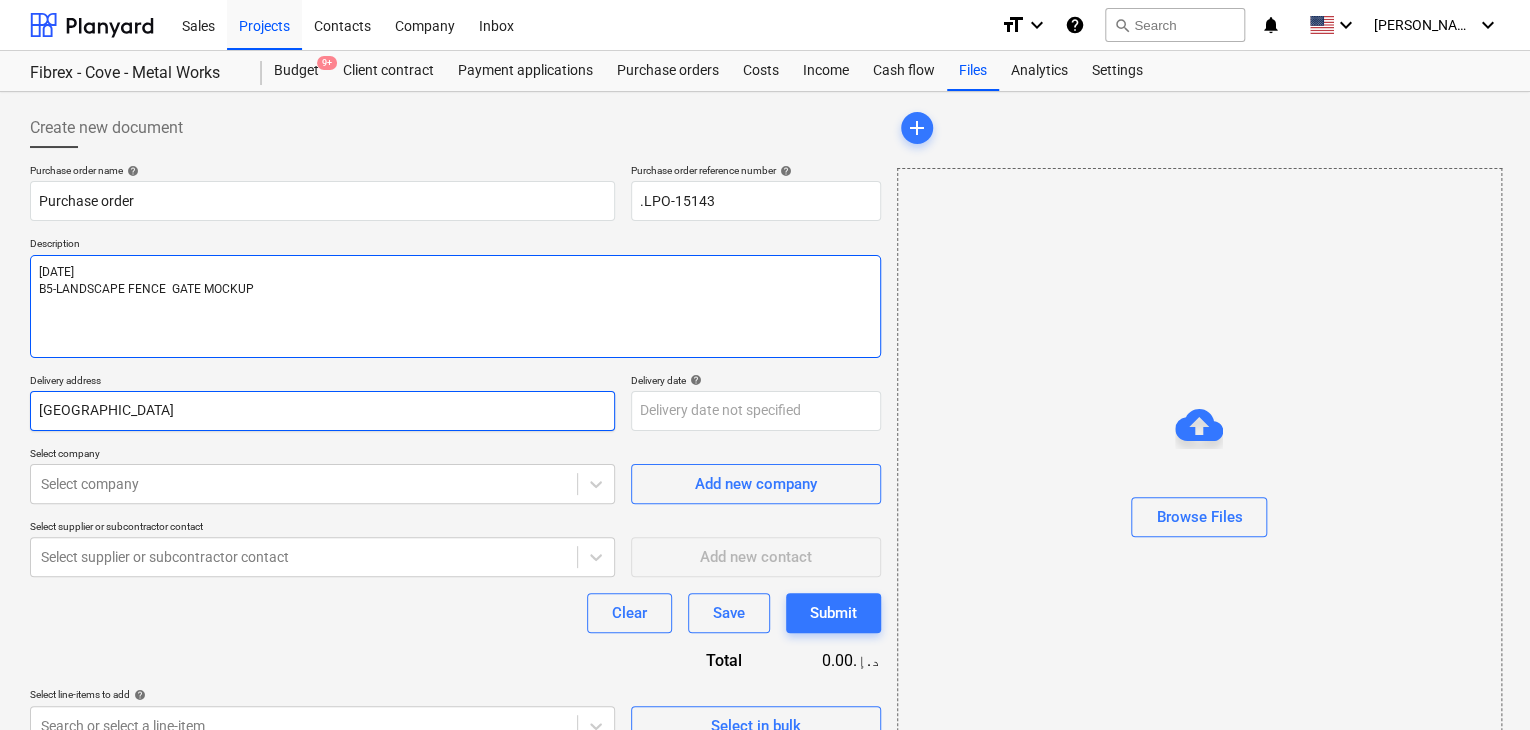 type on "[DATE]
B5-LANDSCAPE FENCE  GATE MOCKUP" 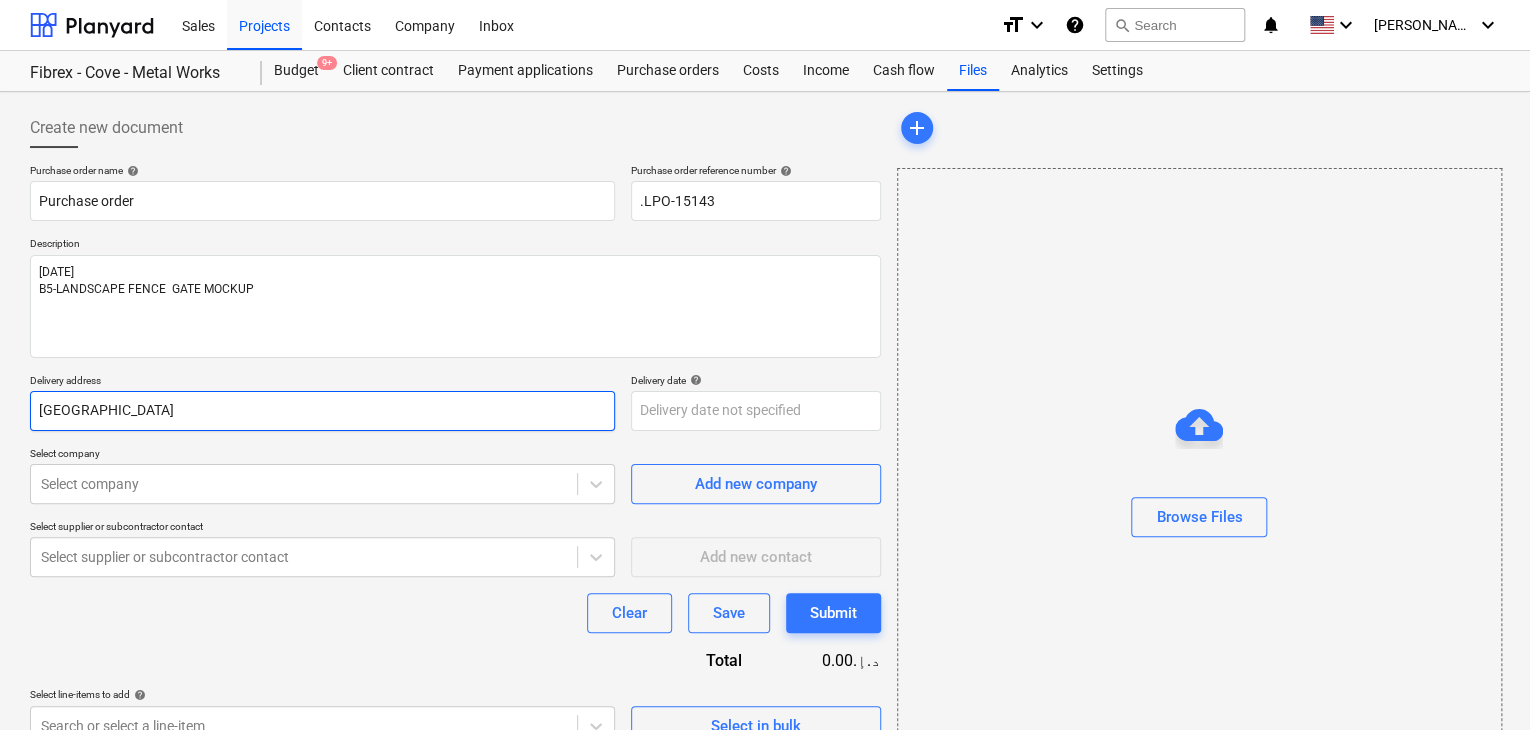 click on "[GEOGRAPHIC_DATA]" at bounding box center [322, 411] 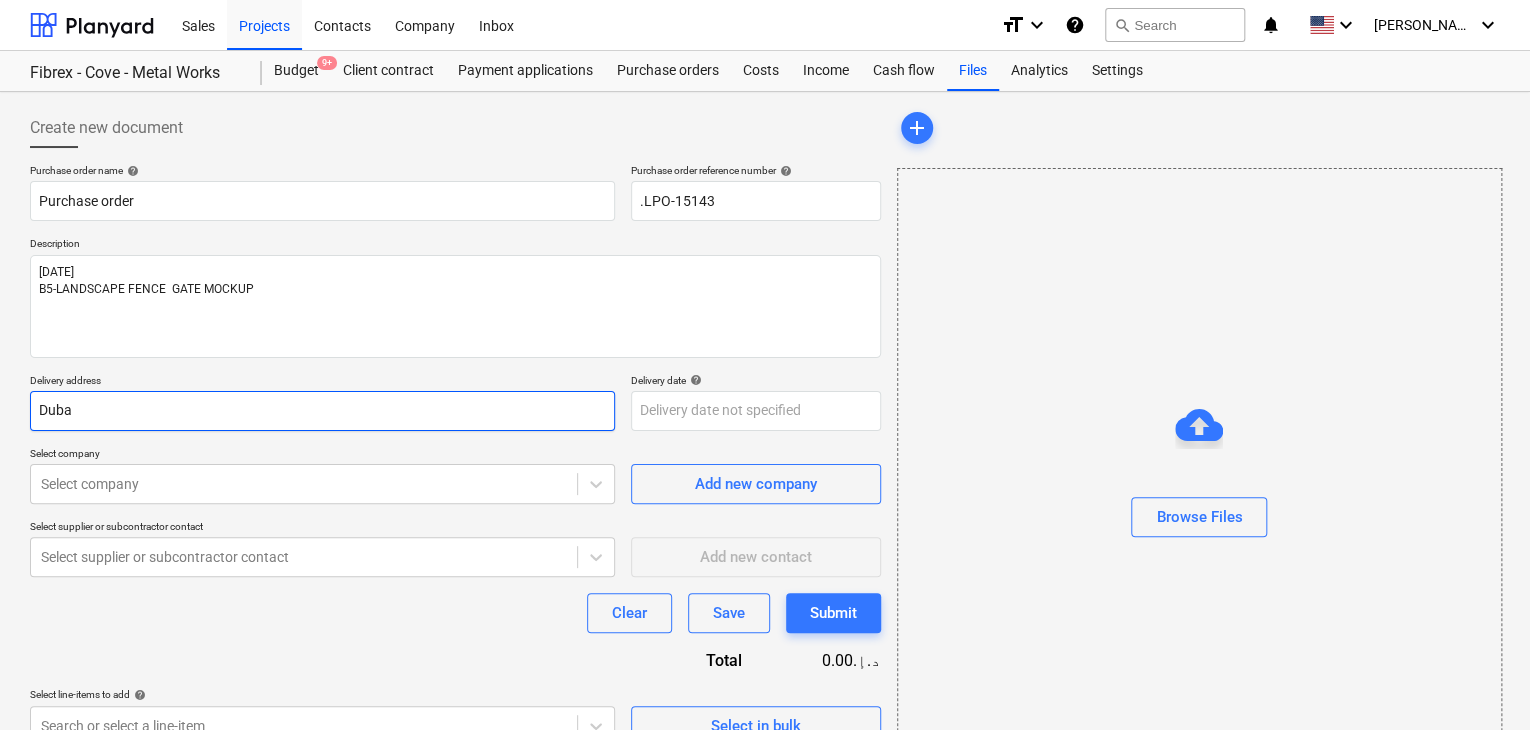 type on "x" 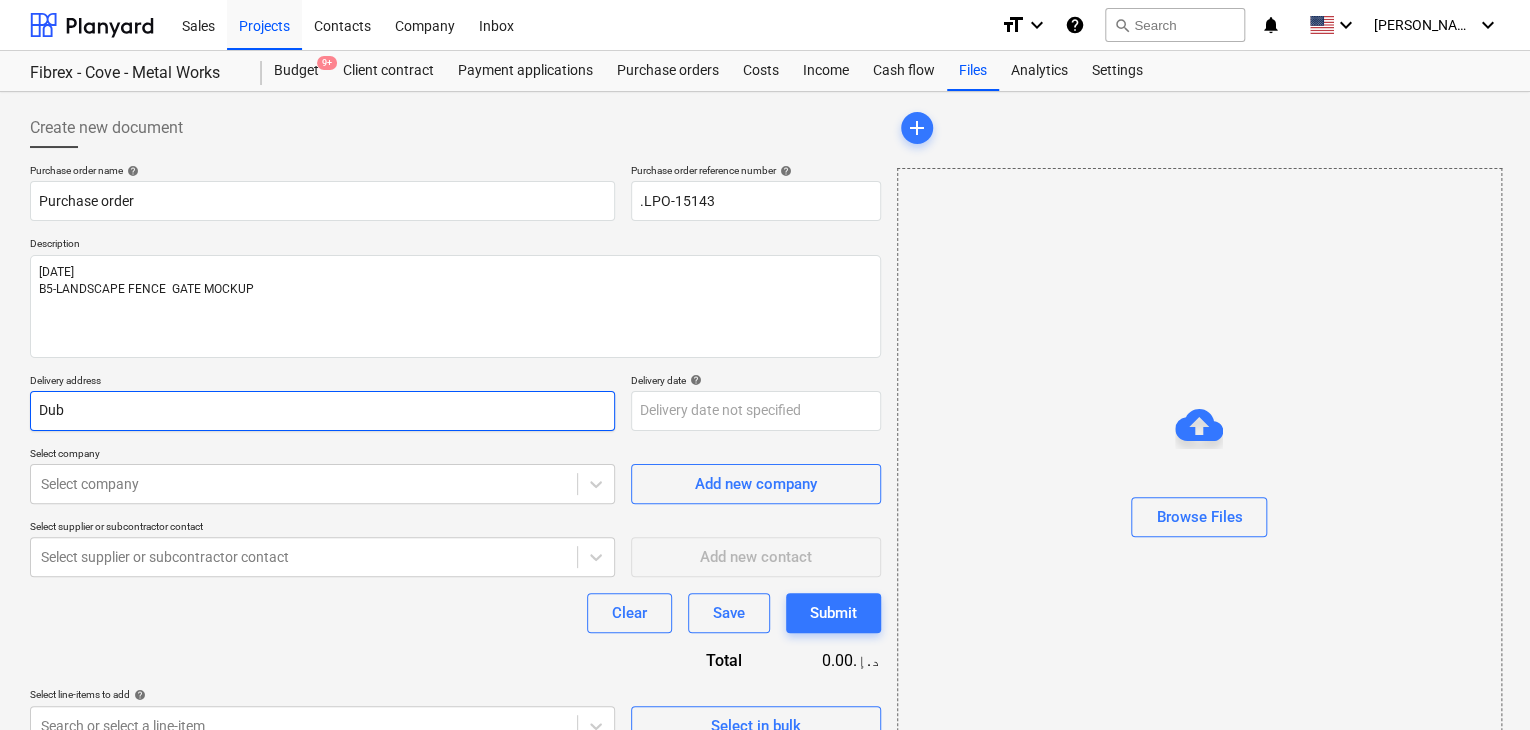 type on "x" 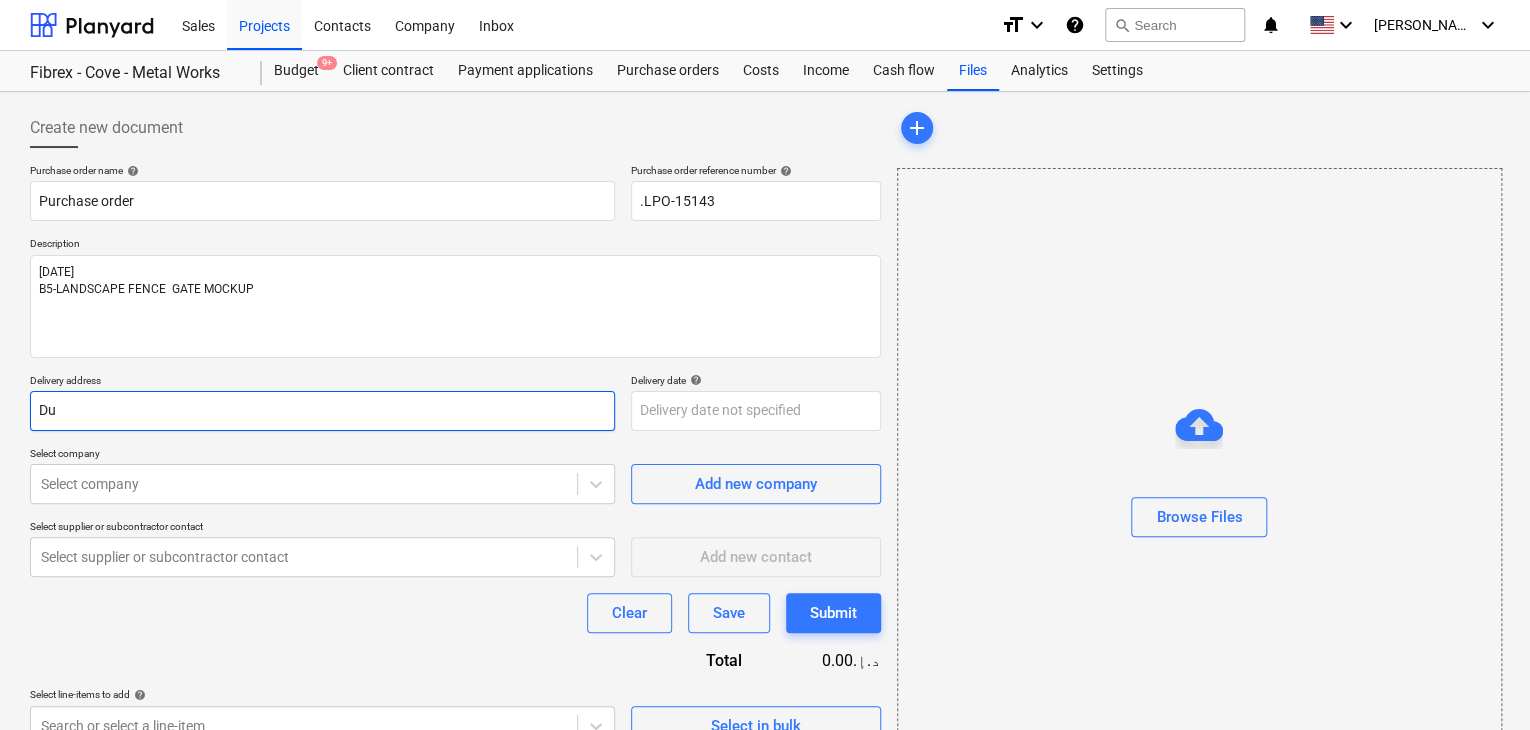 type on "x" 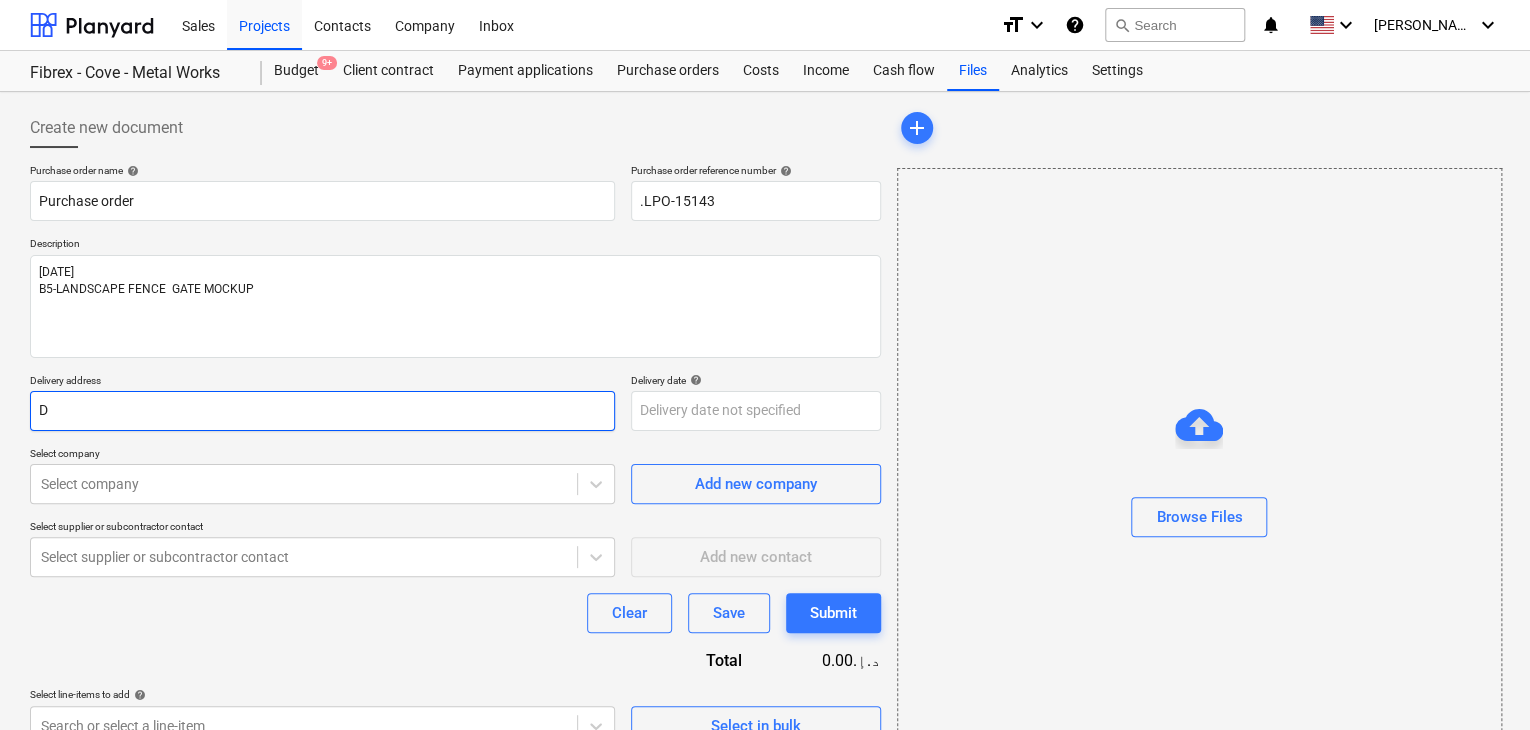 type on "x" 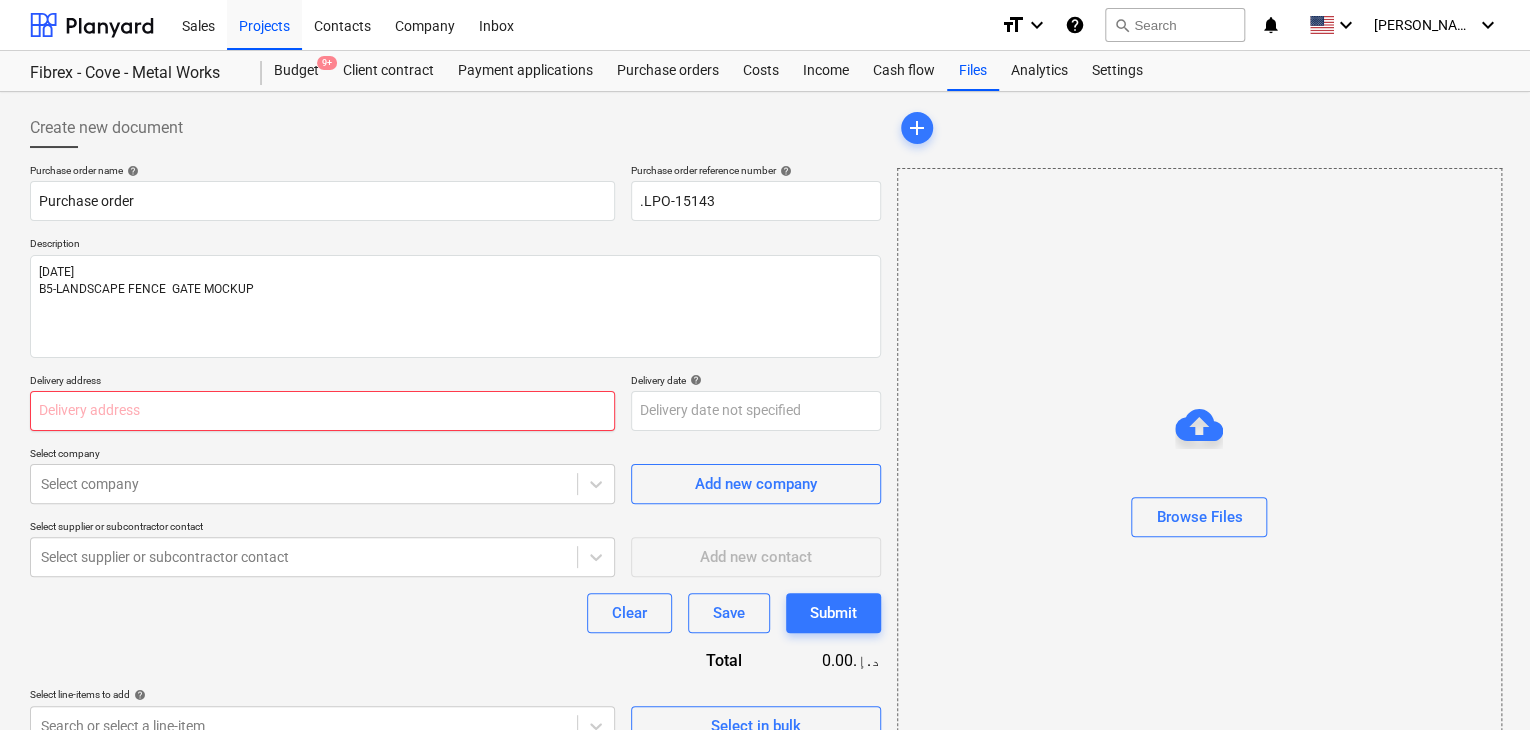 type on "x" 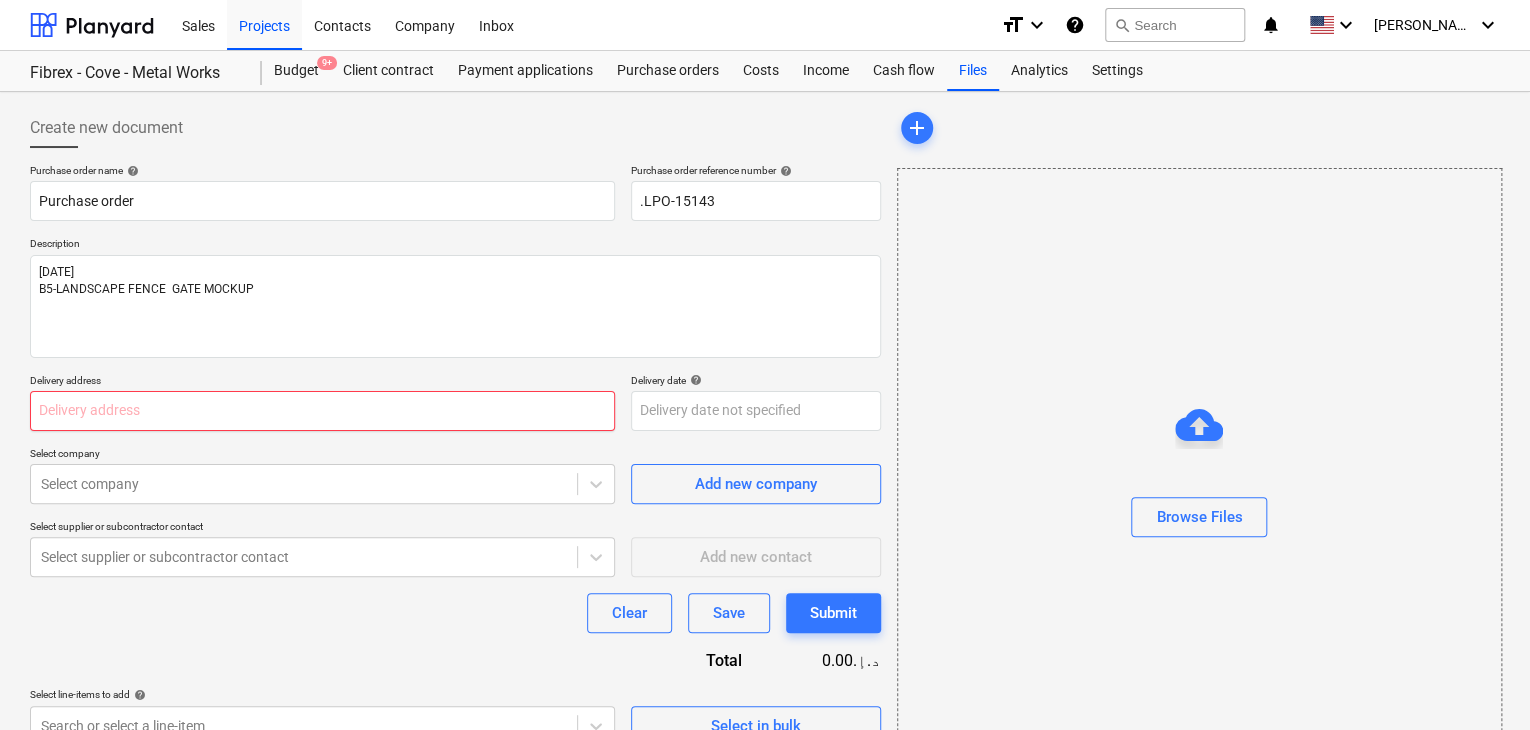 type on "L" 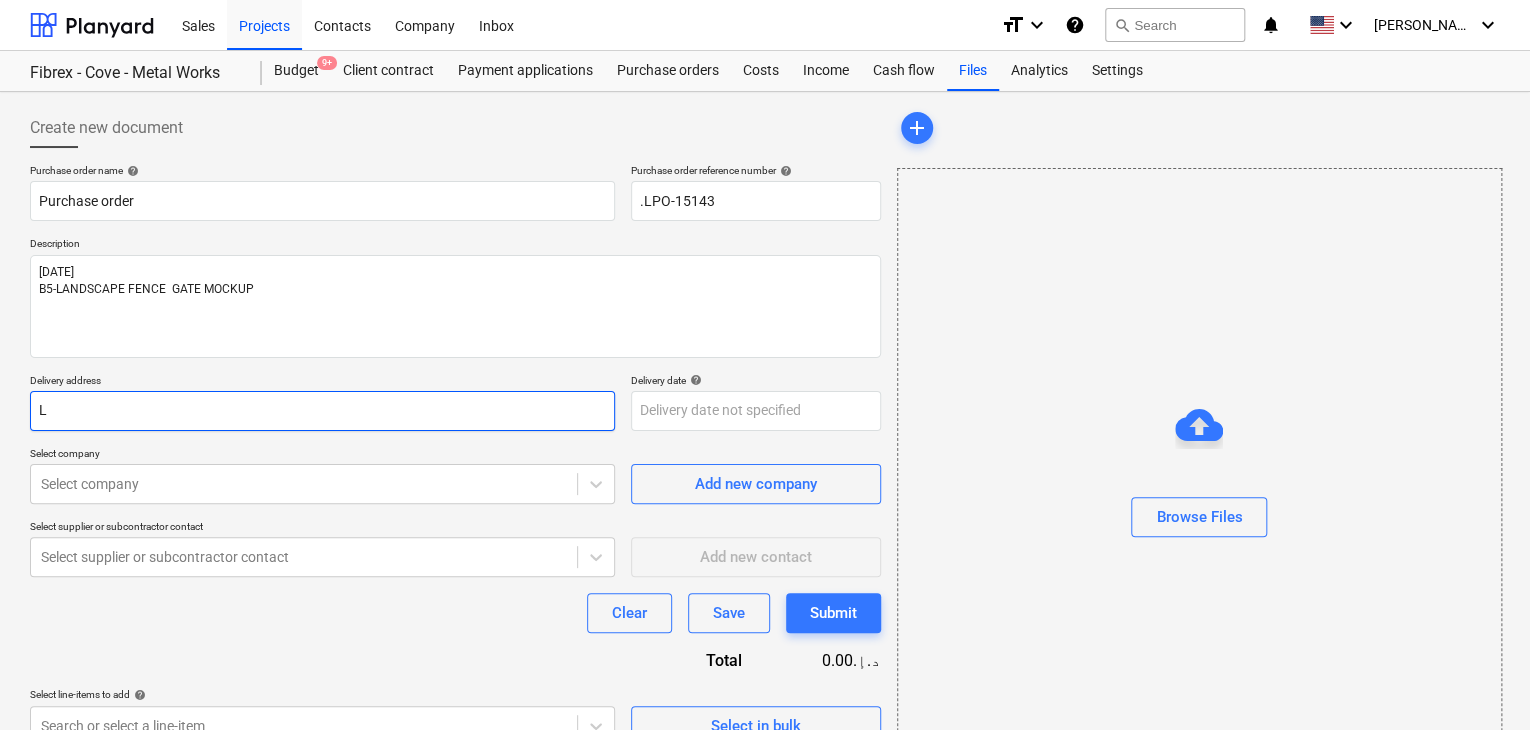 type on "x" 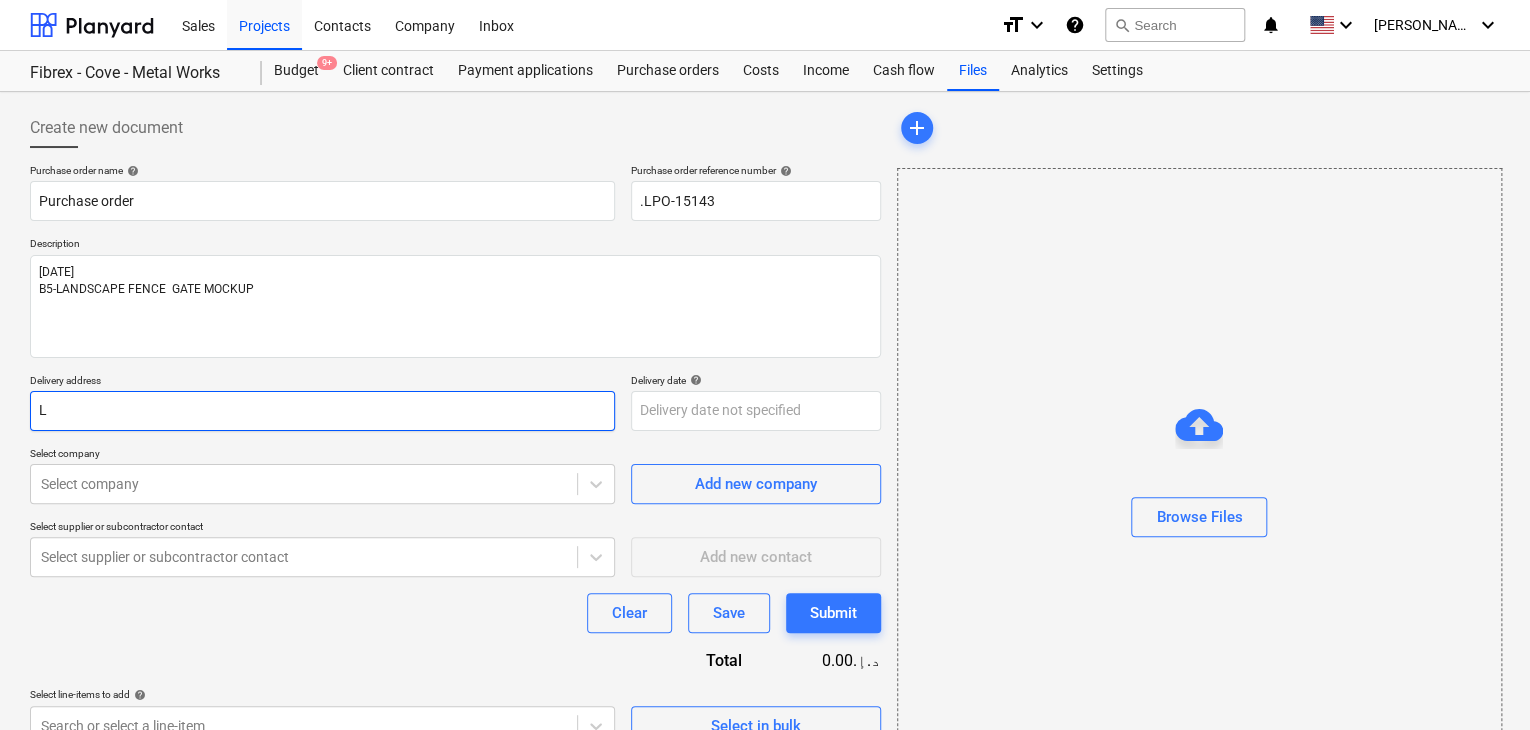 type on "LU" 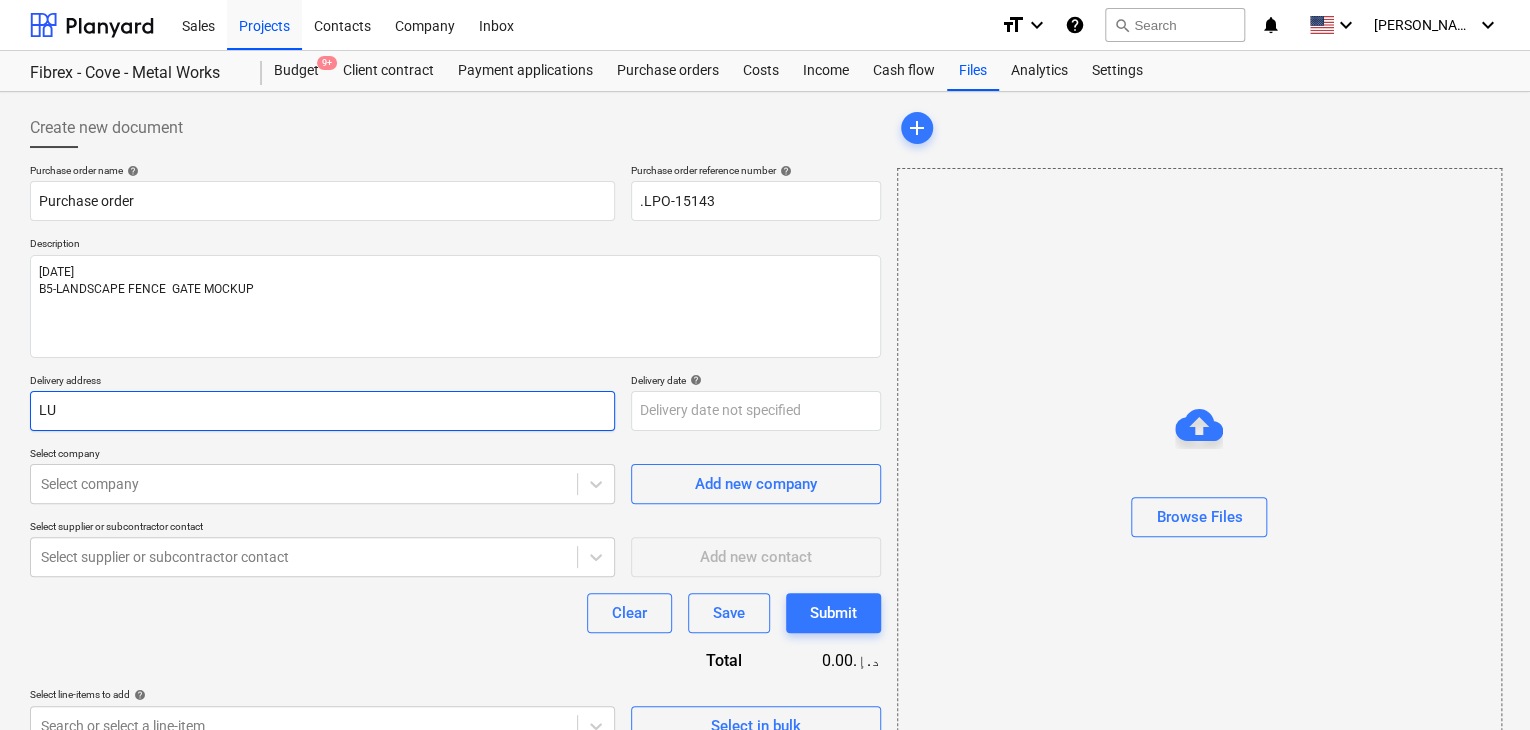 type on "x" 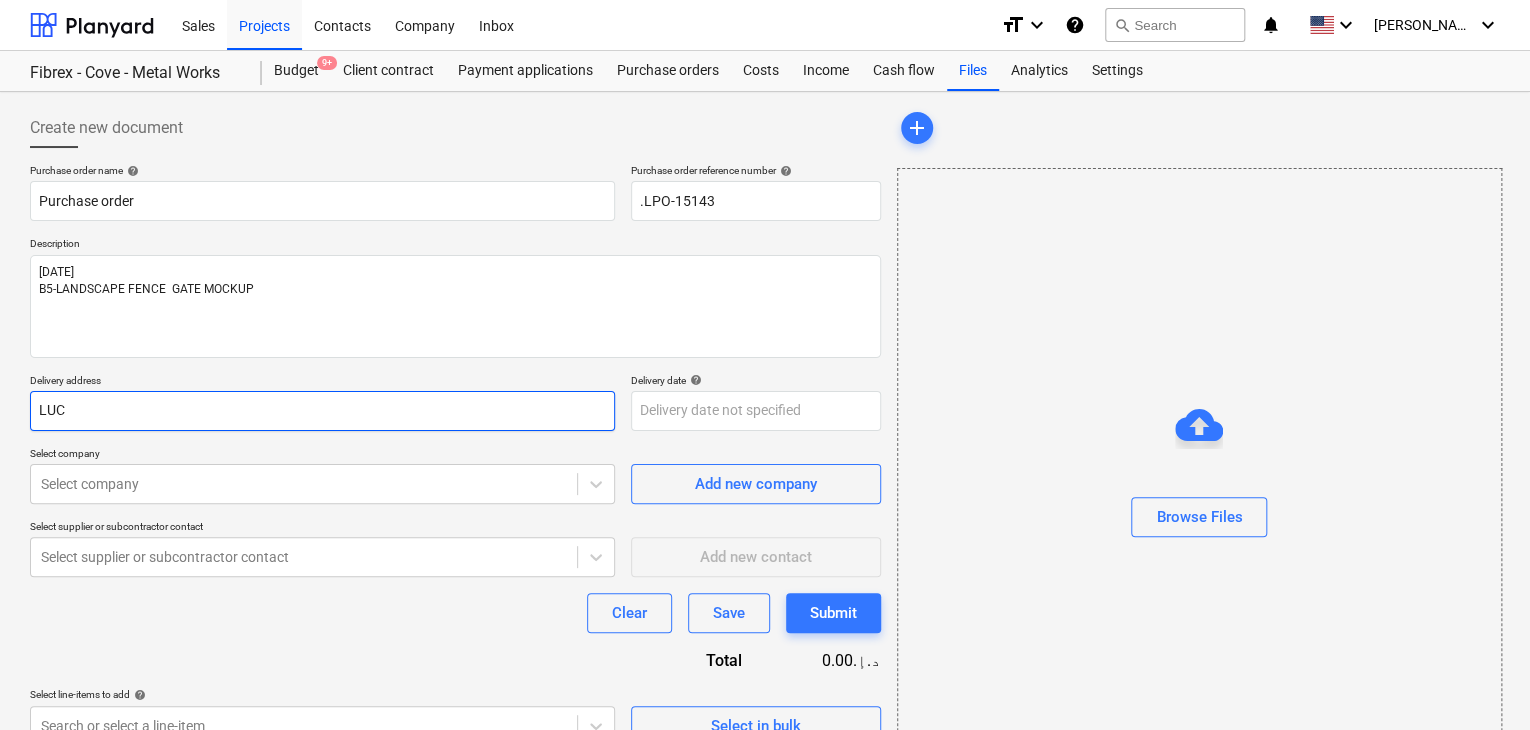 type on "x" 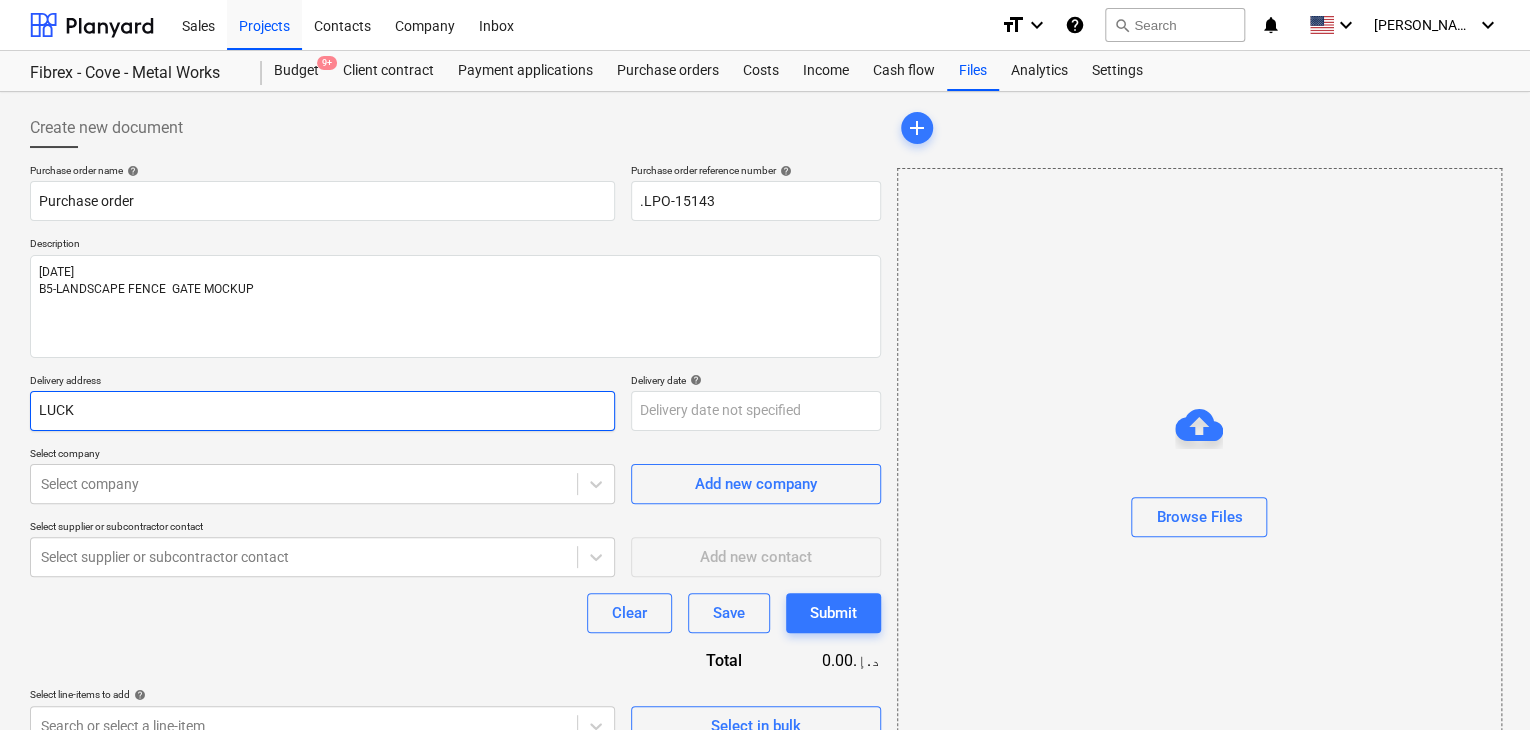 type on "x" 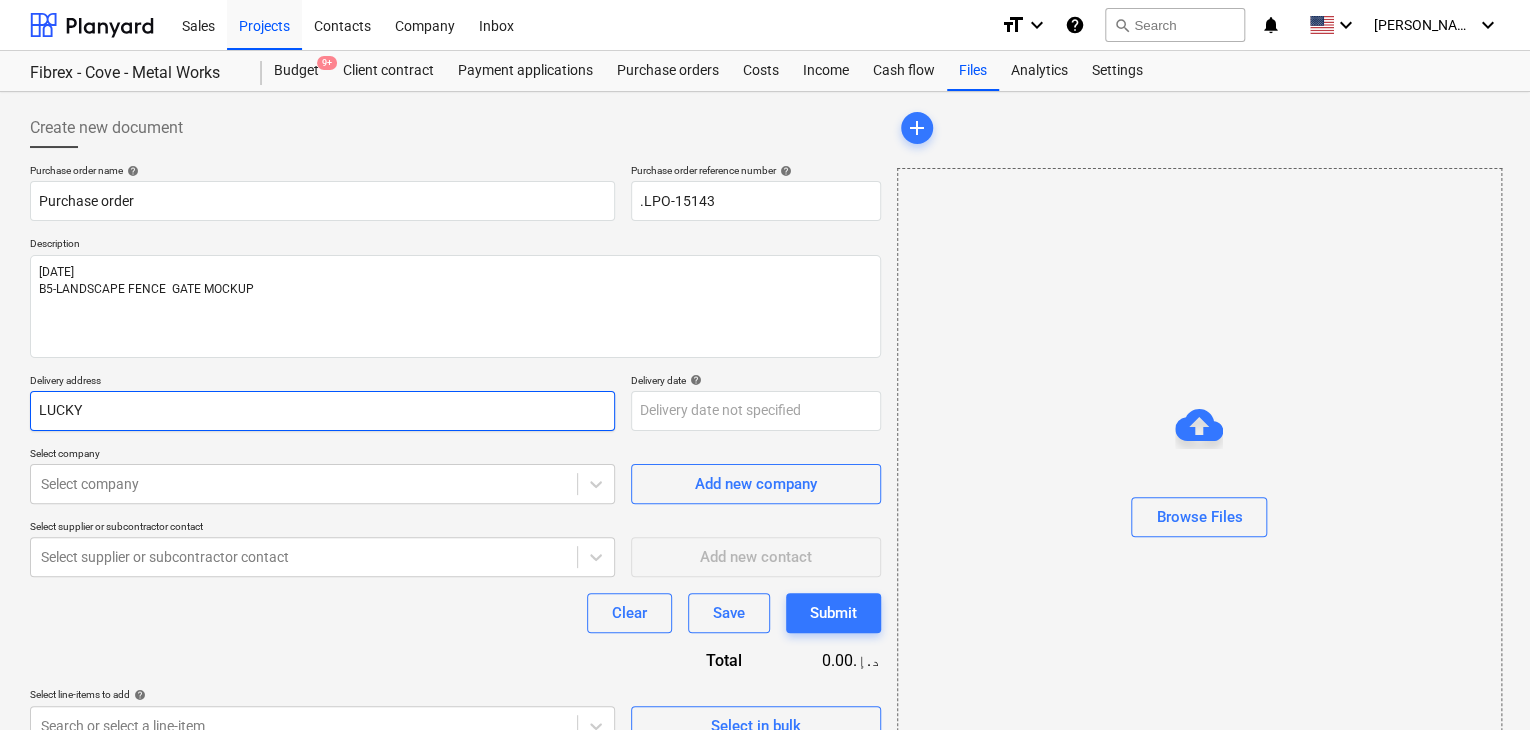 type on "x" 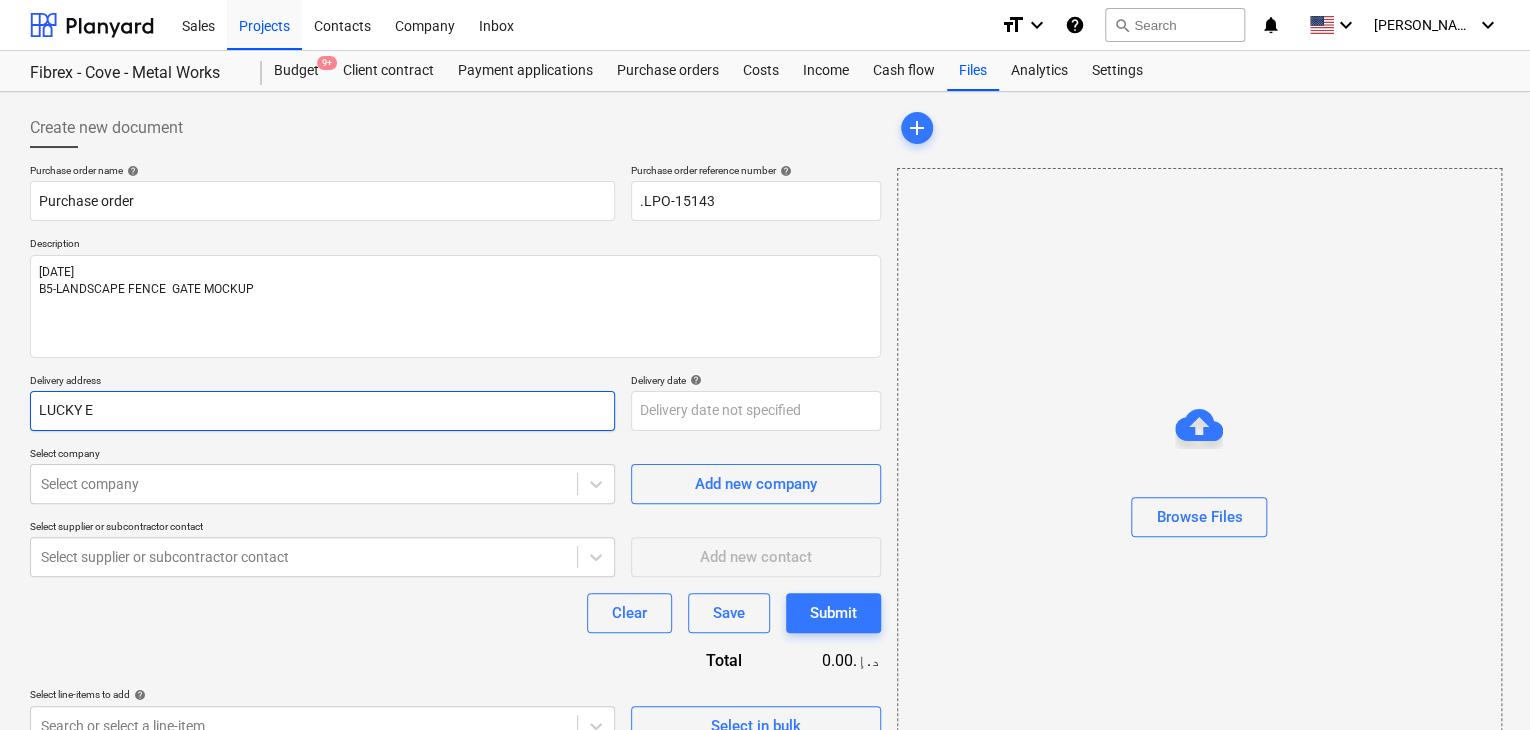 type on "x" 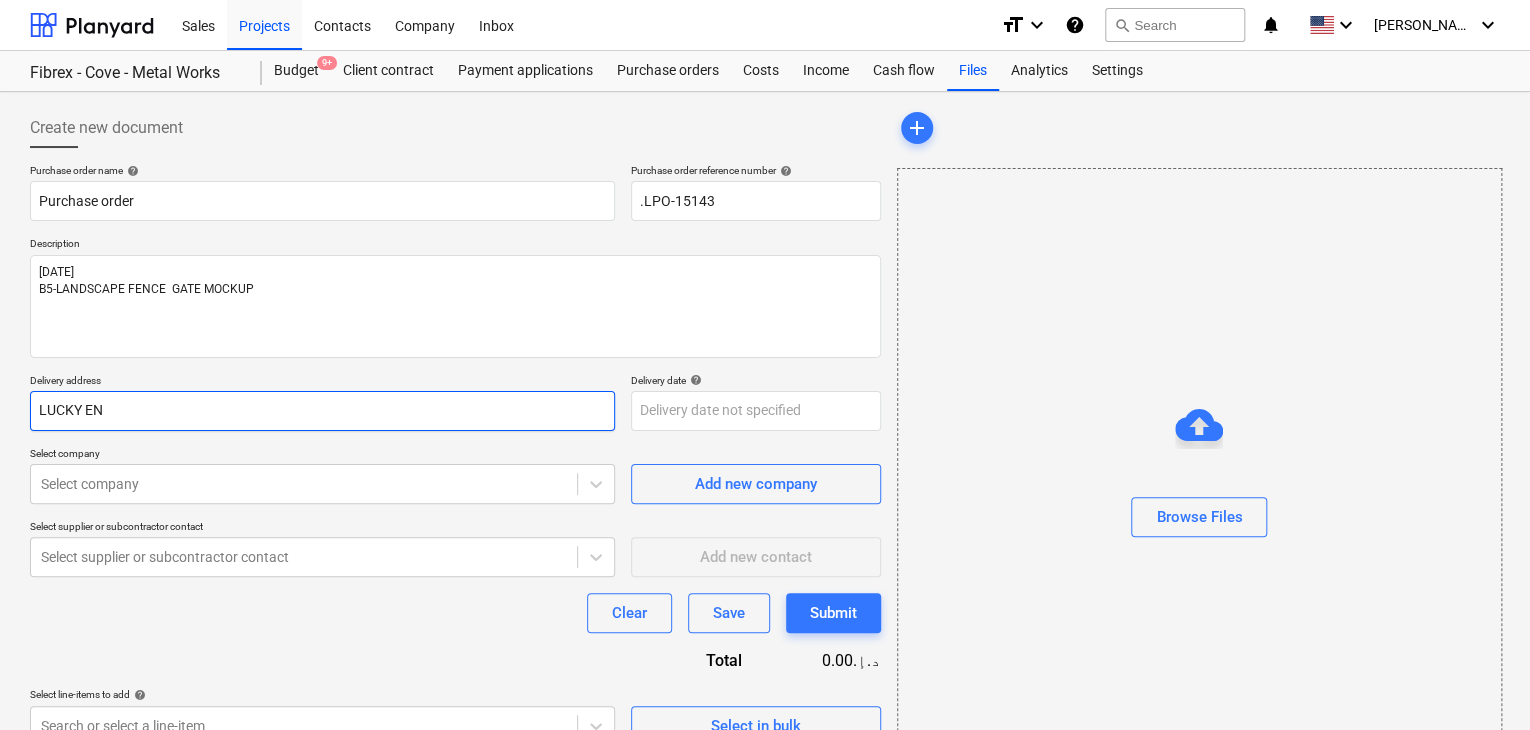 type on "x" 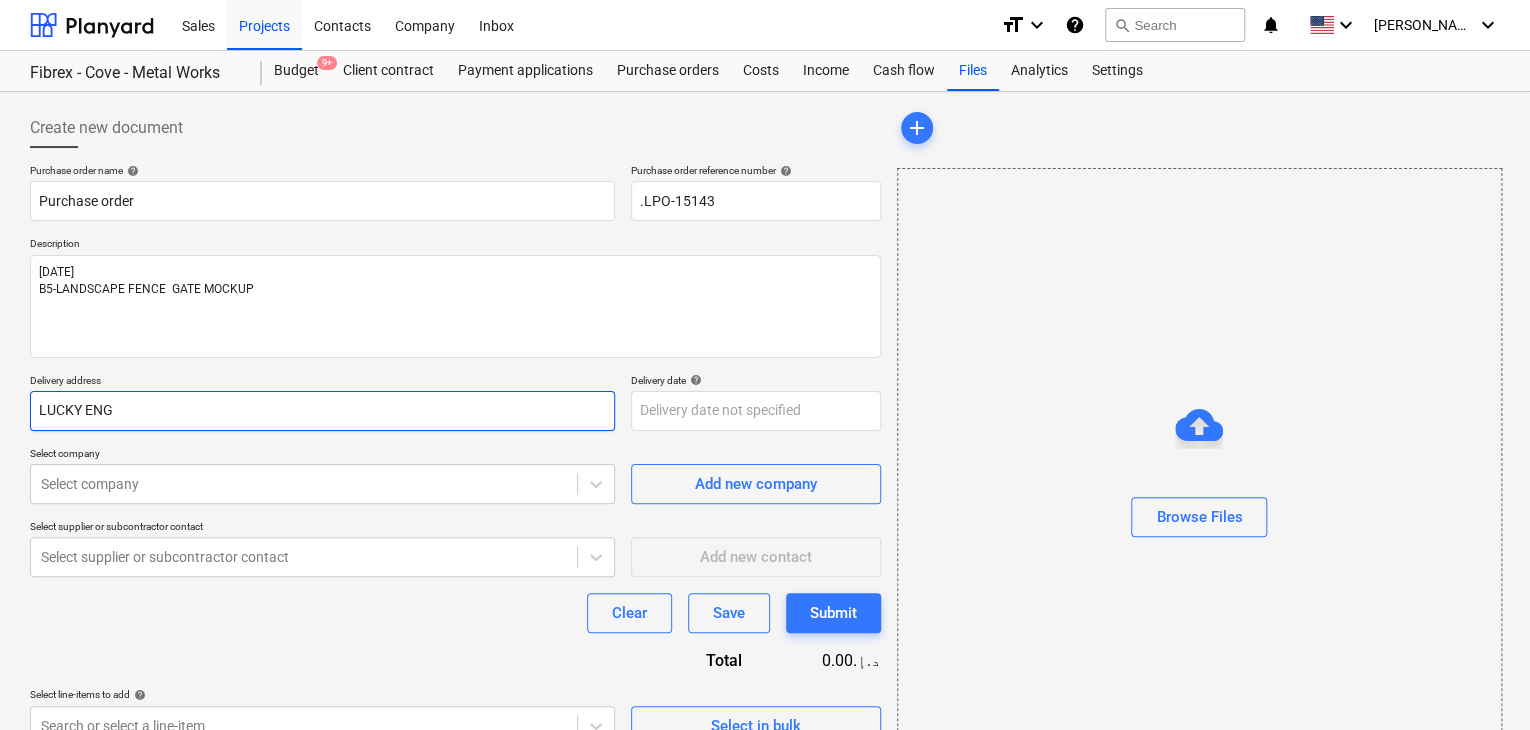 type on "x" 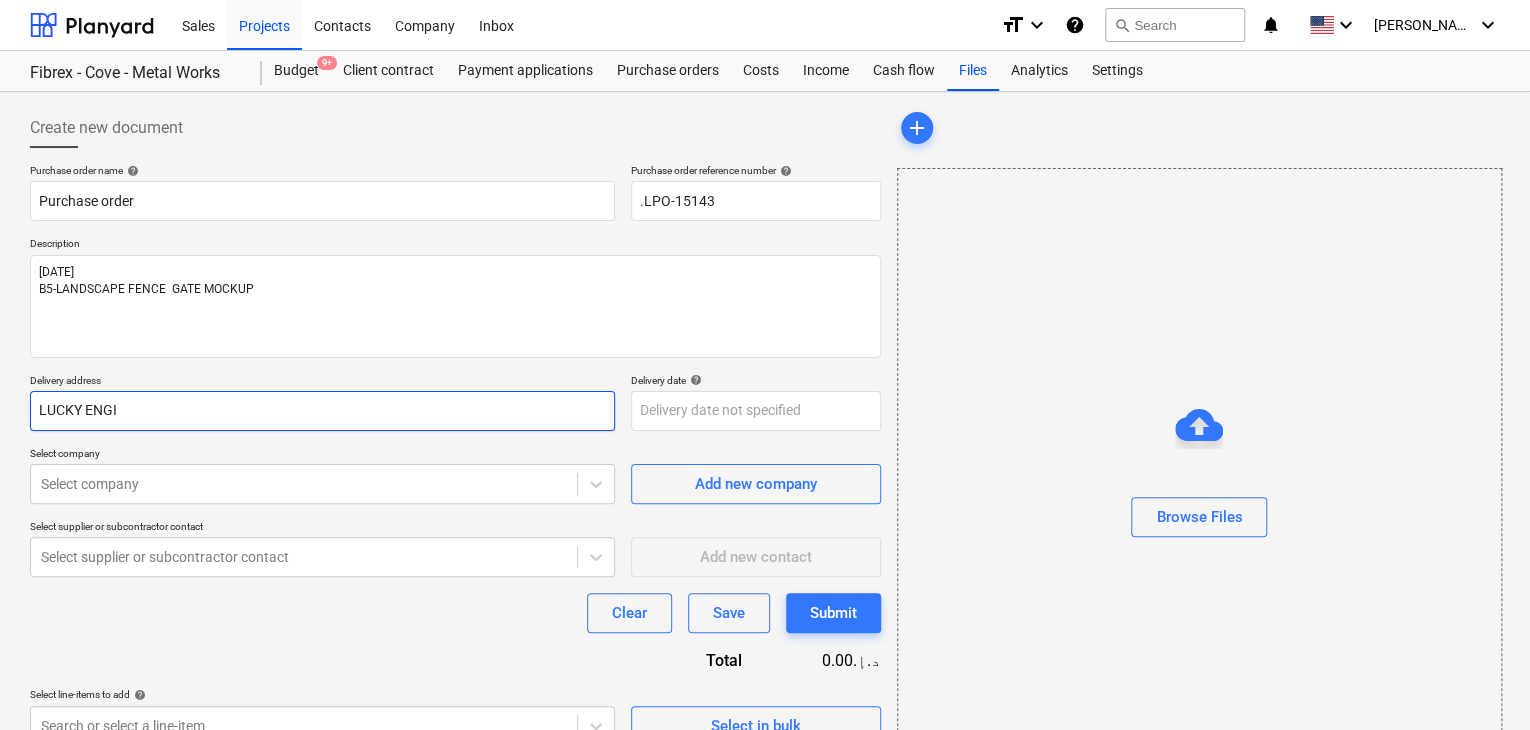 type on "x" 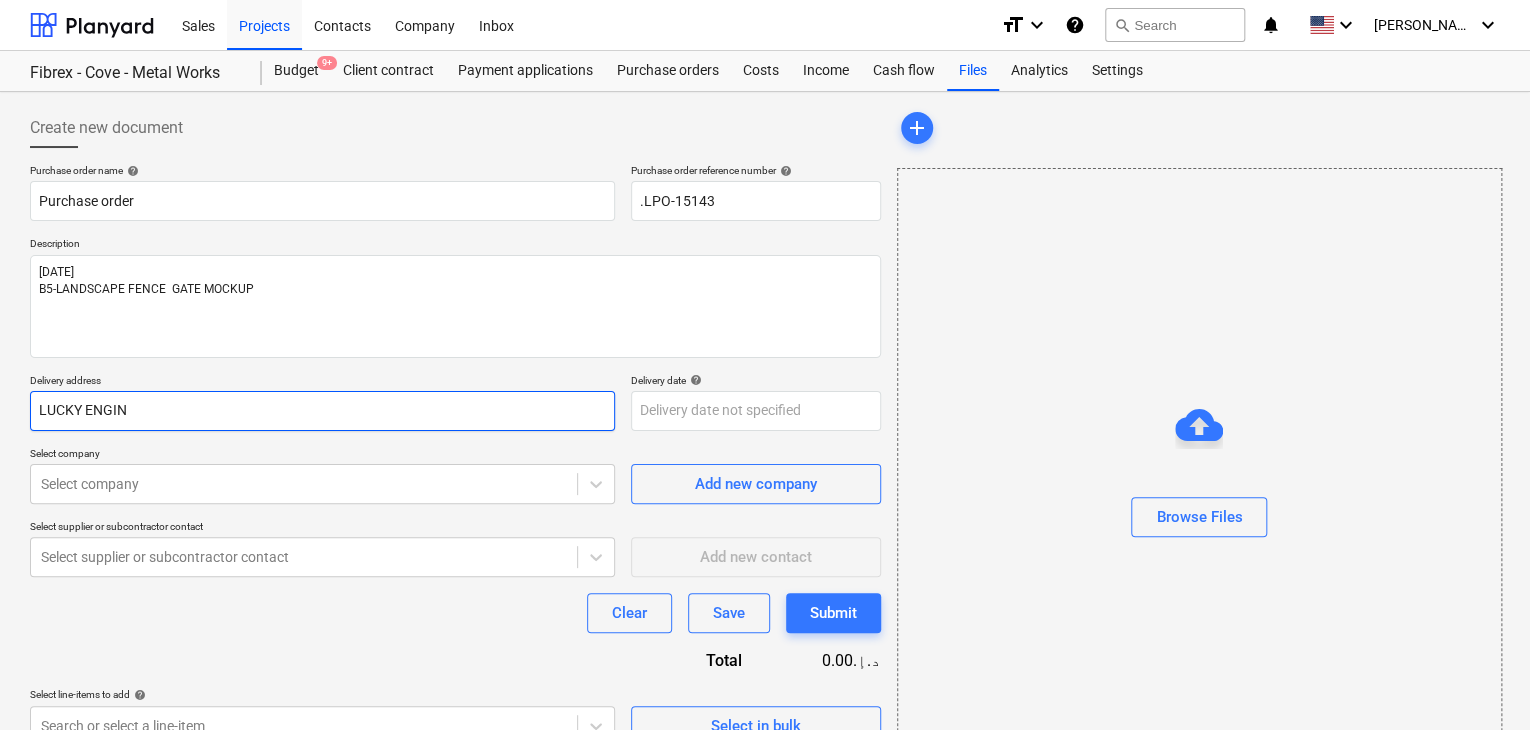 type on "x" 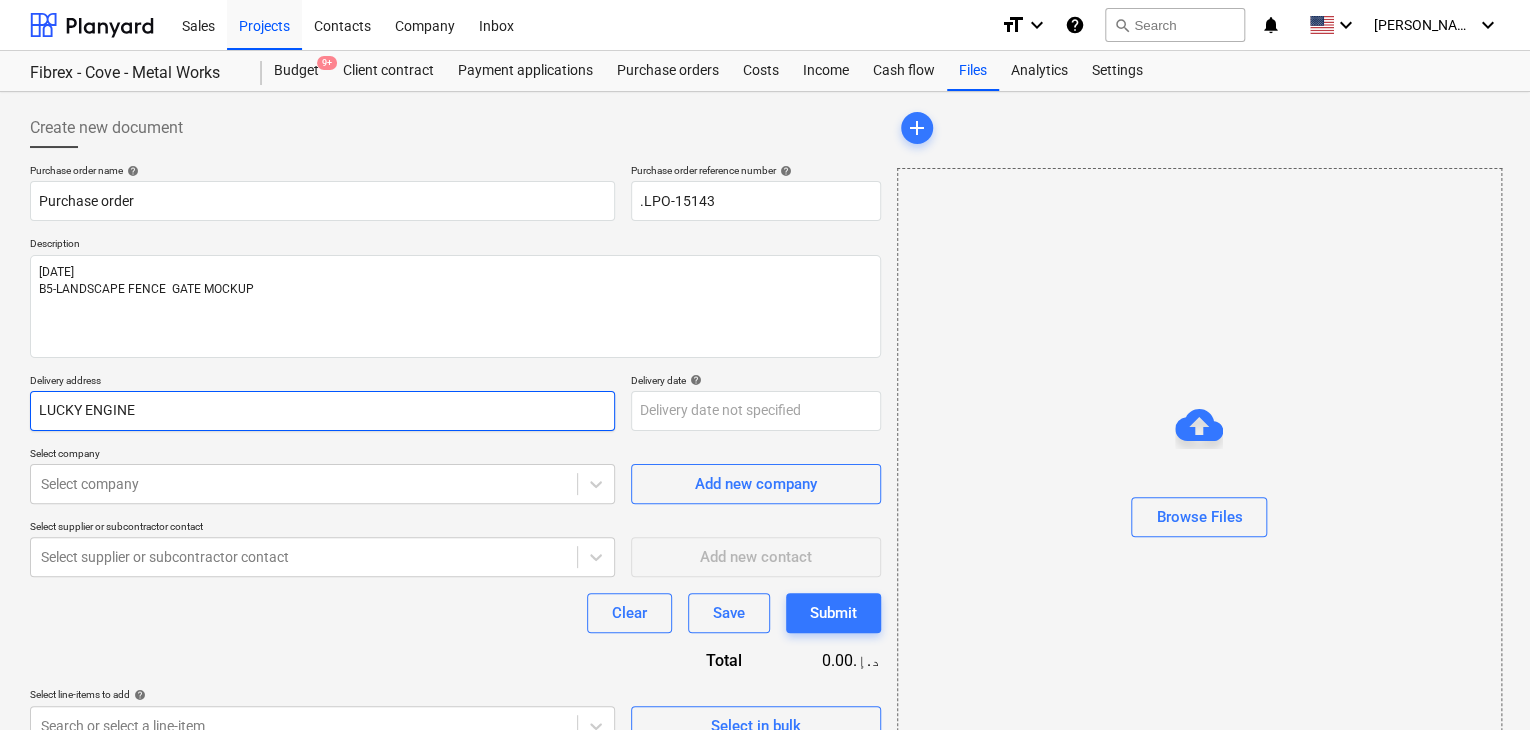 type on "x" 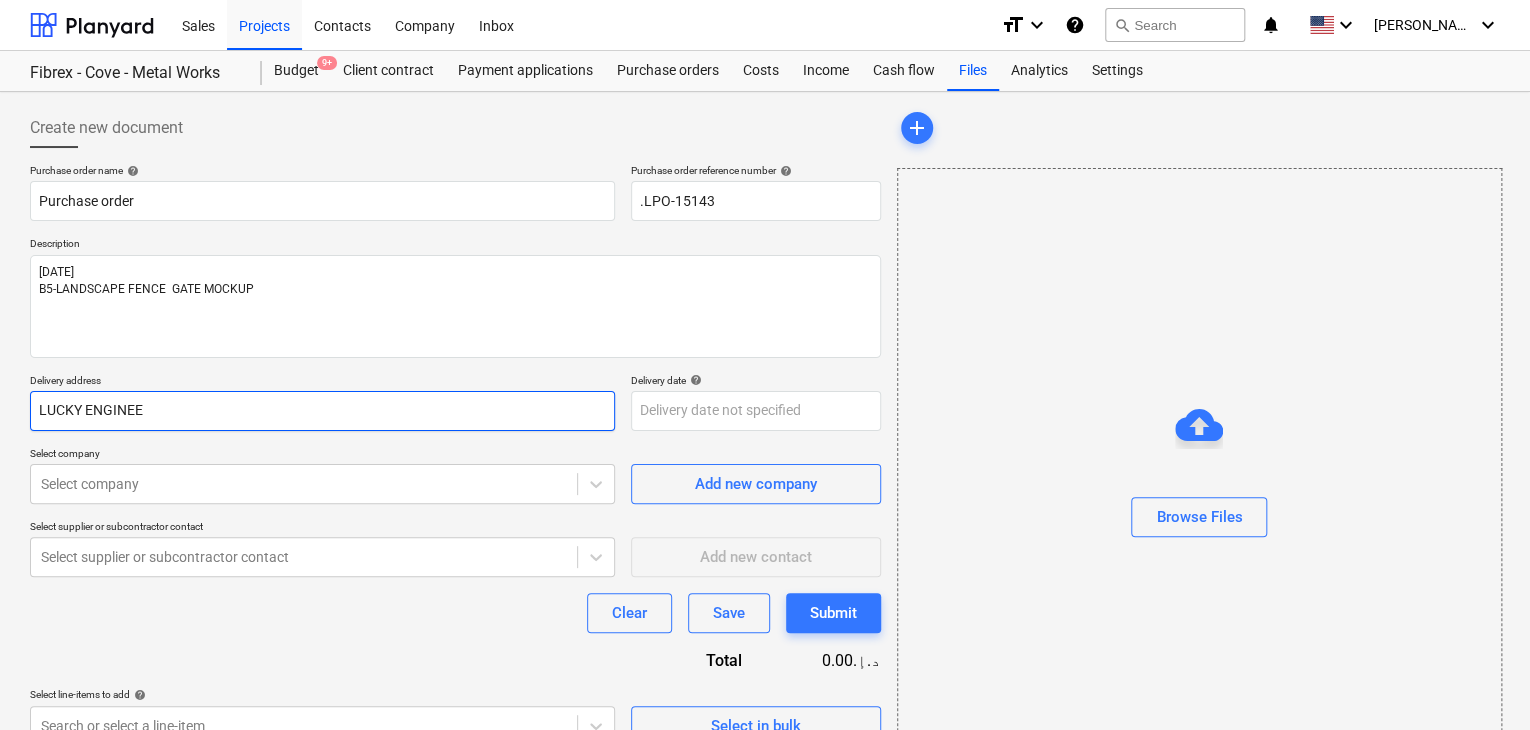 type on "x" 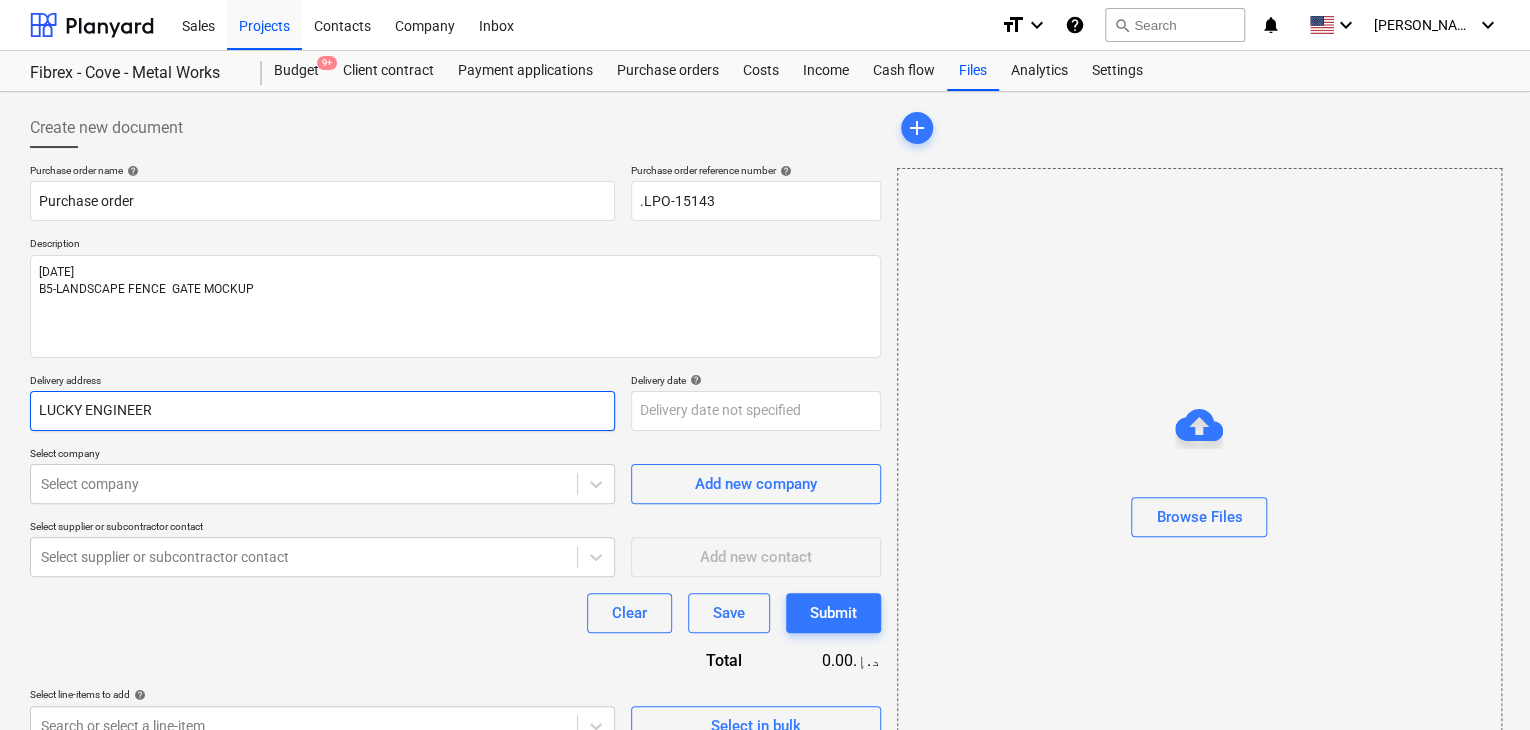 type on "LUCKY ENGINEERI" 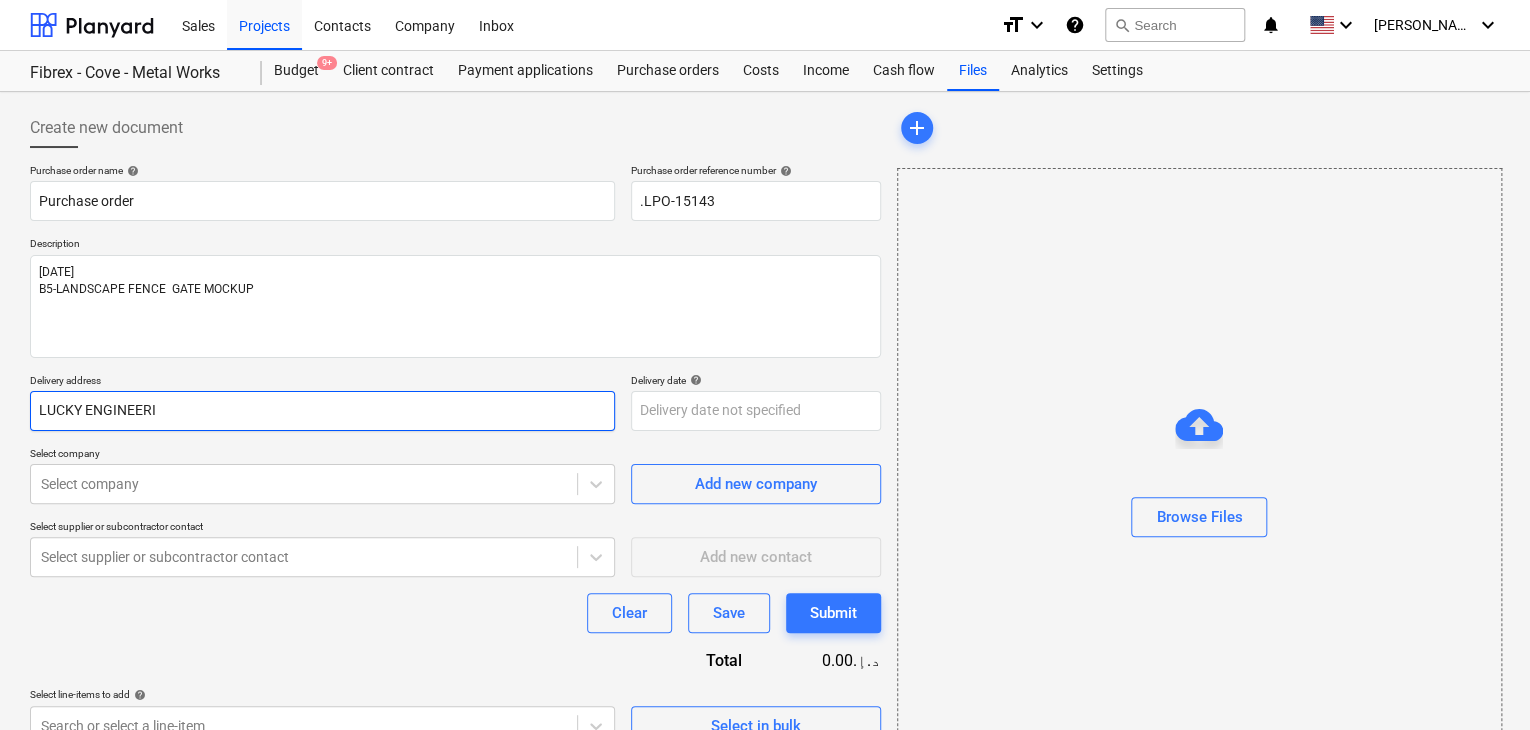 type on "x" 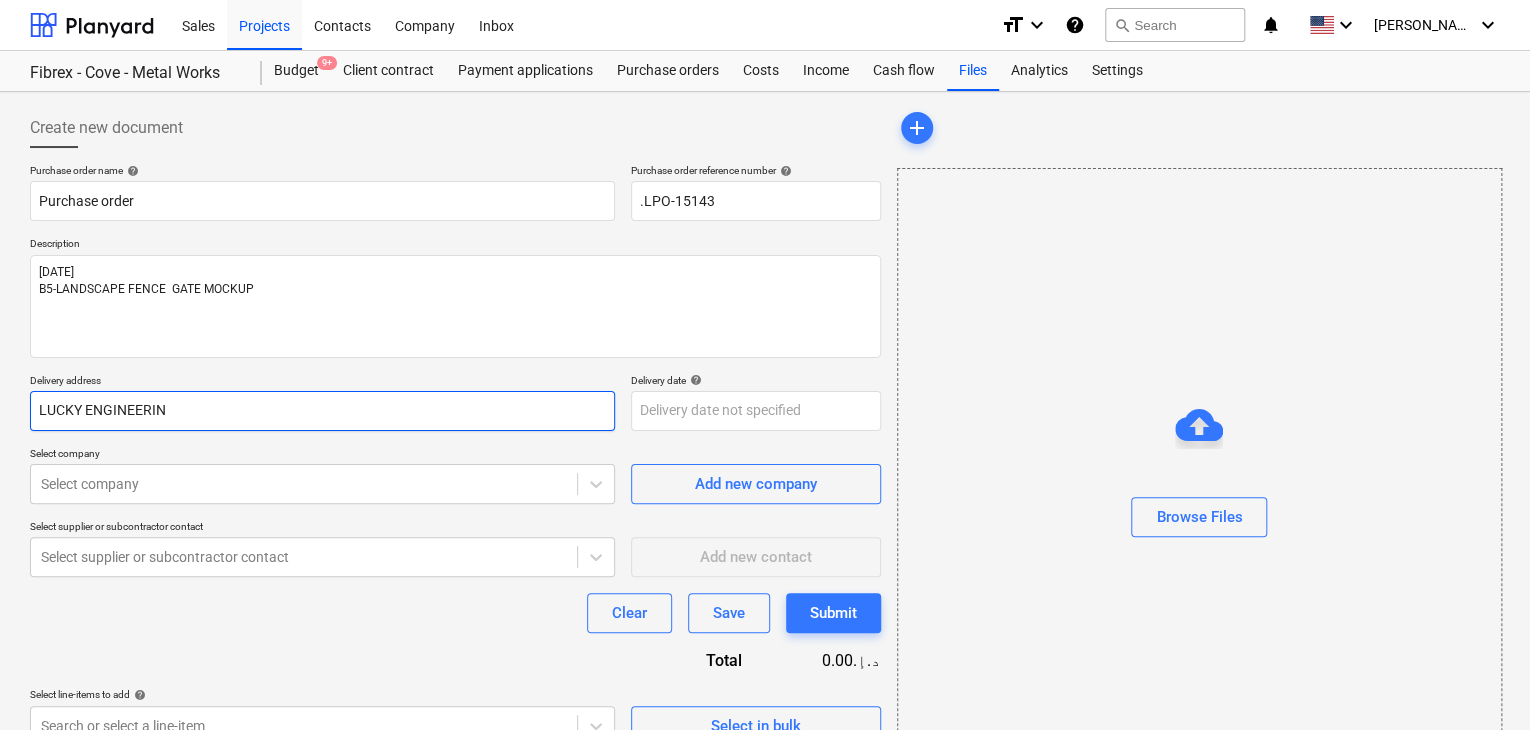 type on "x" 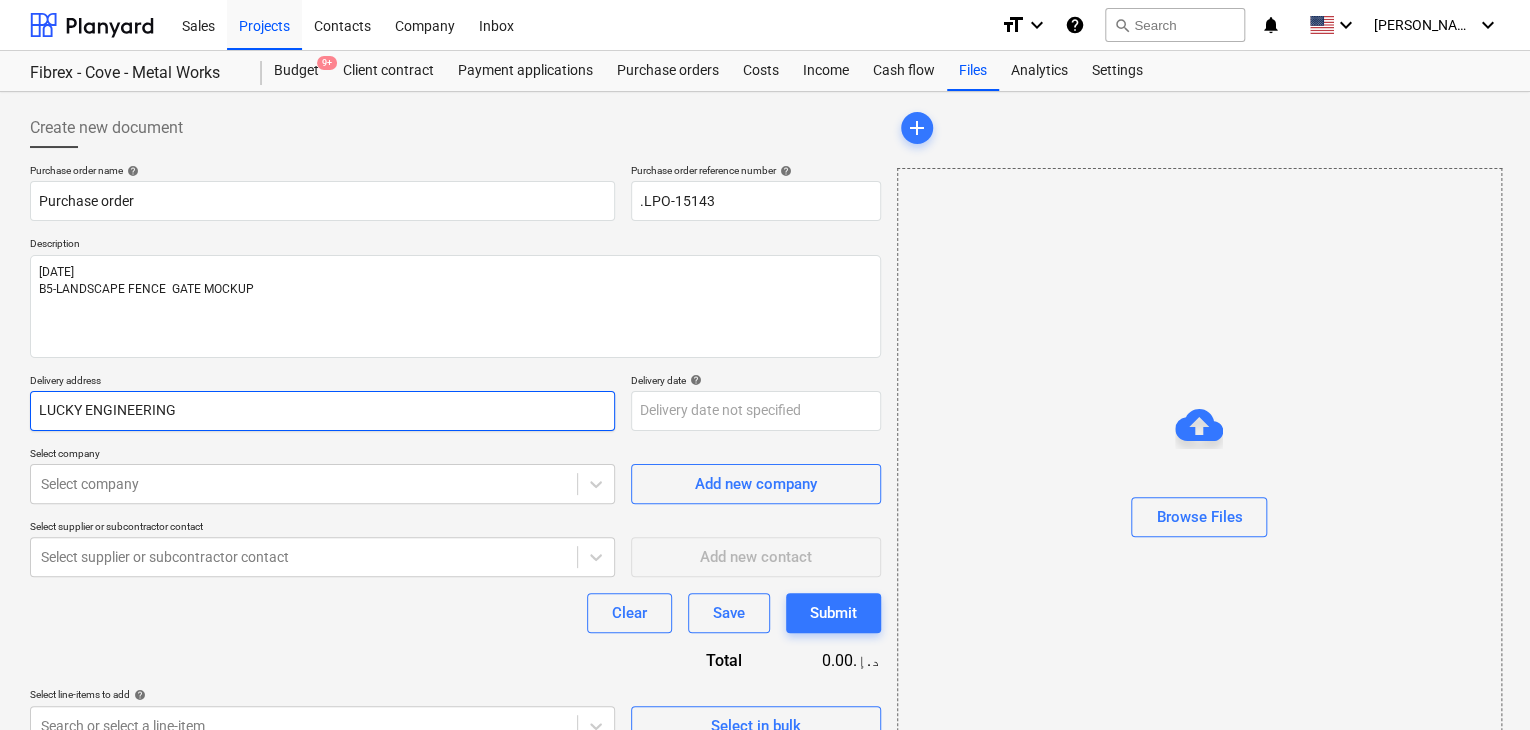 type on "x" 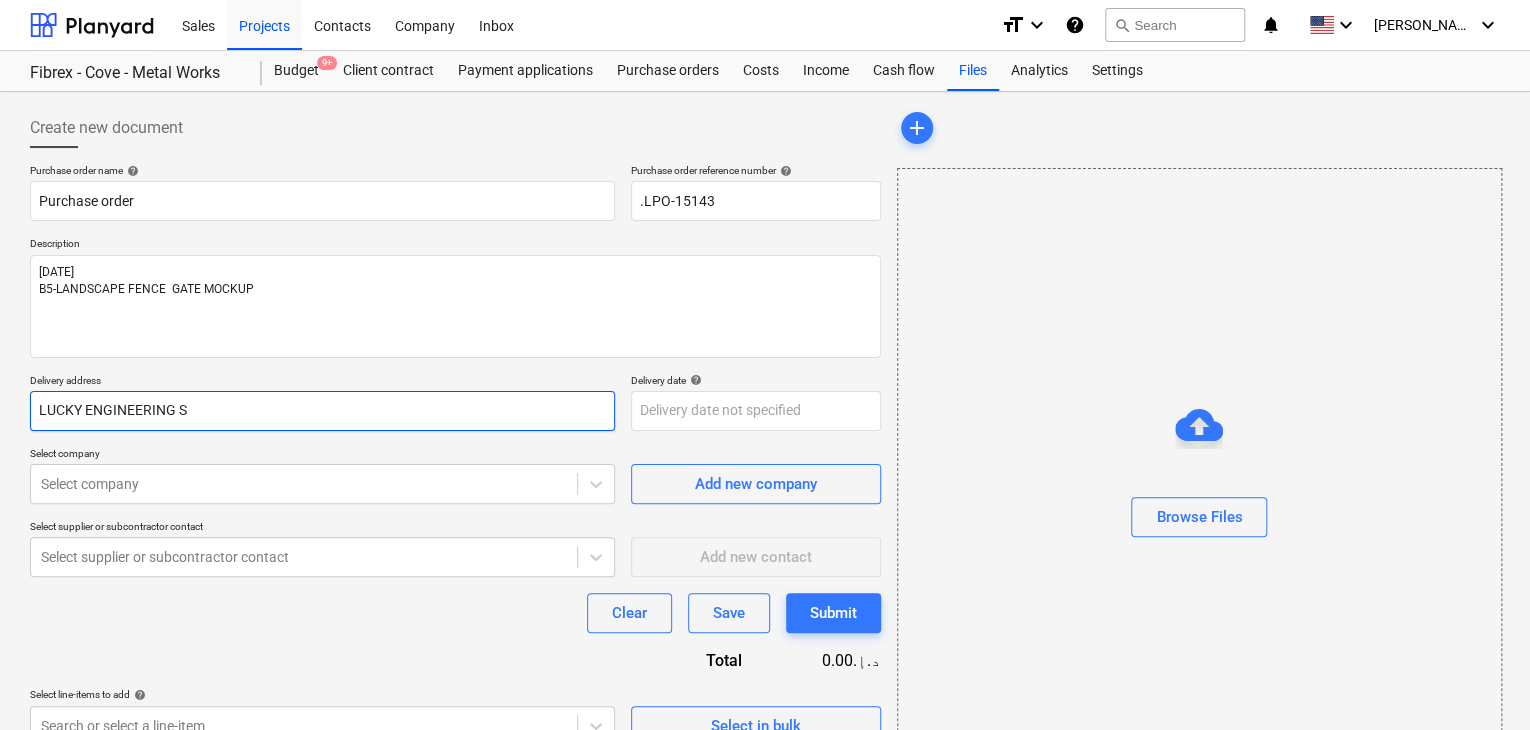 type on "x" 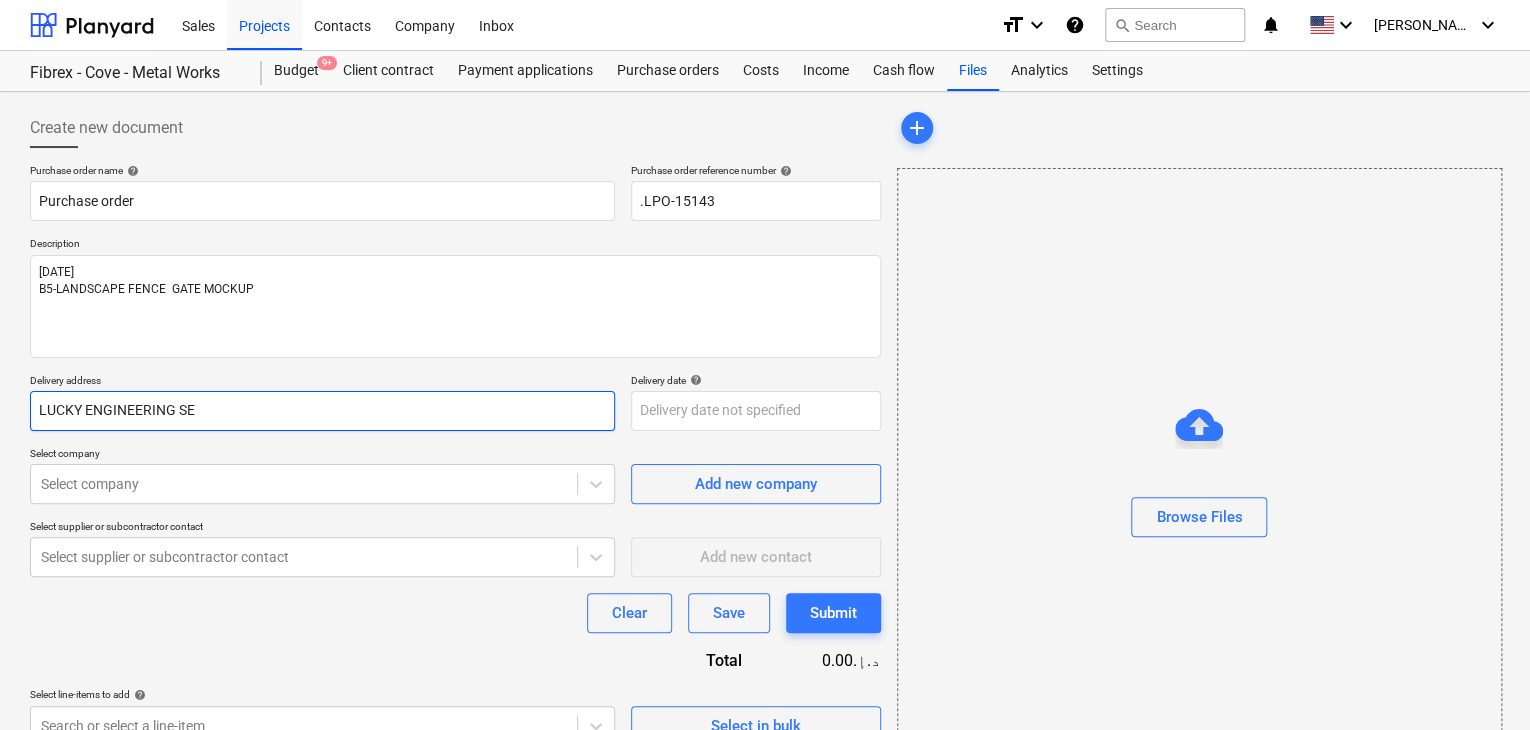 type on "x" 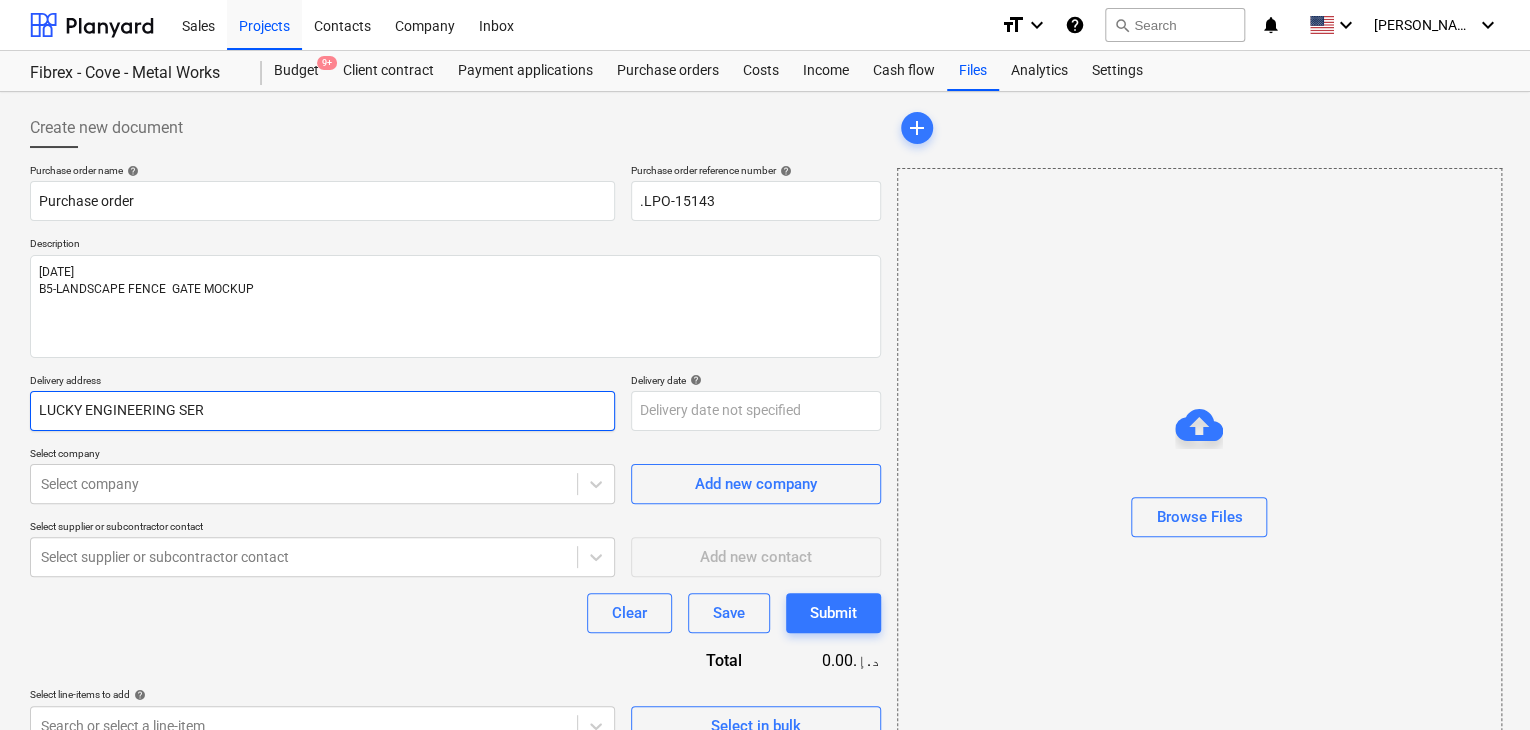 type on "x" 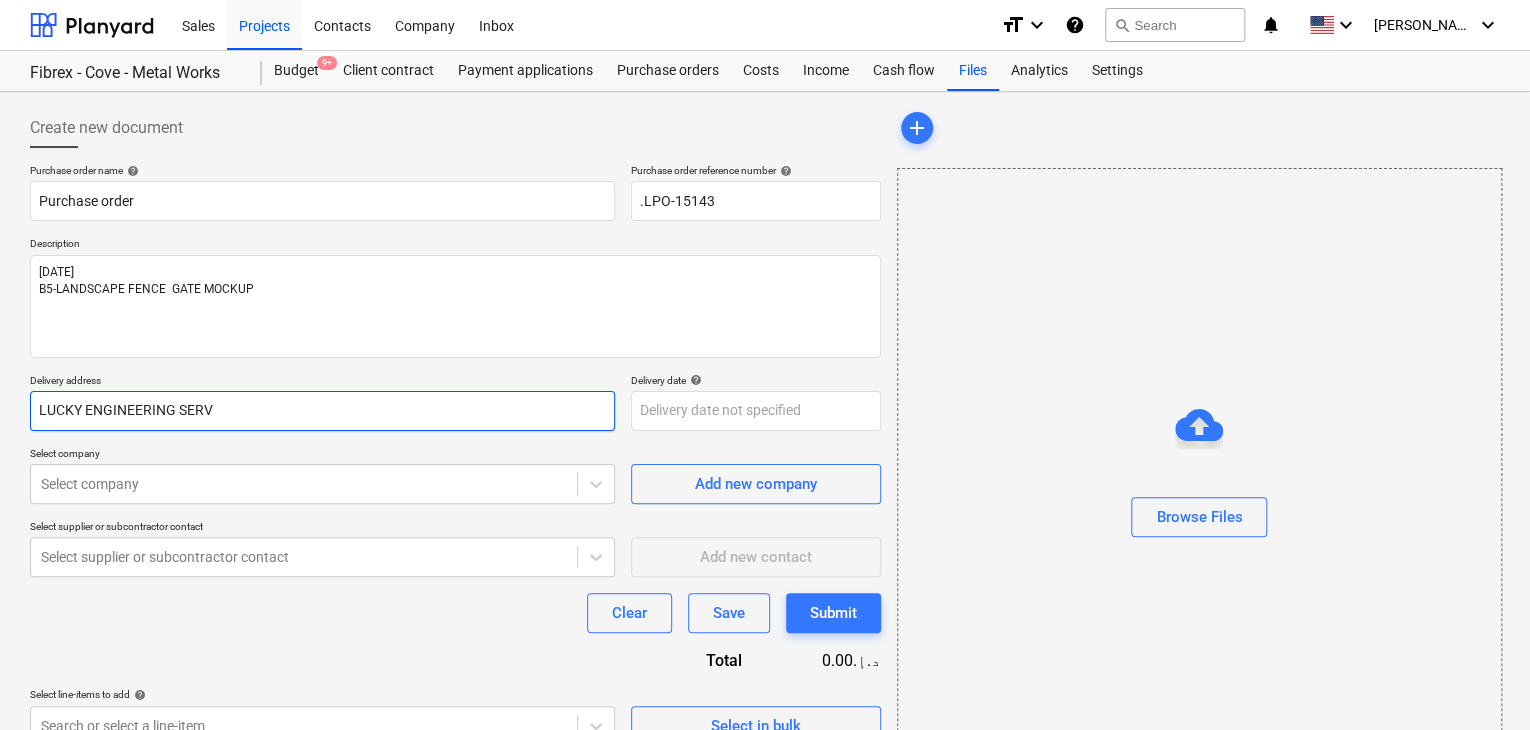 type on "x" 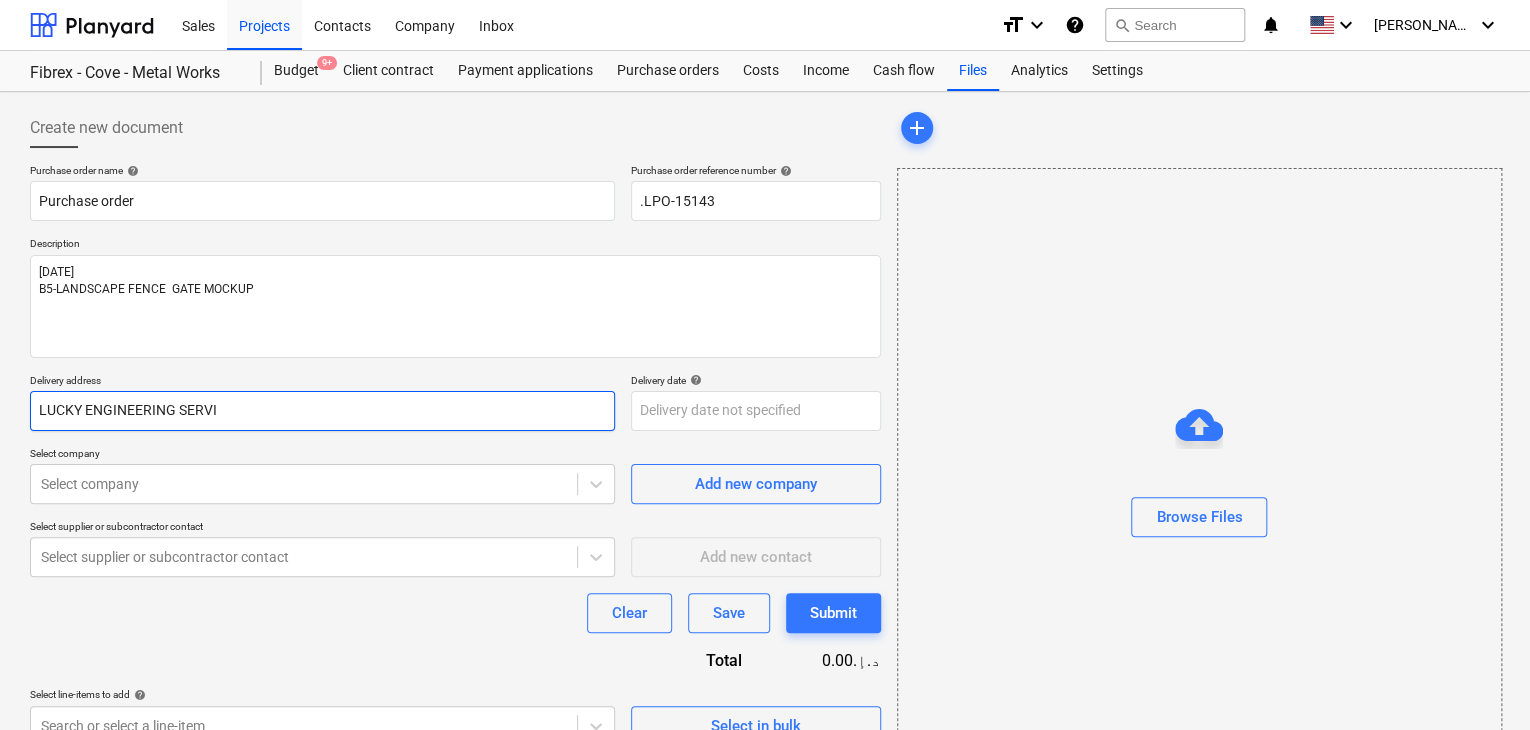 type on "x" 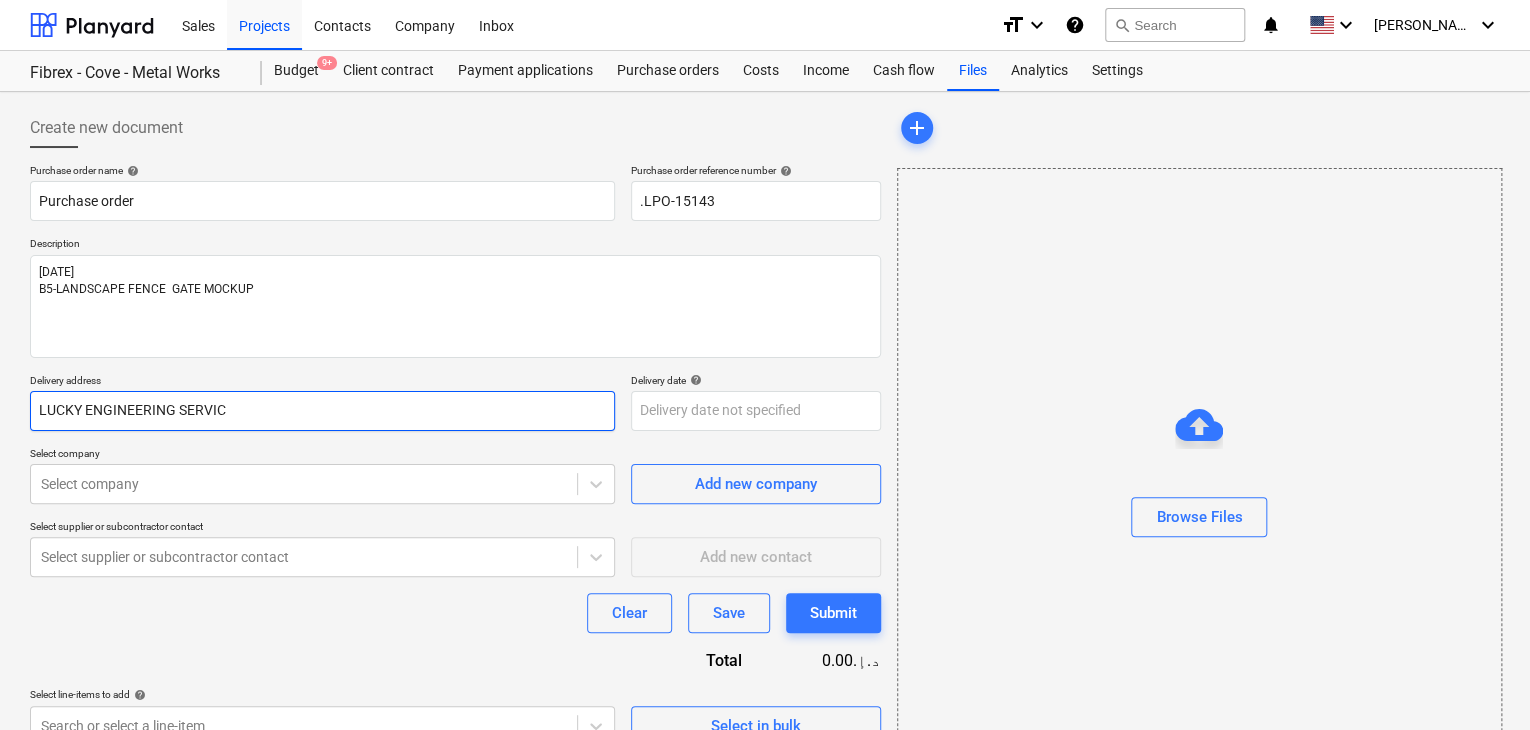 type on "x" 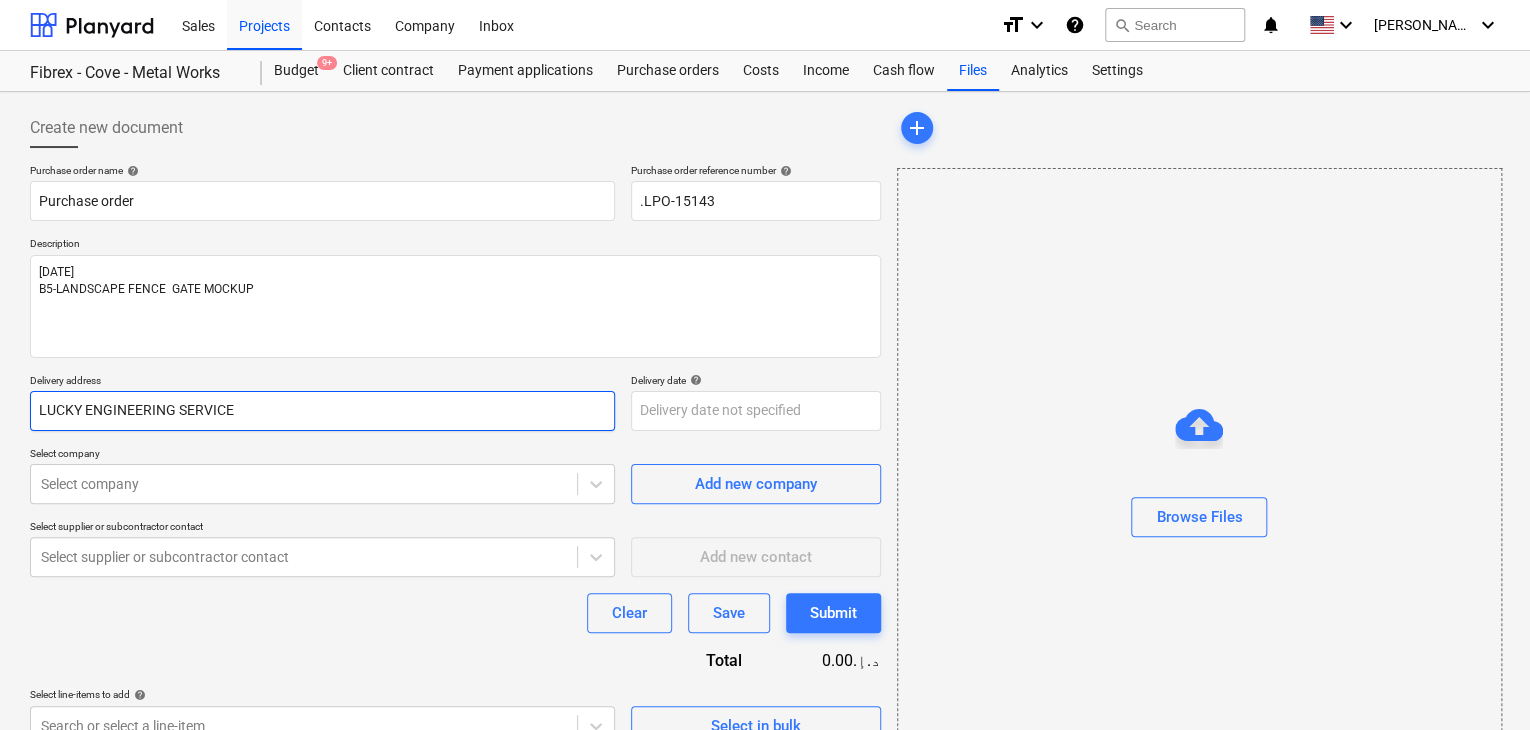 type on "x" 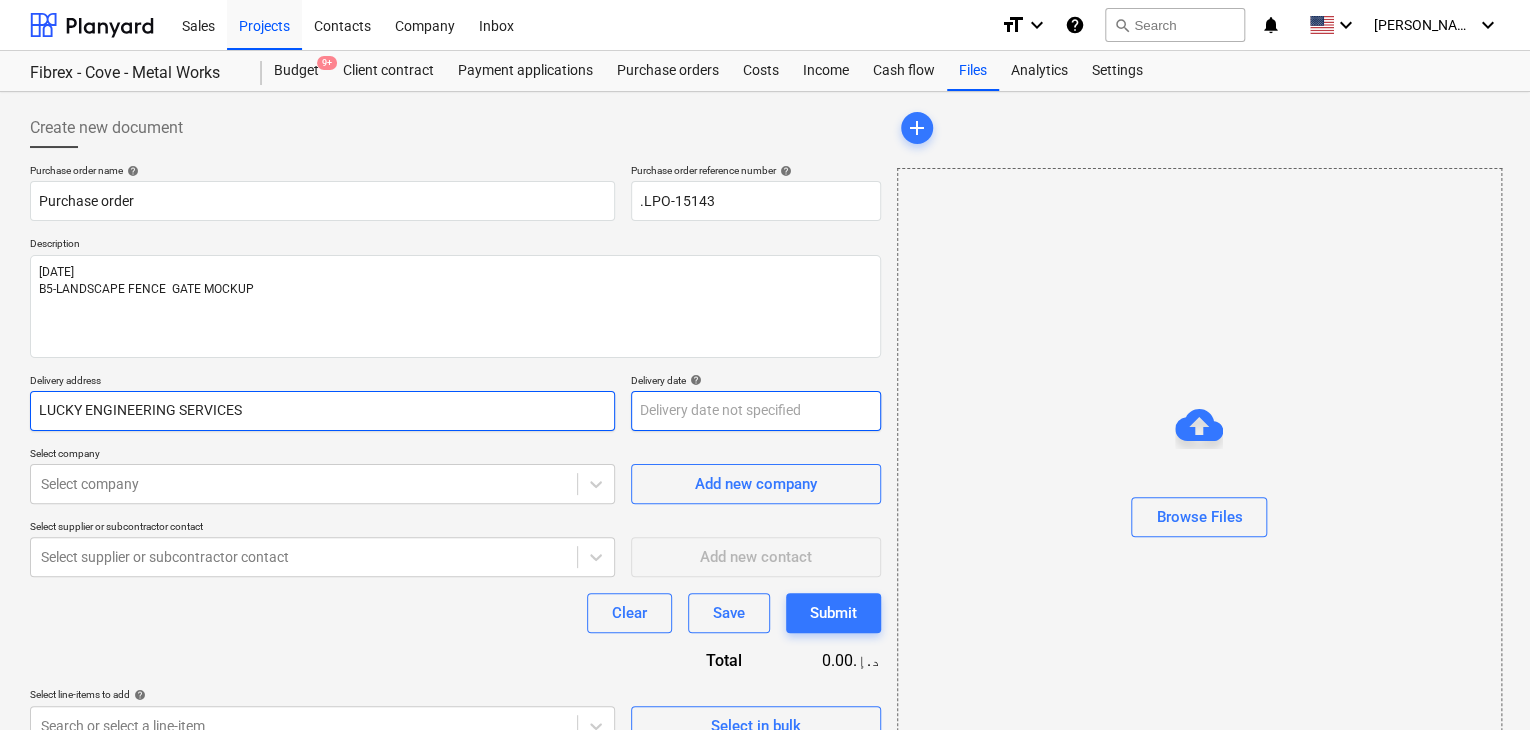type on "LUCKY ENGINEERING SERVICES" 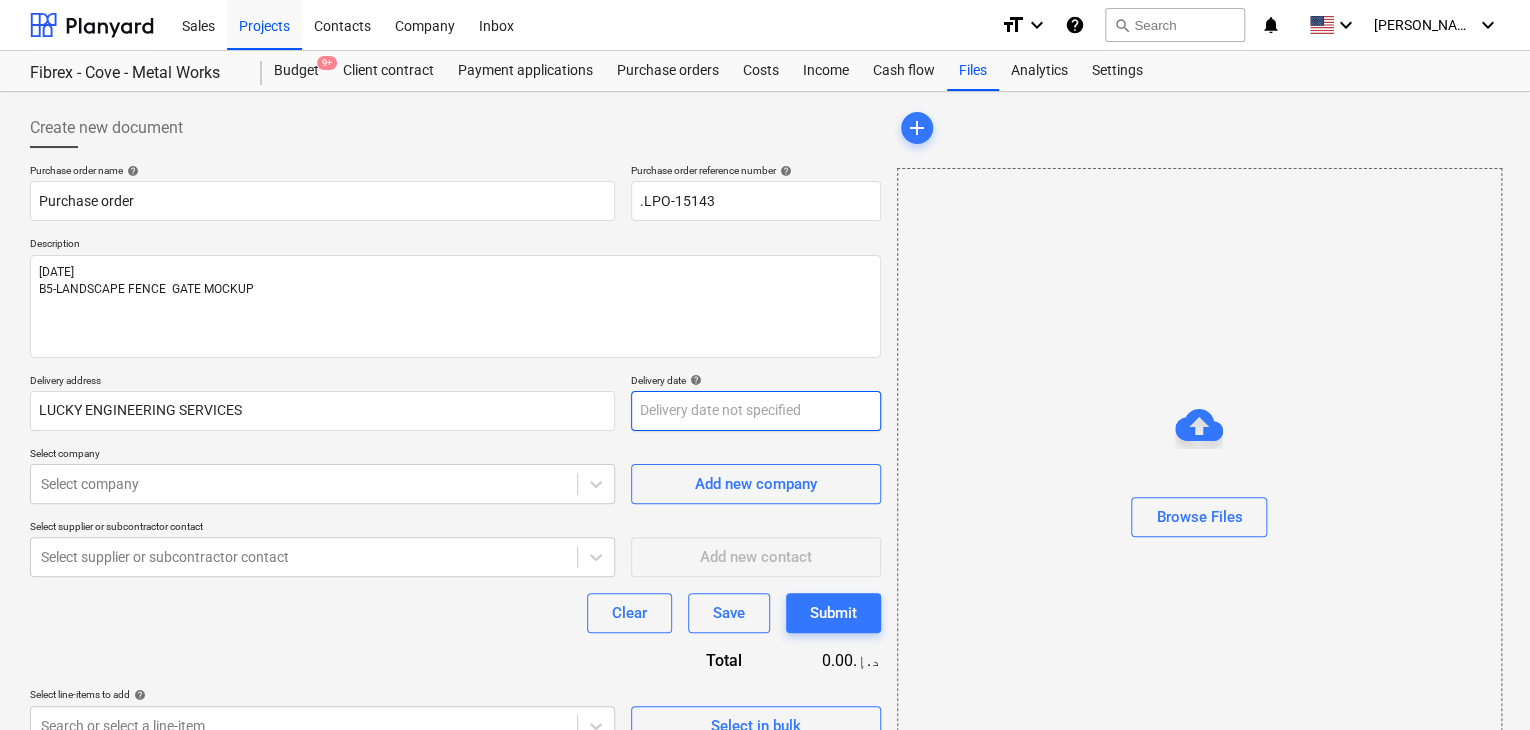 click on "Sales Projects Contacts Company Inbox format_size keyboard_arrow_down help search Search notifications 0 keyboard_arrow_down [PERSON_NAME] keyboard_arrow_down Fibrex - Cove - Metal Works Budget 9+ Client contract Payment applications Purchase orders Costs Income Cash flow Files Analytics Settings Create new document Purchase order name help Purchase order Purchase order reference number help .LPO-15143 Description [DATE]
B5-LANDSCAPE FENCE  GATE MOCKUP Delivery address LUCKY ENGINEERING SERVICES Delivery date help Press the down arrow key to interact with the calendar and
select a date. Press the question mark key to get the keyboard shortcuts for changing dates. Select company Select company Add new company Select supplier or subcontractor contact Select supplier or subcontractor contact Add new contact Clear Save Submit Total 0.00د.إ.‏ Select line-items to add help Search or select a line-item Select in bulk add Browse Files
x" at bounding box center (765, 365) 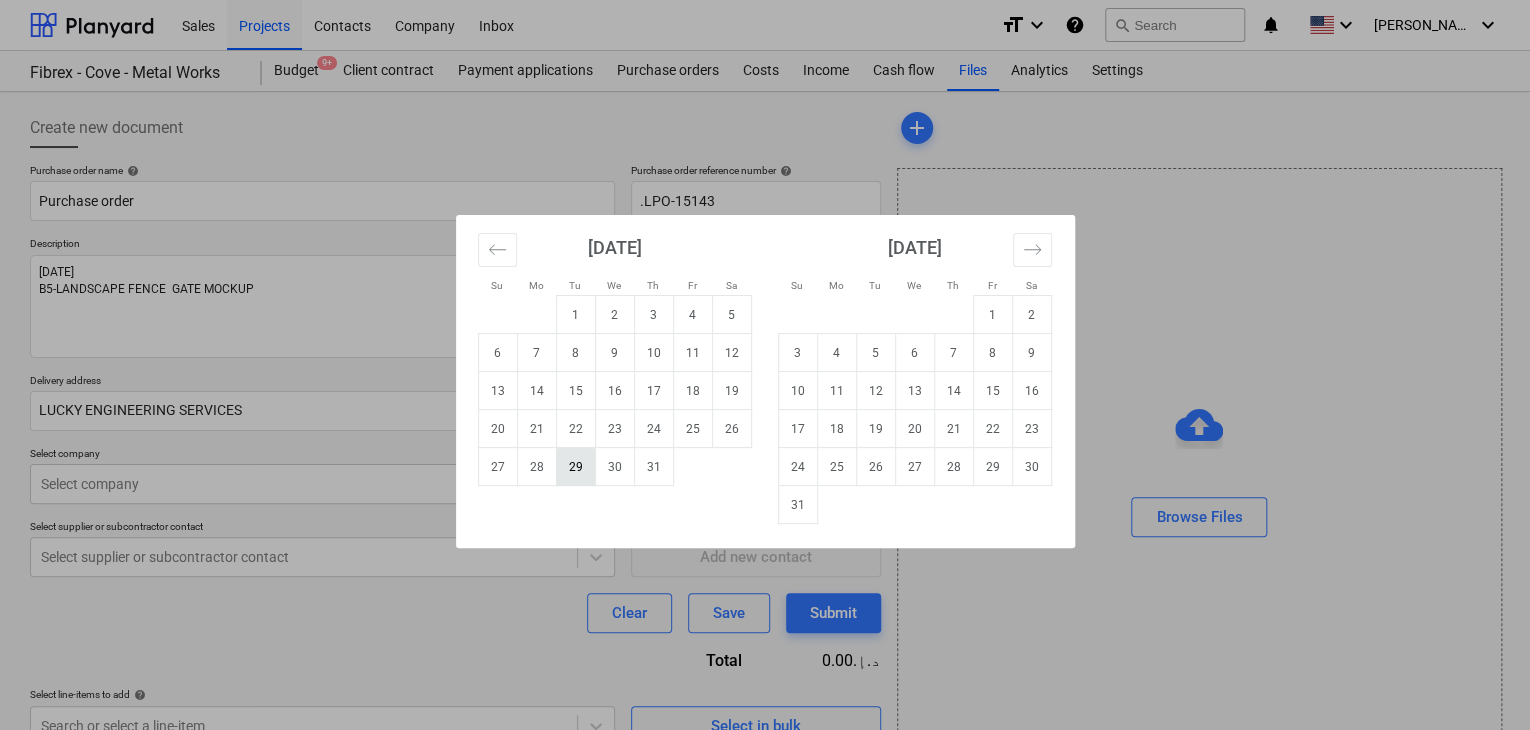 click on "29" at bounding box center [575, 467] 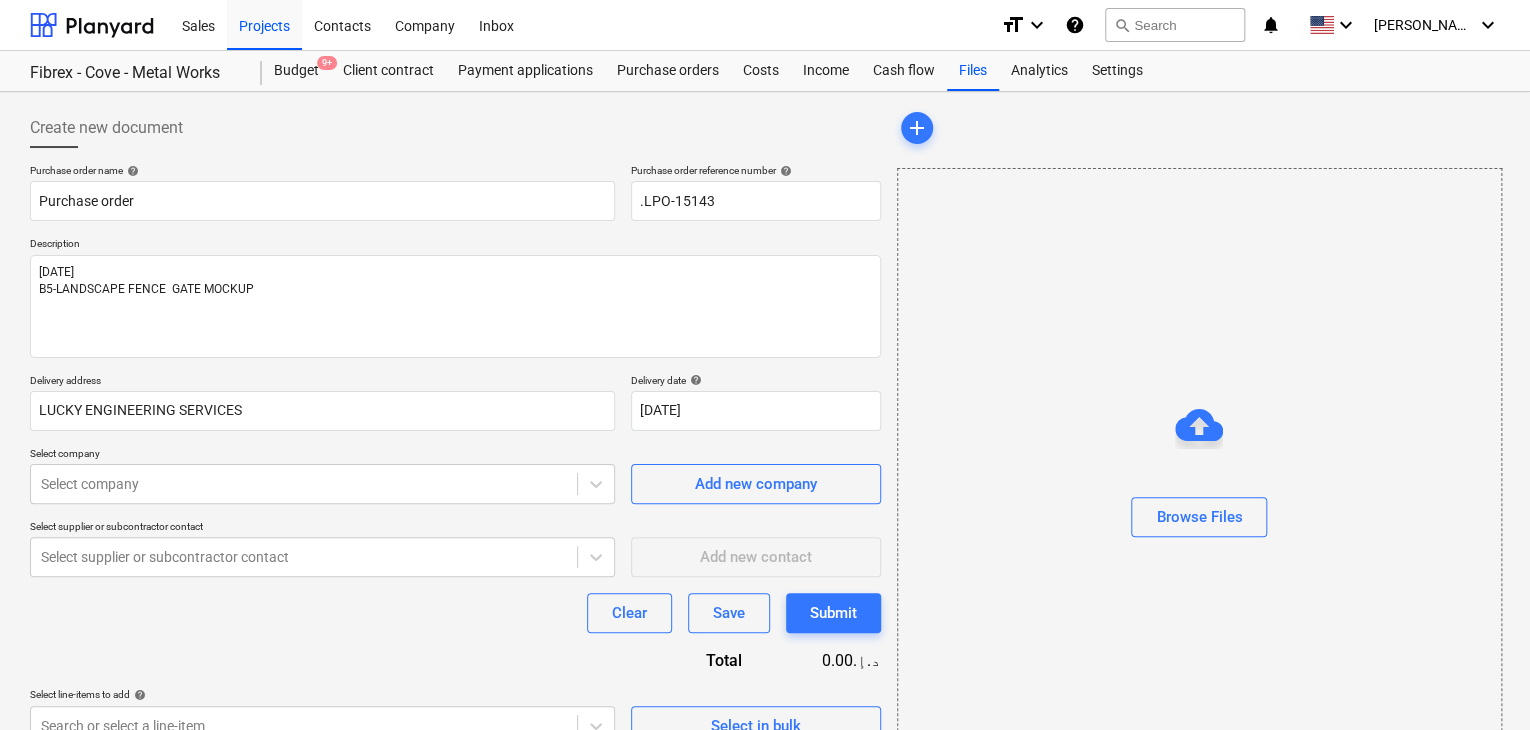 type on "x" 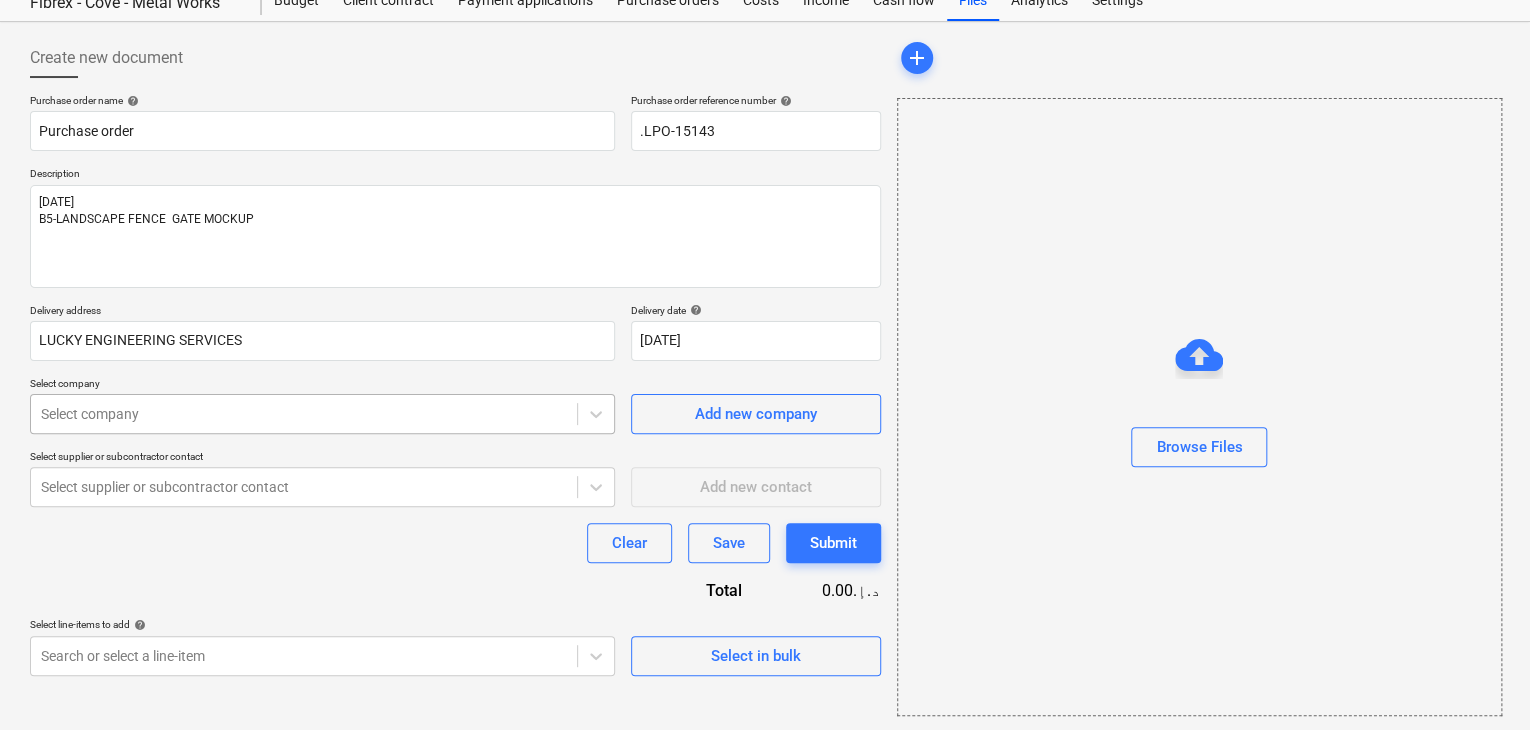 click on "Sales Projects Contacts Company Inbox format_size keyboard_arrow_down help search Search notifications 0 keyboard_arrow_down [PERSON_NAME] keyboard_arrow_down Fibrex - Cove - Metal Works Budget 9+ Client contract Payment applications Purchase orders Costs Income Cash flow Files Analytics Settings Create new document Purchase order name help Purchase order Purchase order reference number help .LPO-15143 Description [DATE]
B5-LANDSCAPE FENCE  GATE MOCKUP Delivery address LUCKY ENGINEERING SERVICES Delivery date help [DATE] [DATE] Press the down arrow key to interact with the calendar and
select a date. Press the question mark key to get the keyboard shortcuts for changing dates. Select company Select company Add new company Select supplier or subcontractor contact Select supplier or subcontractor contact Add new contact Clear Save Submit Total 0.00د.إ.‏ Select line-items to add help Search or select a line-item Select in bulk add Browse Files
x" at bounding box center [765, 295] 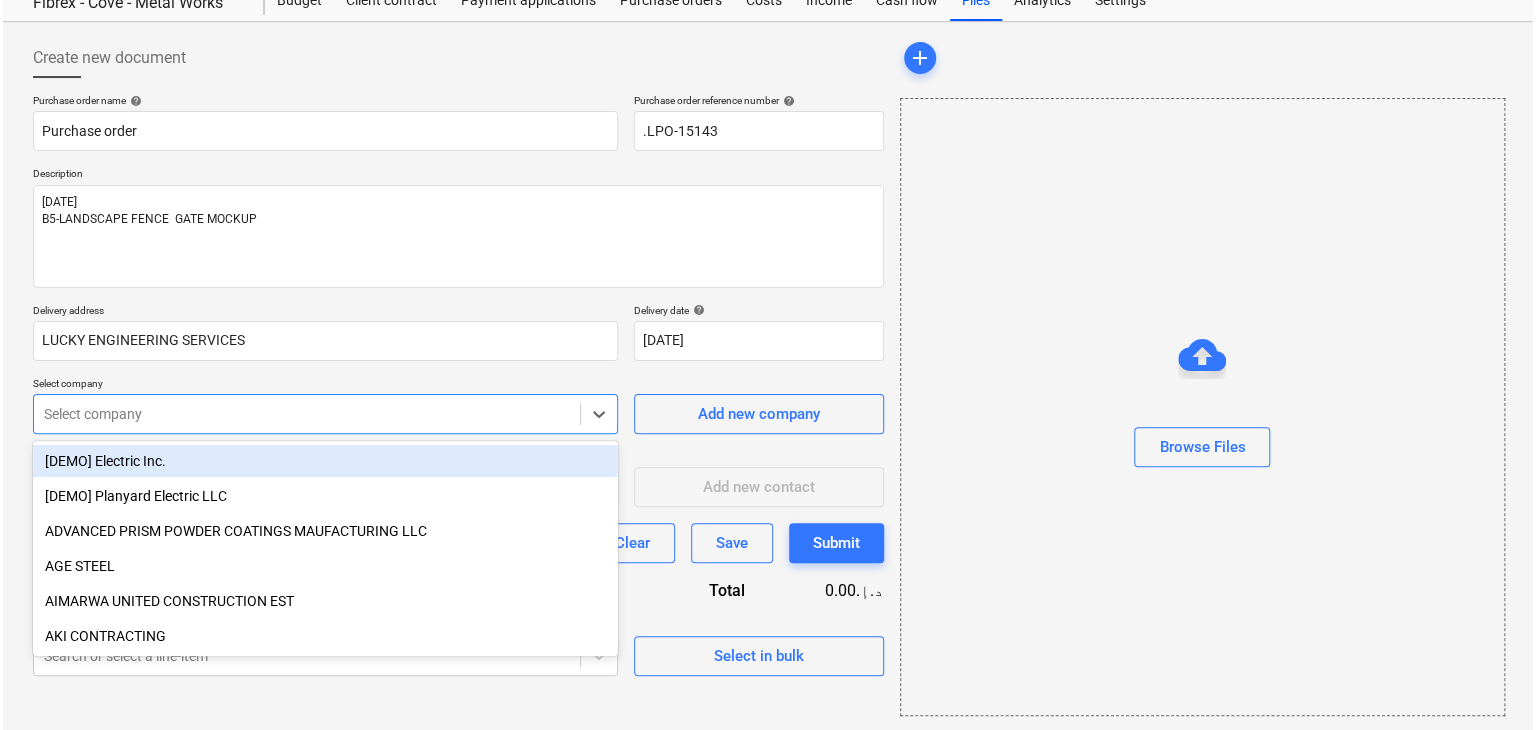 scroll, scrollTop: 71, scrollLeft: 0, axis: vertical 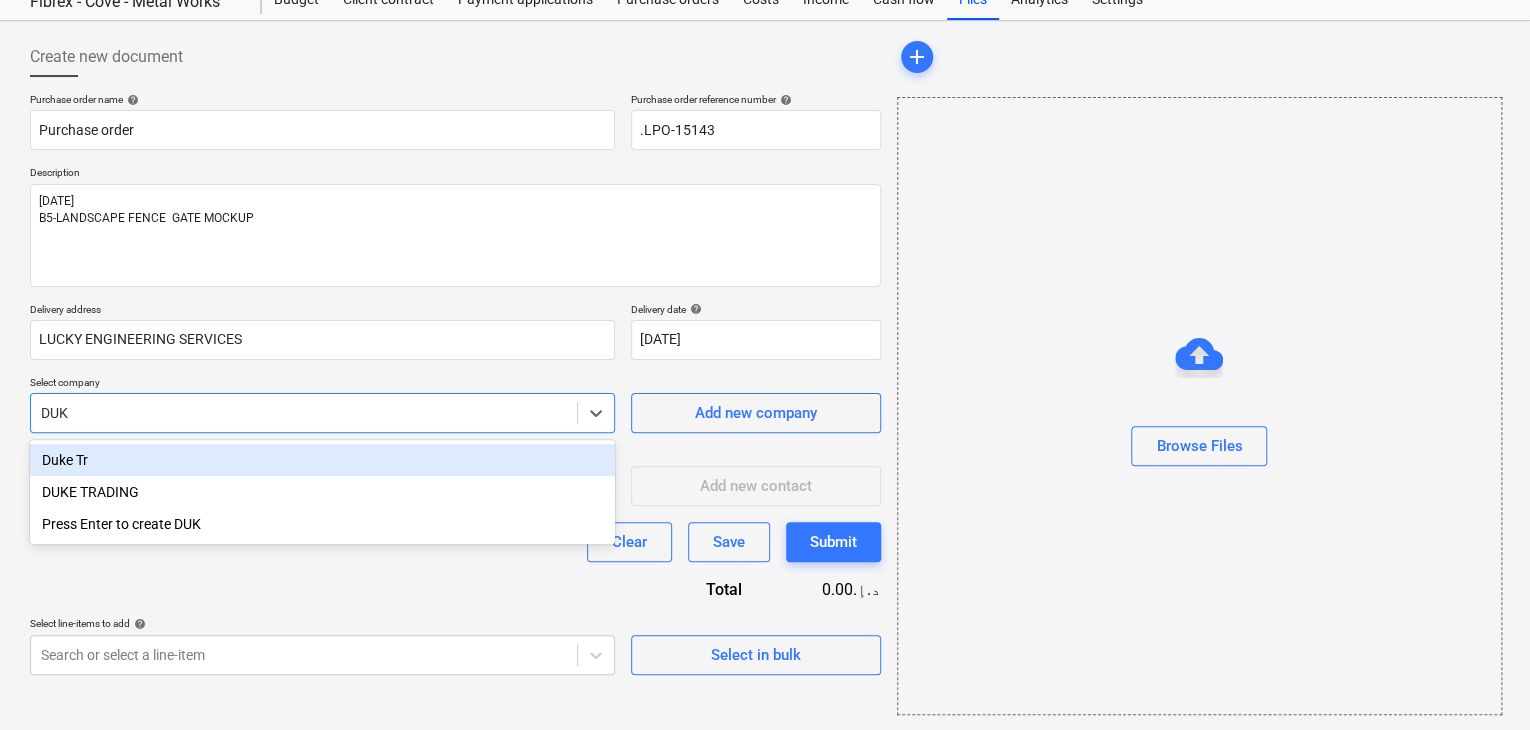 type on "DUKE" 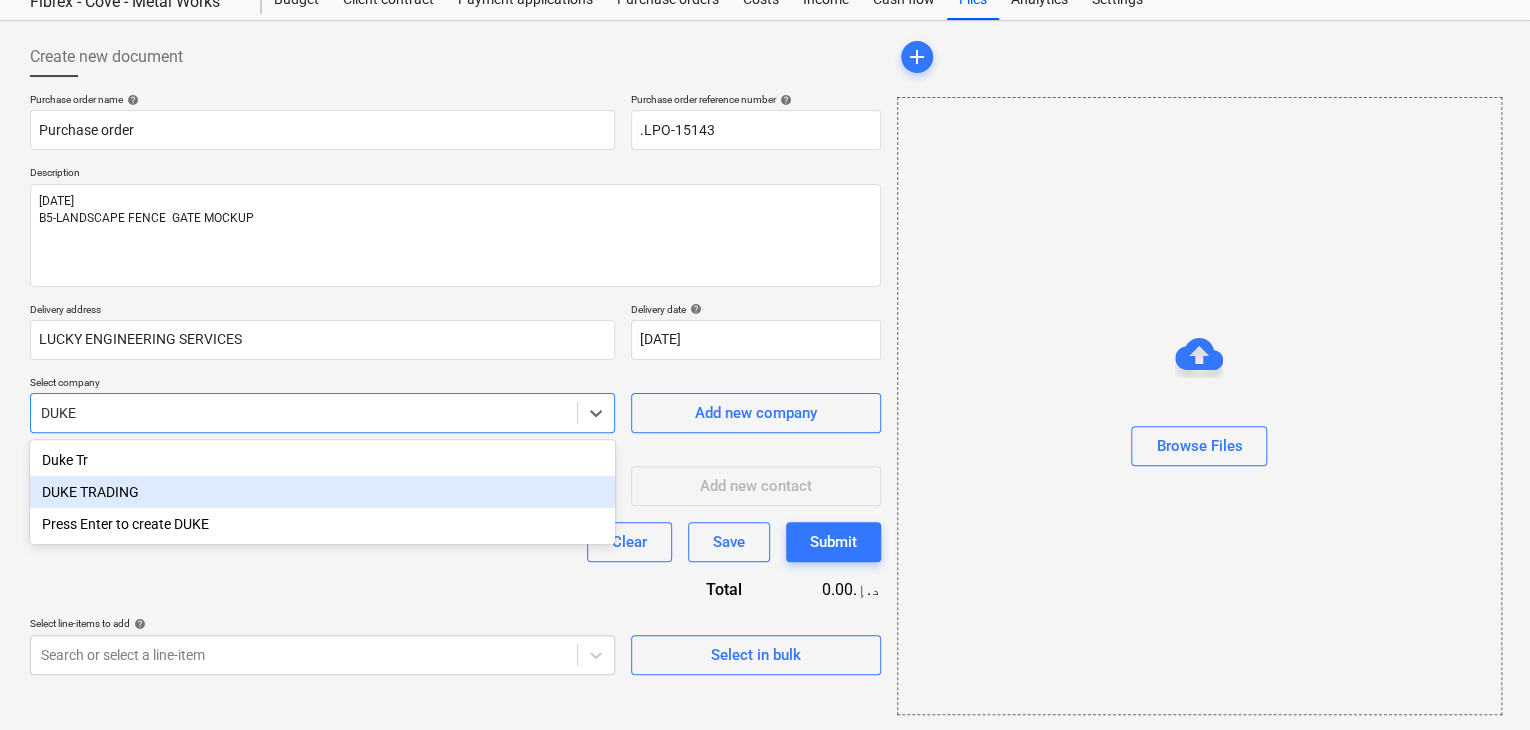 click on "DUKE TRADING" at bounding box center [322, 492] 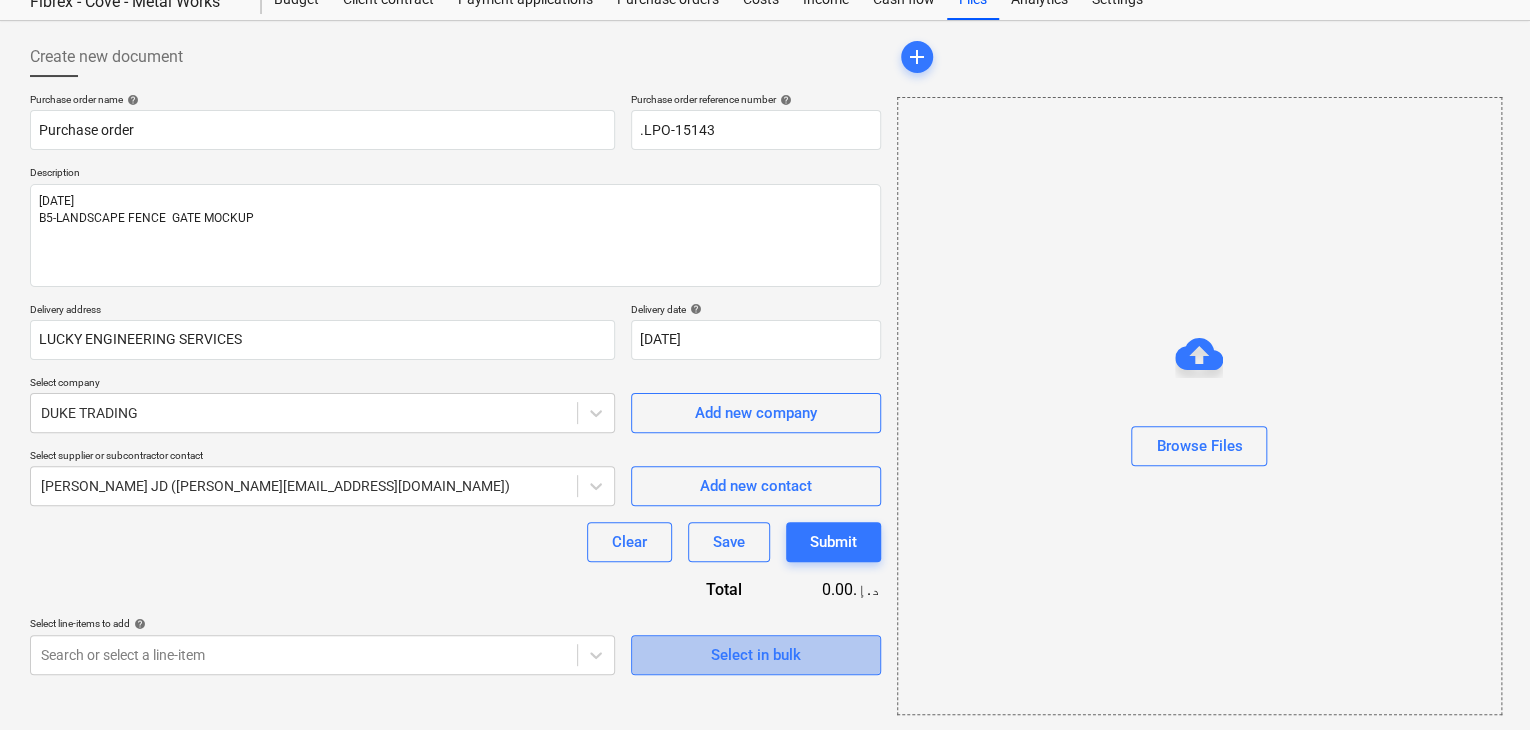 click on "Select in bulk" at bounding box center [756, 655] 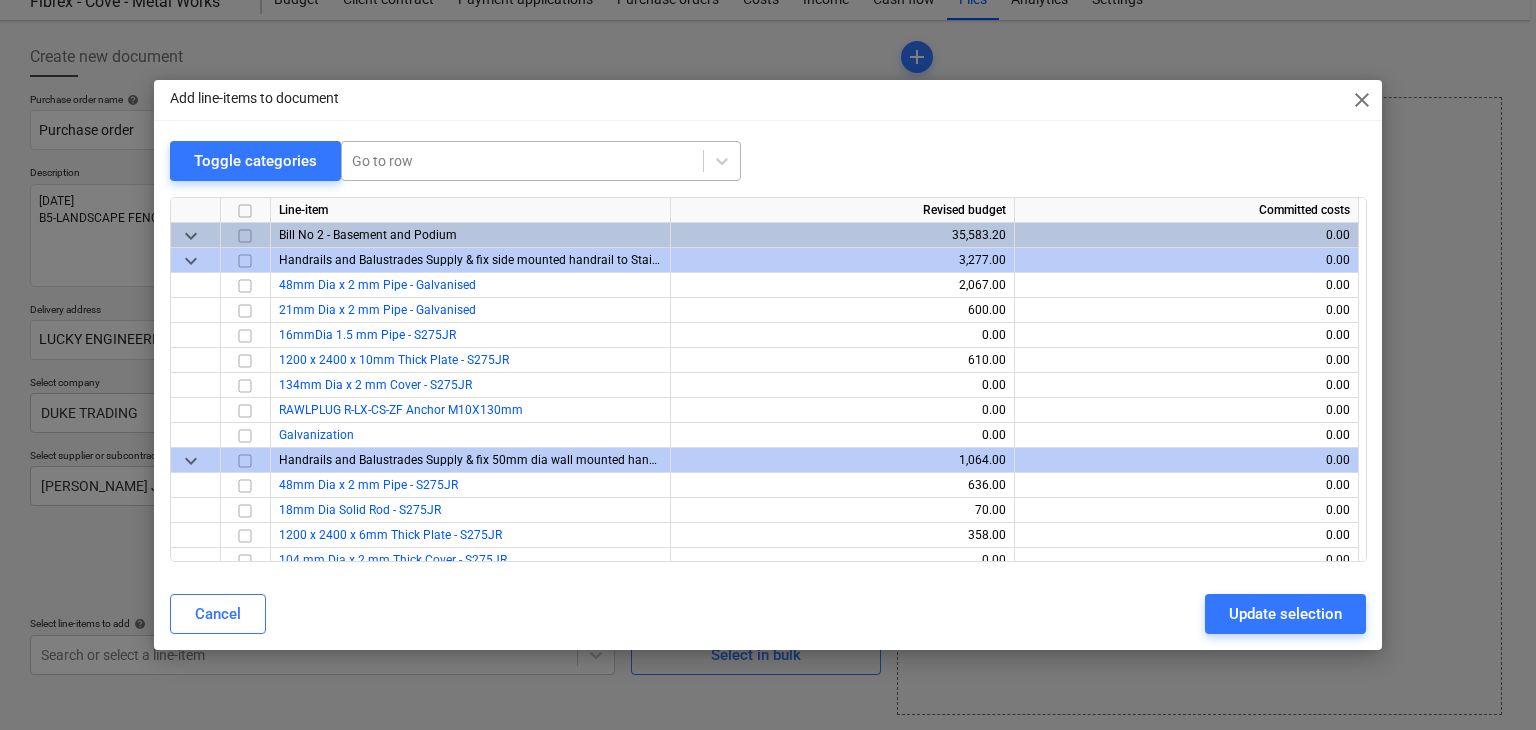 click on "Go to row" at bounding box center (522, 161) 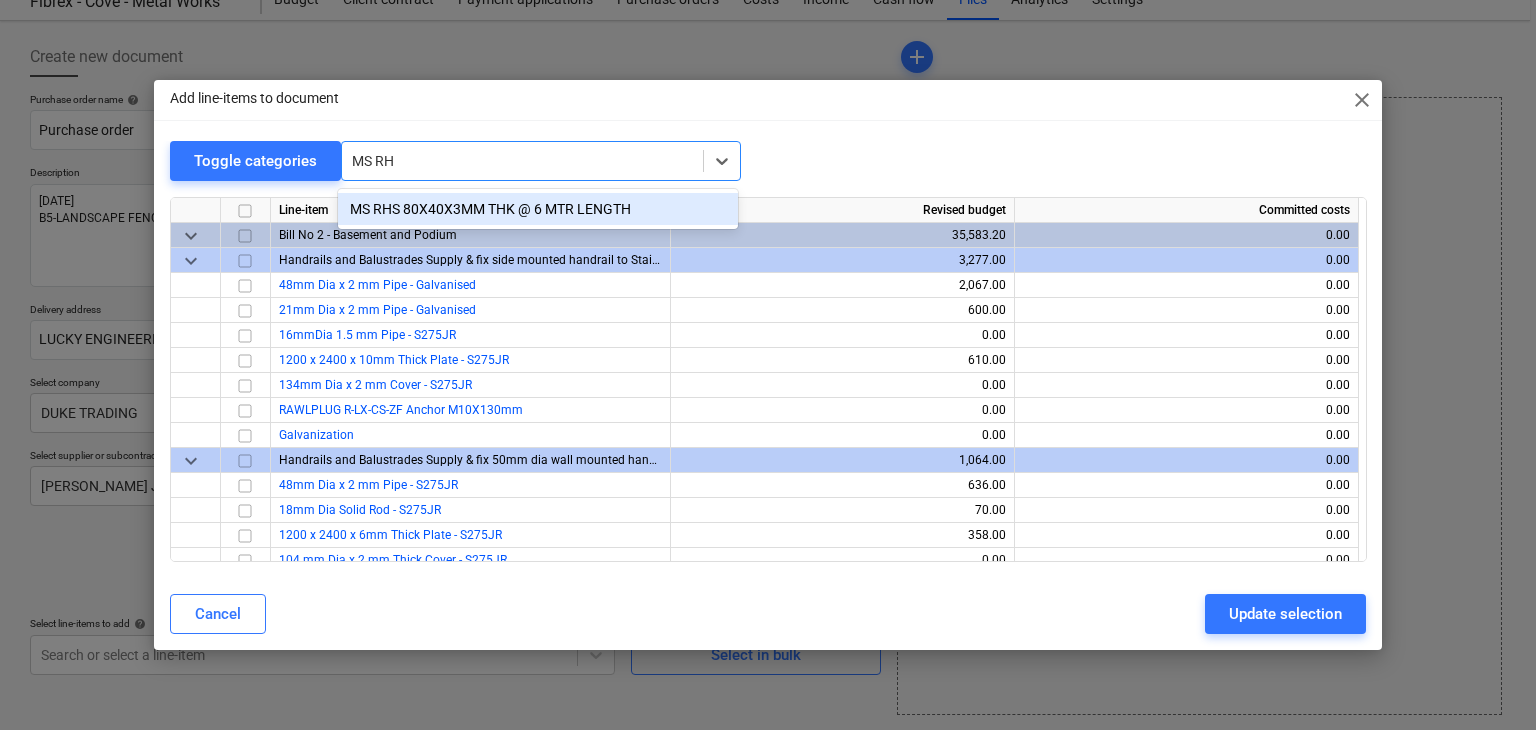 type on "MS RHS" 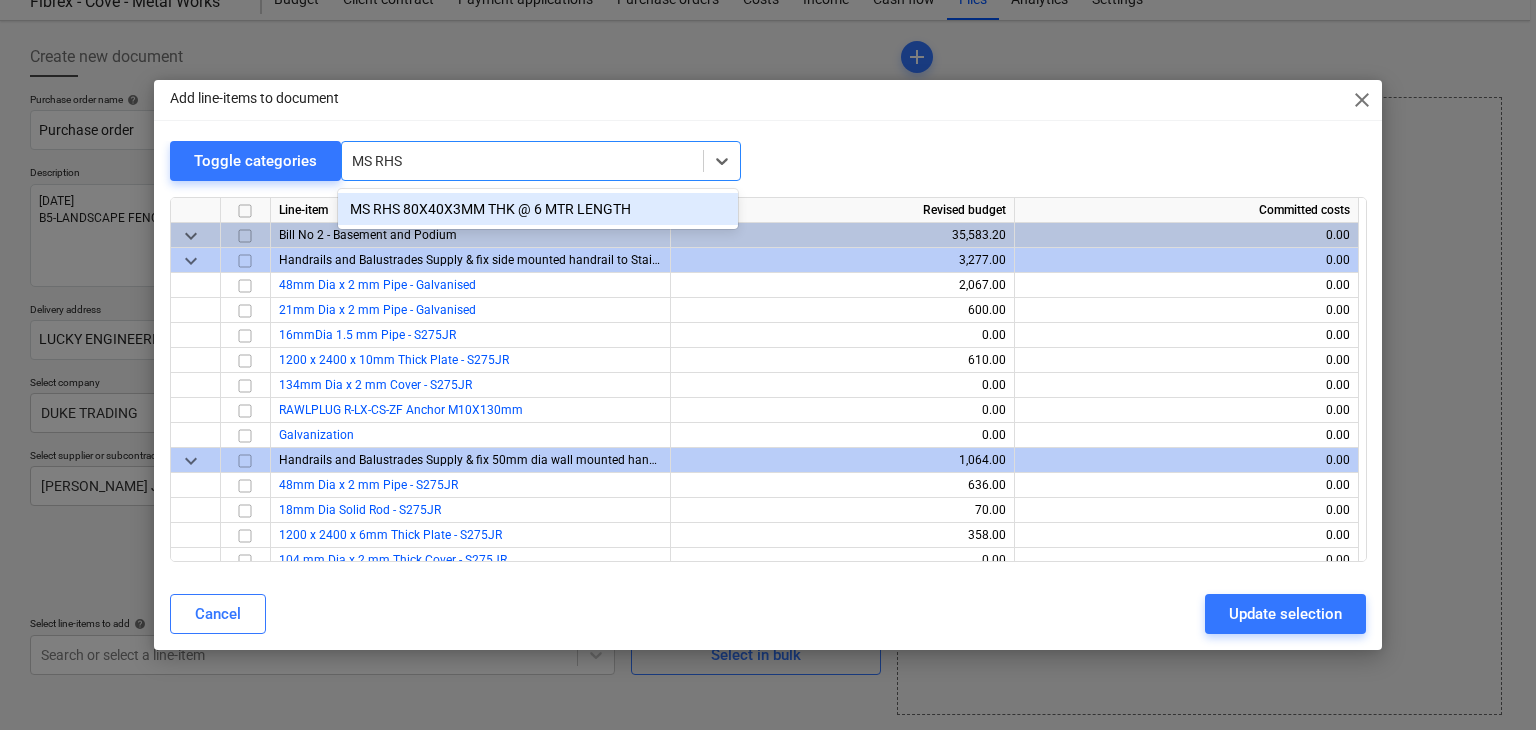 click on "MS RHS 80X40X3MM THK @ 6 MTR LENGTH" at bounding box center (538, 209) 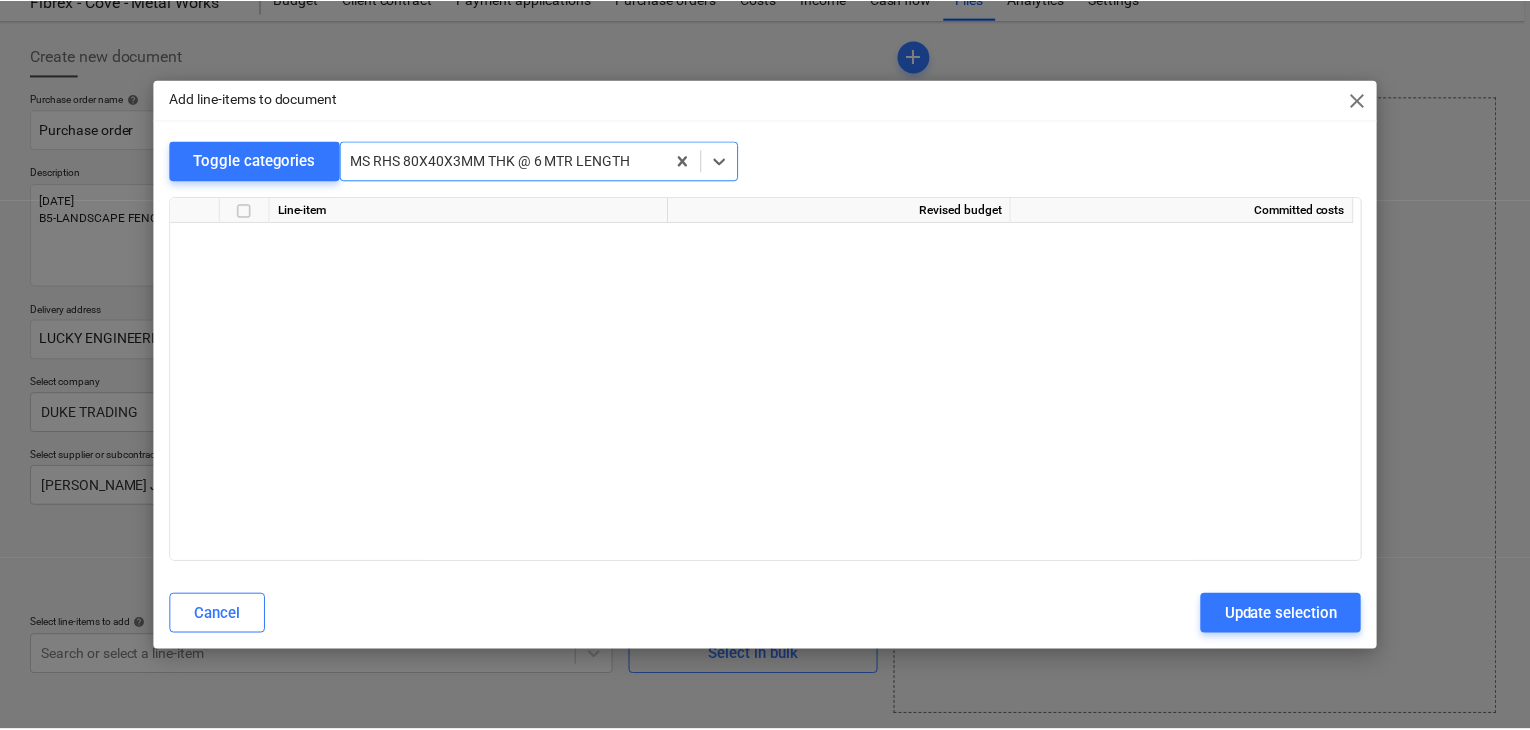 scroll, scrollTop: 15624, scrollLeft: 0, axis: vertical 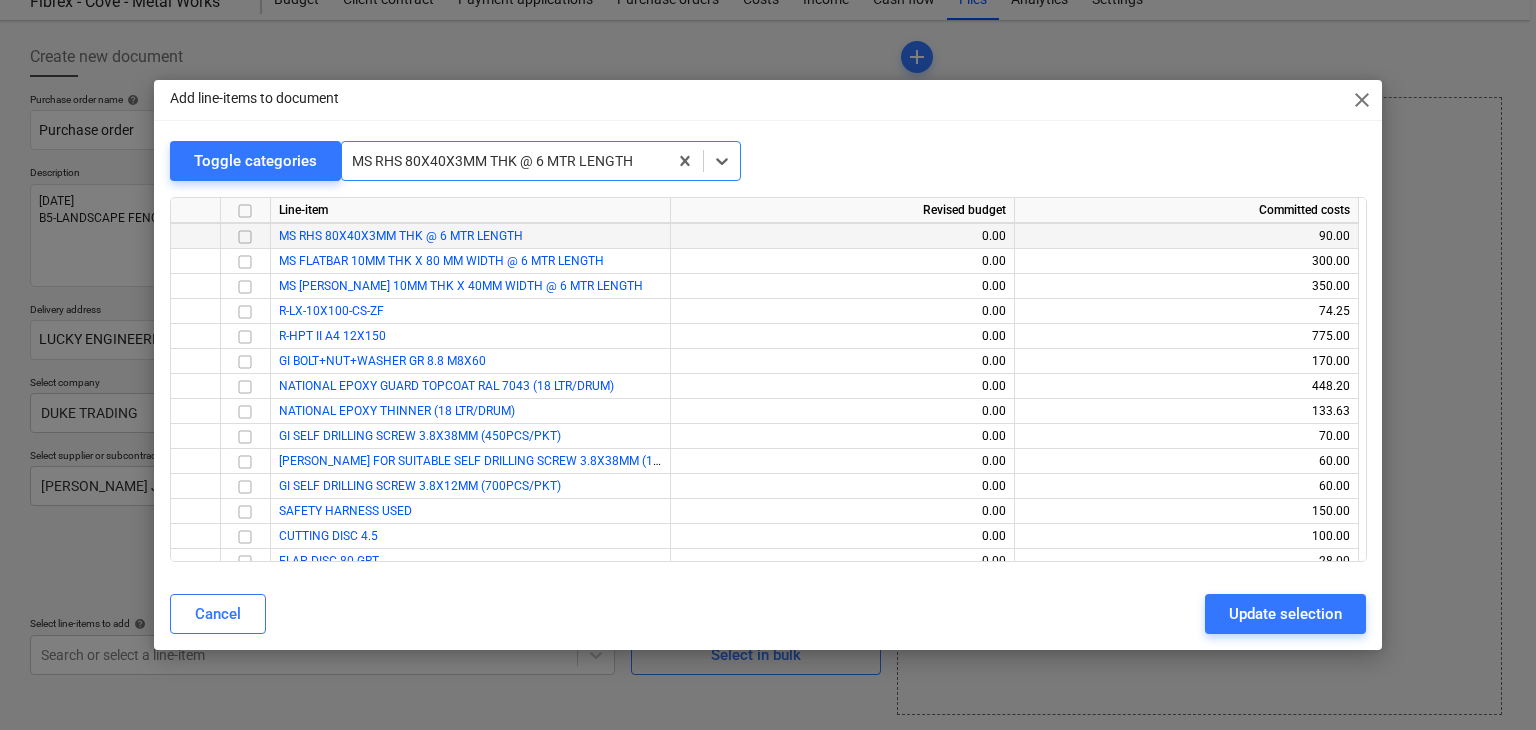 click at bounding box center (245, 237) 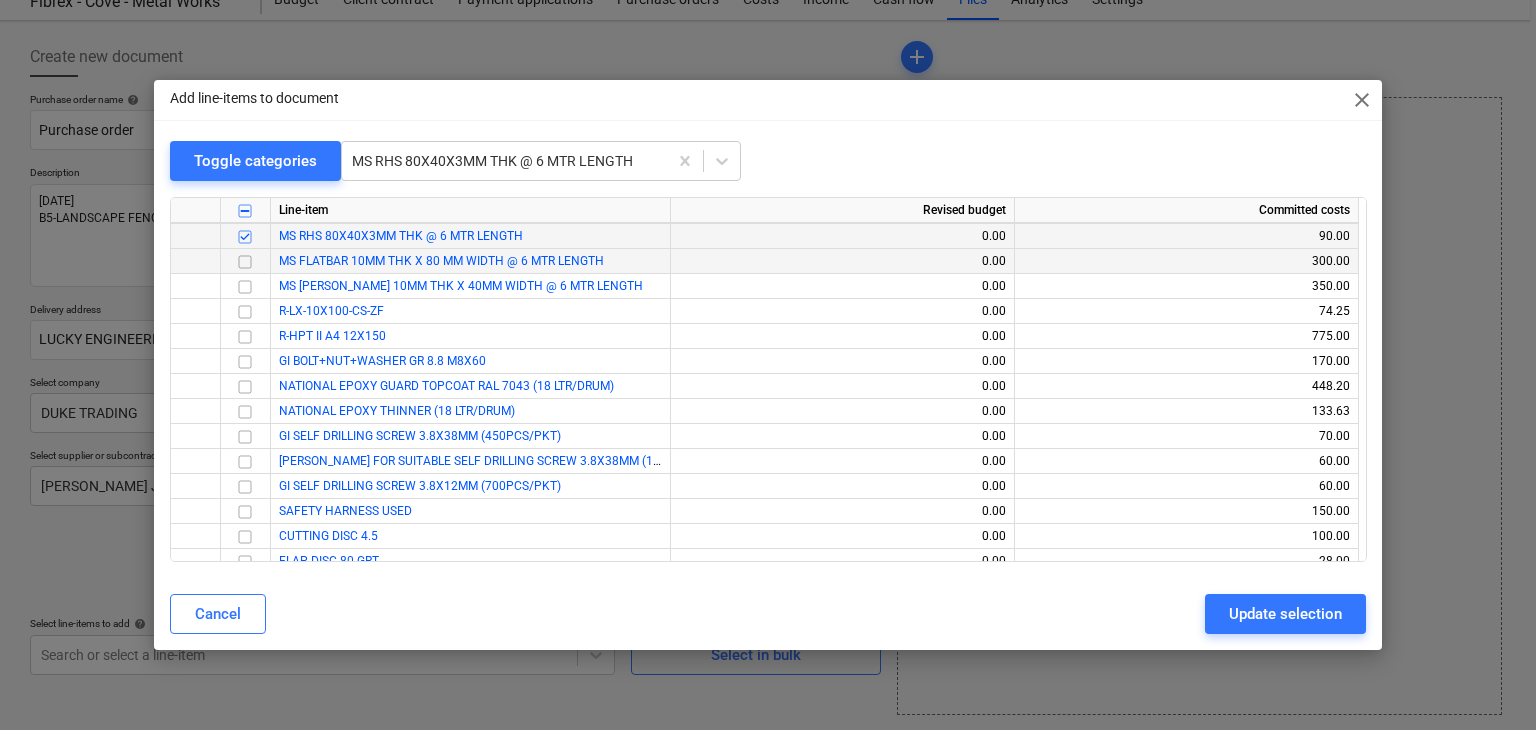 click at bounding box center [245, 262] 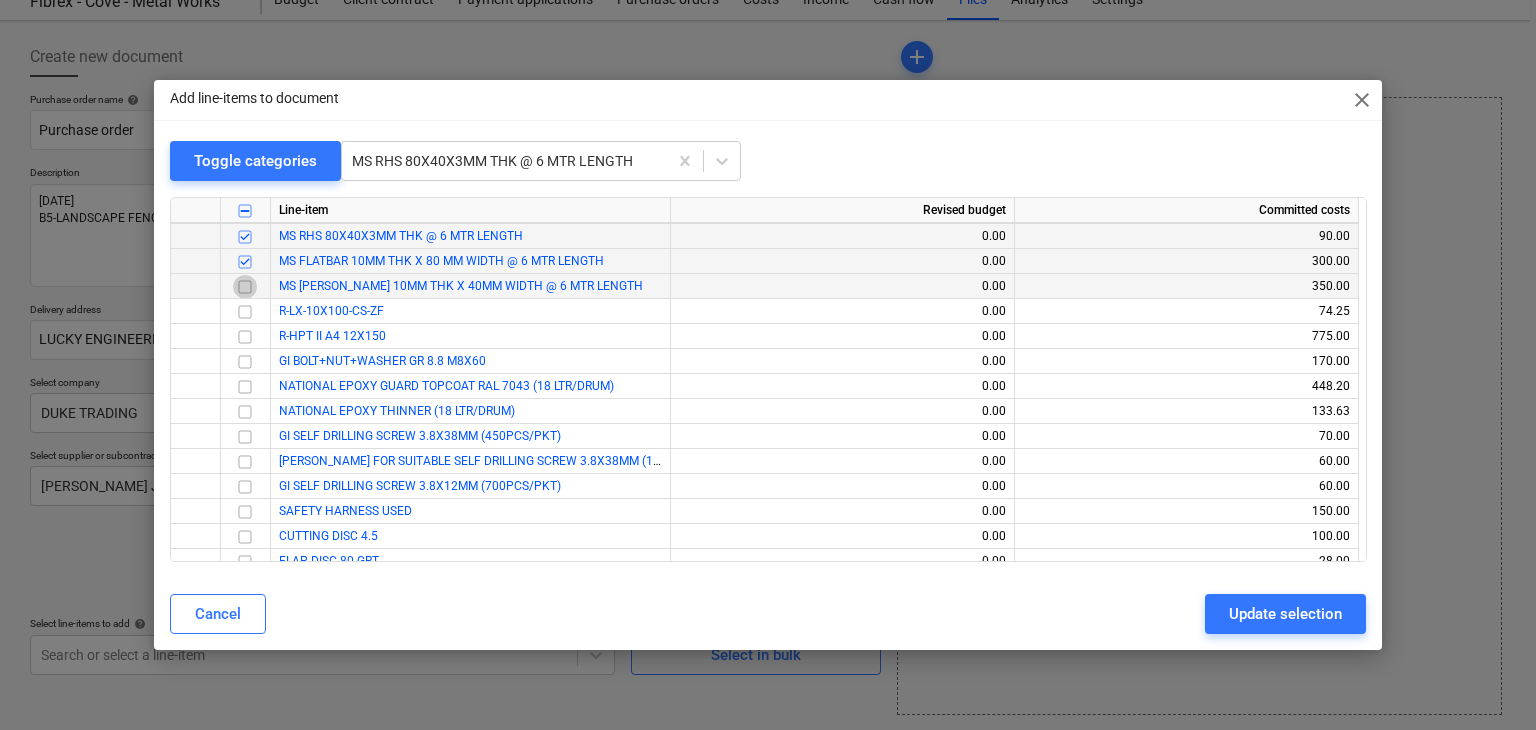 click at bounding box center (245, 287) 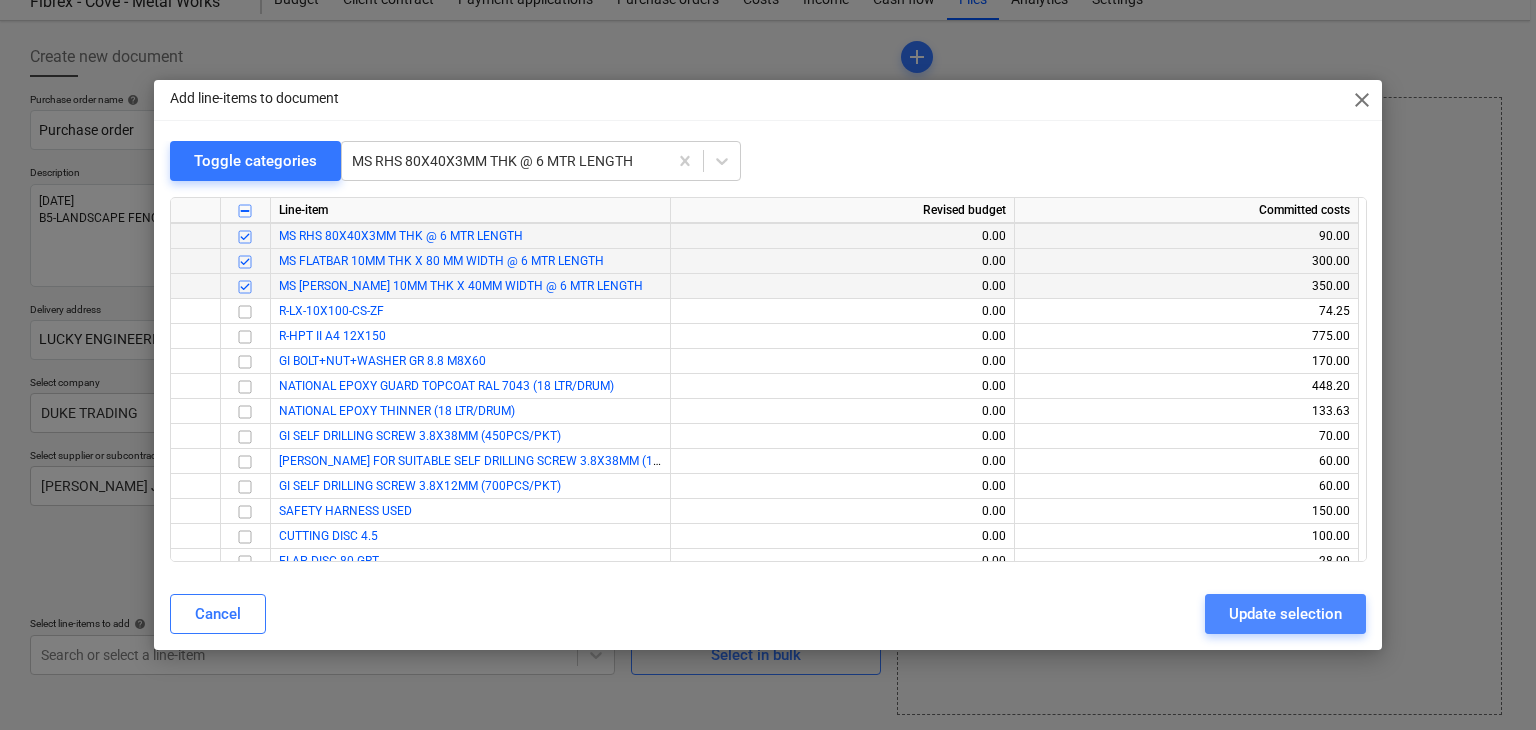 click on "Update selection" at bounding box center (1285, 614) 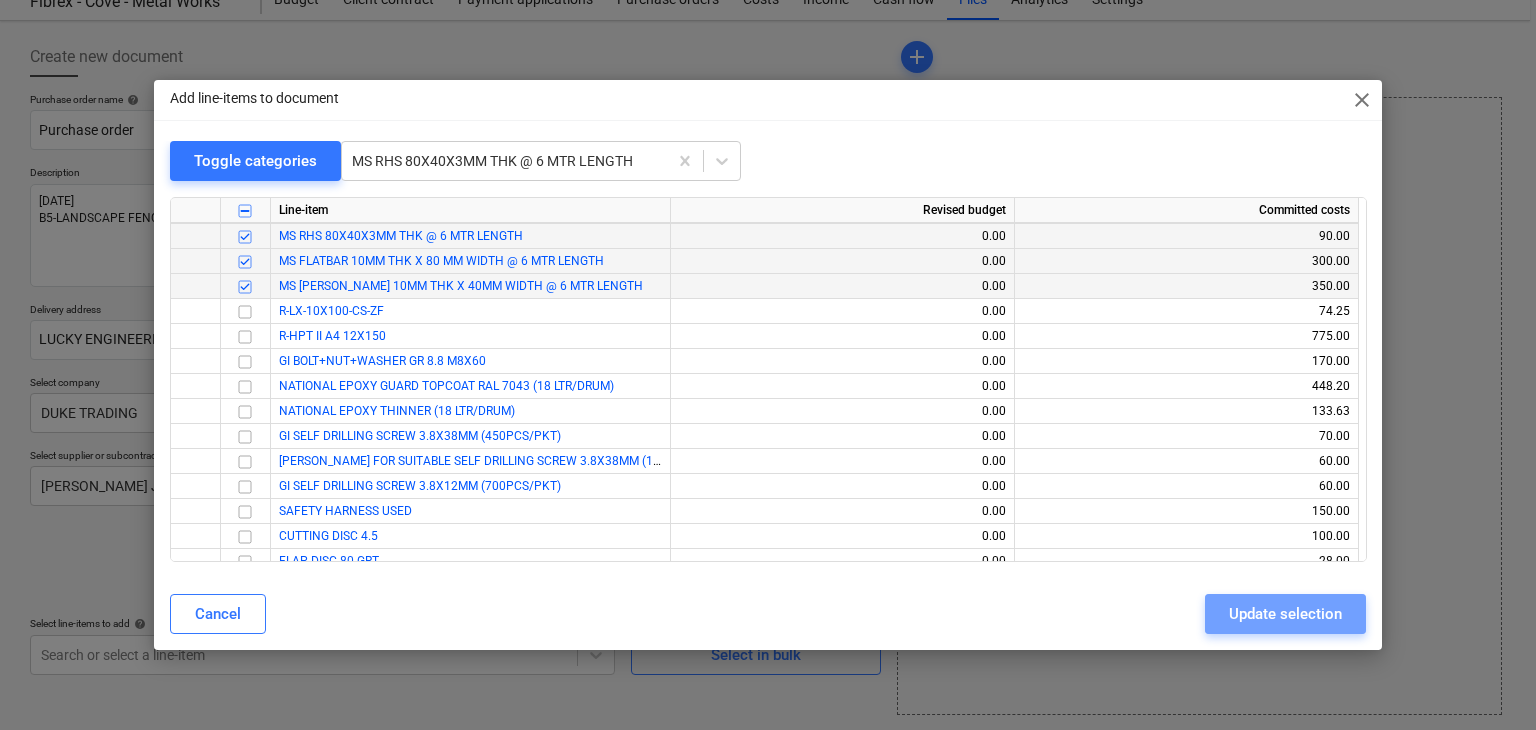 type on "x" 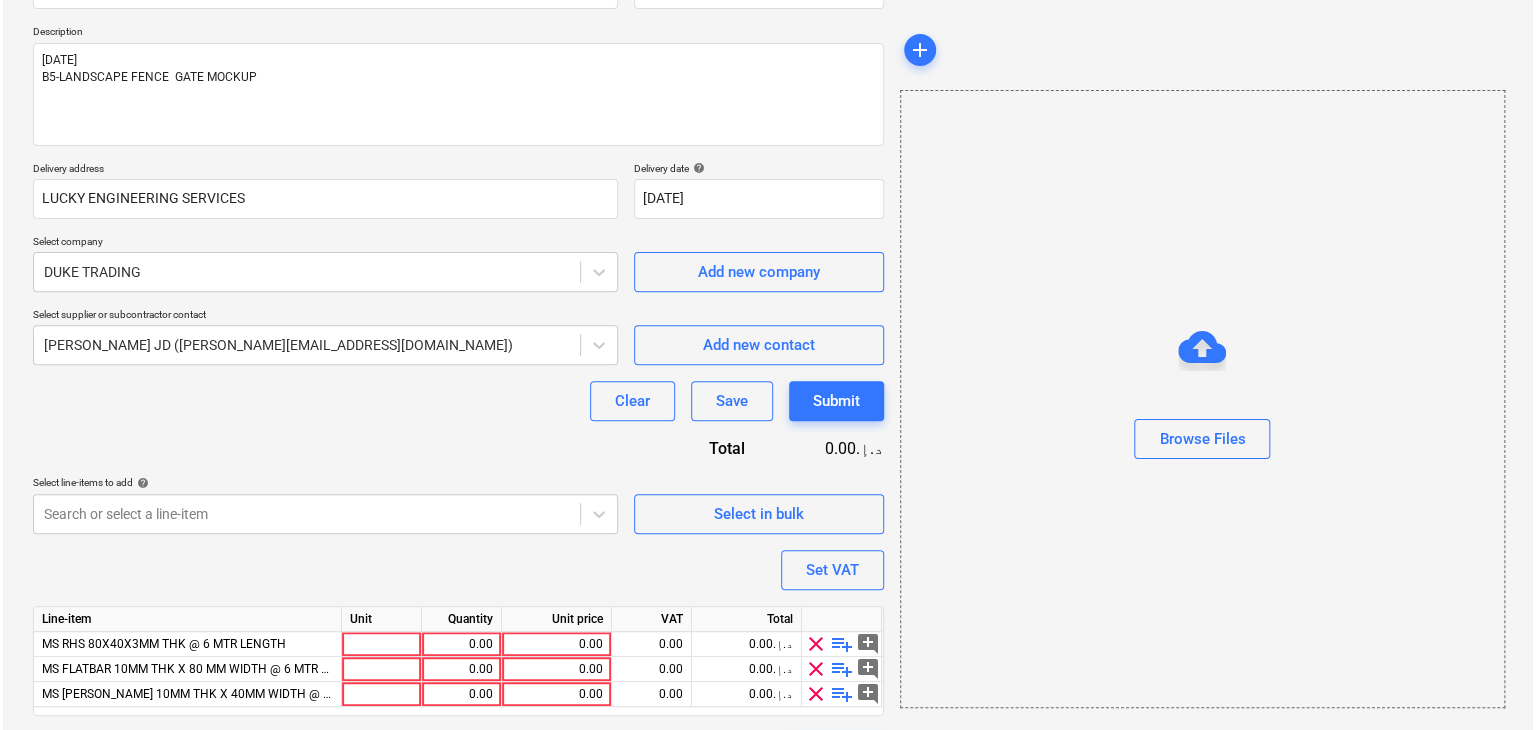 scroll, scrollTop: 269, scrollLeft: 0, axis: vertical 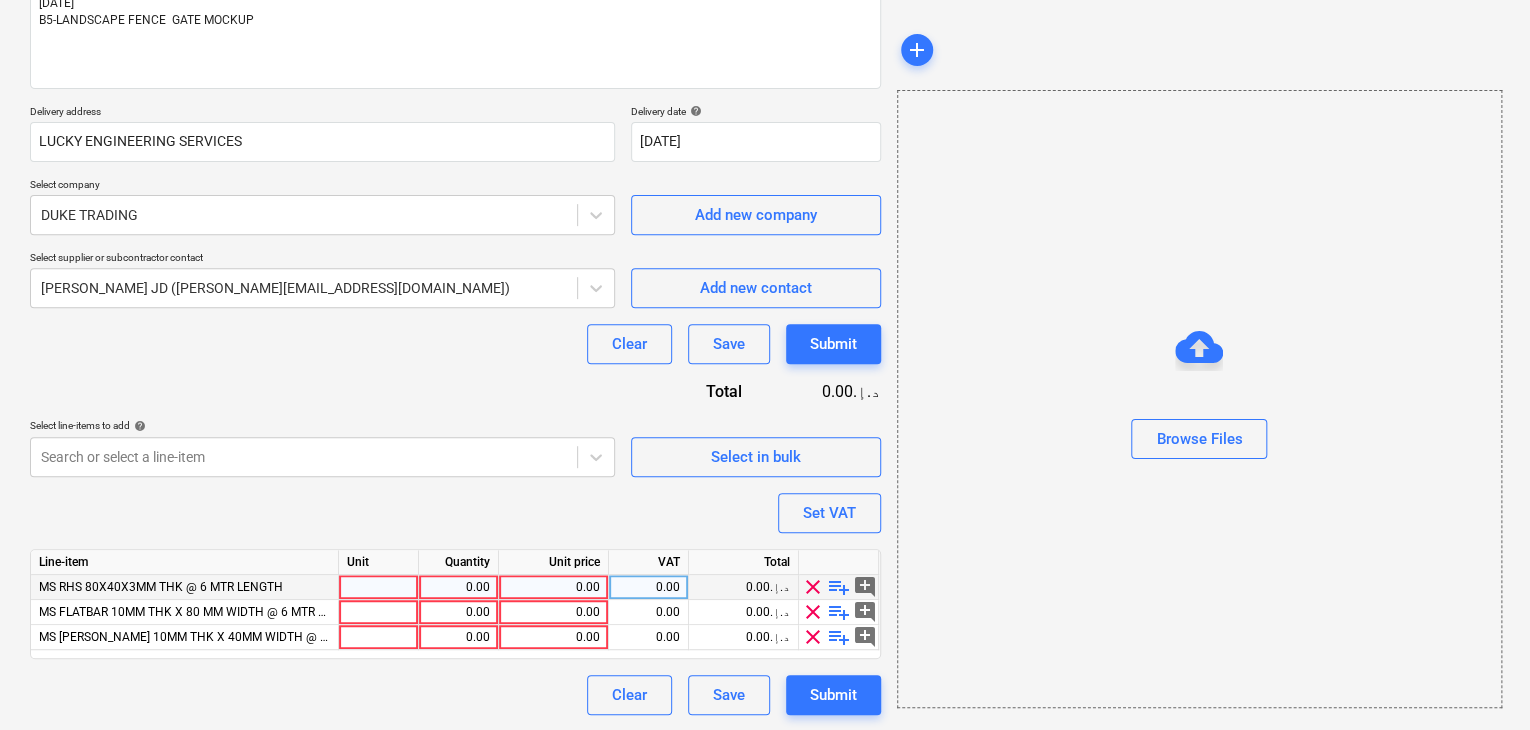 click at bounding box center (379, 587) 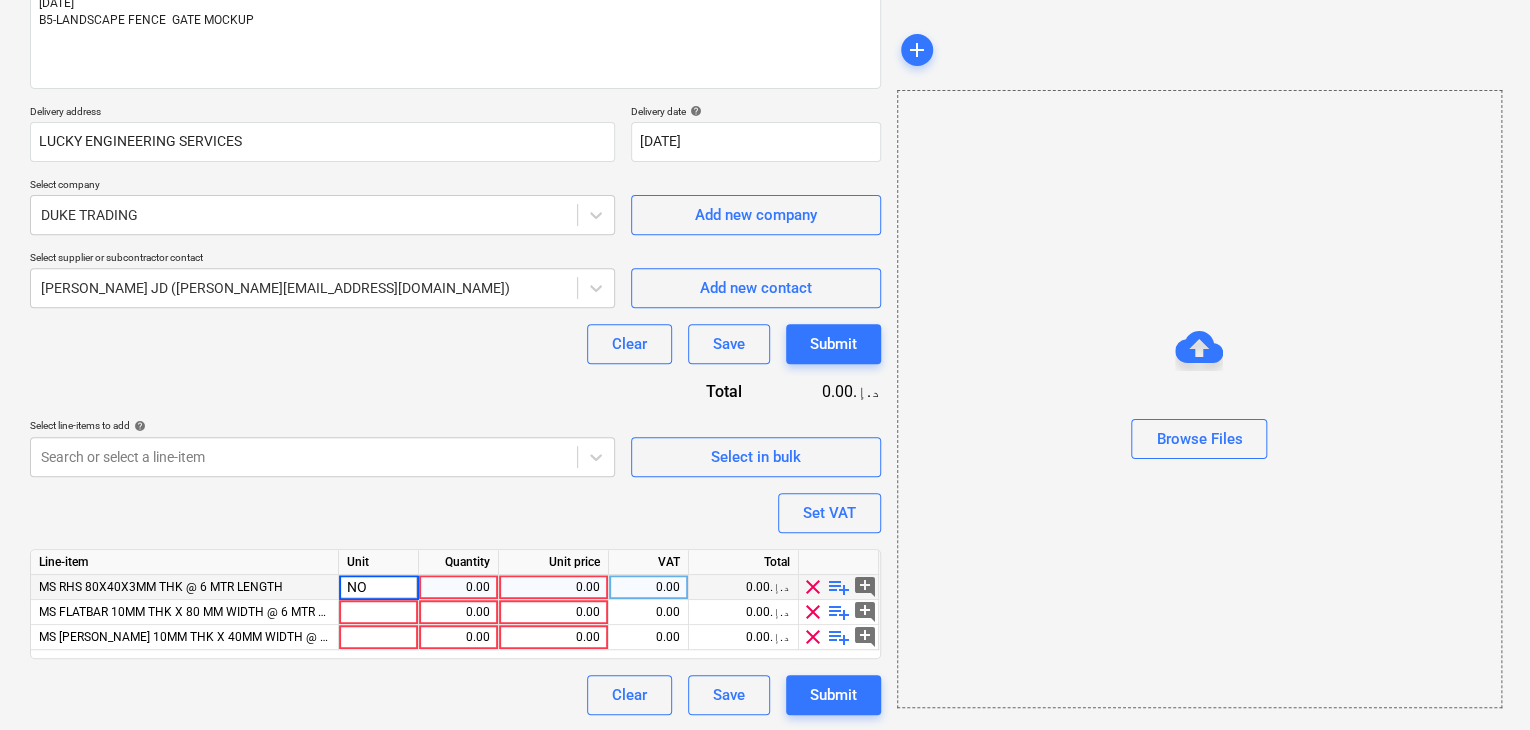 type on "NOS" 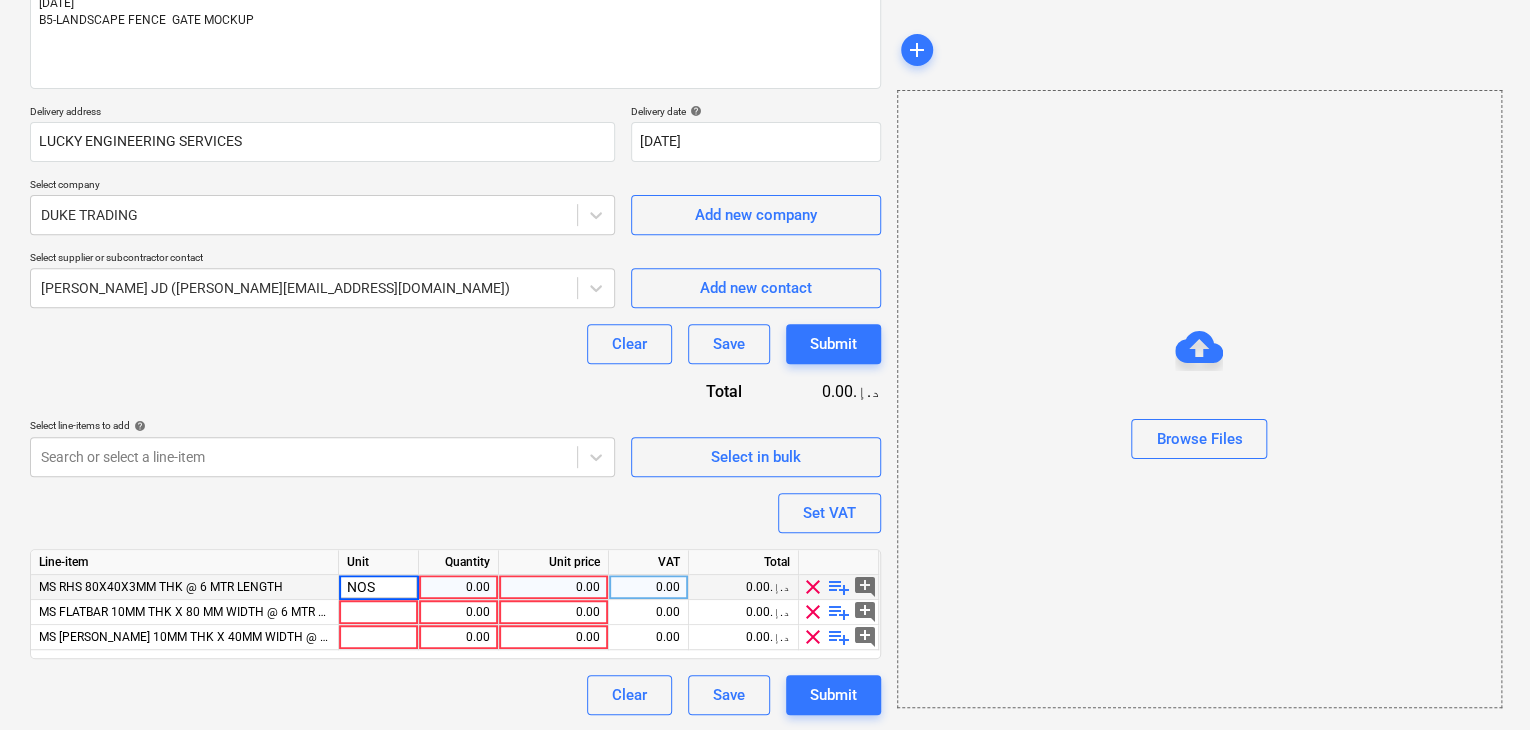type on "x" 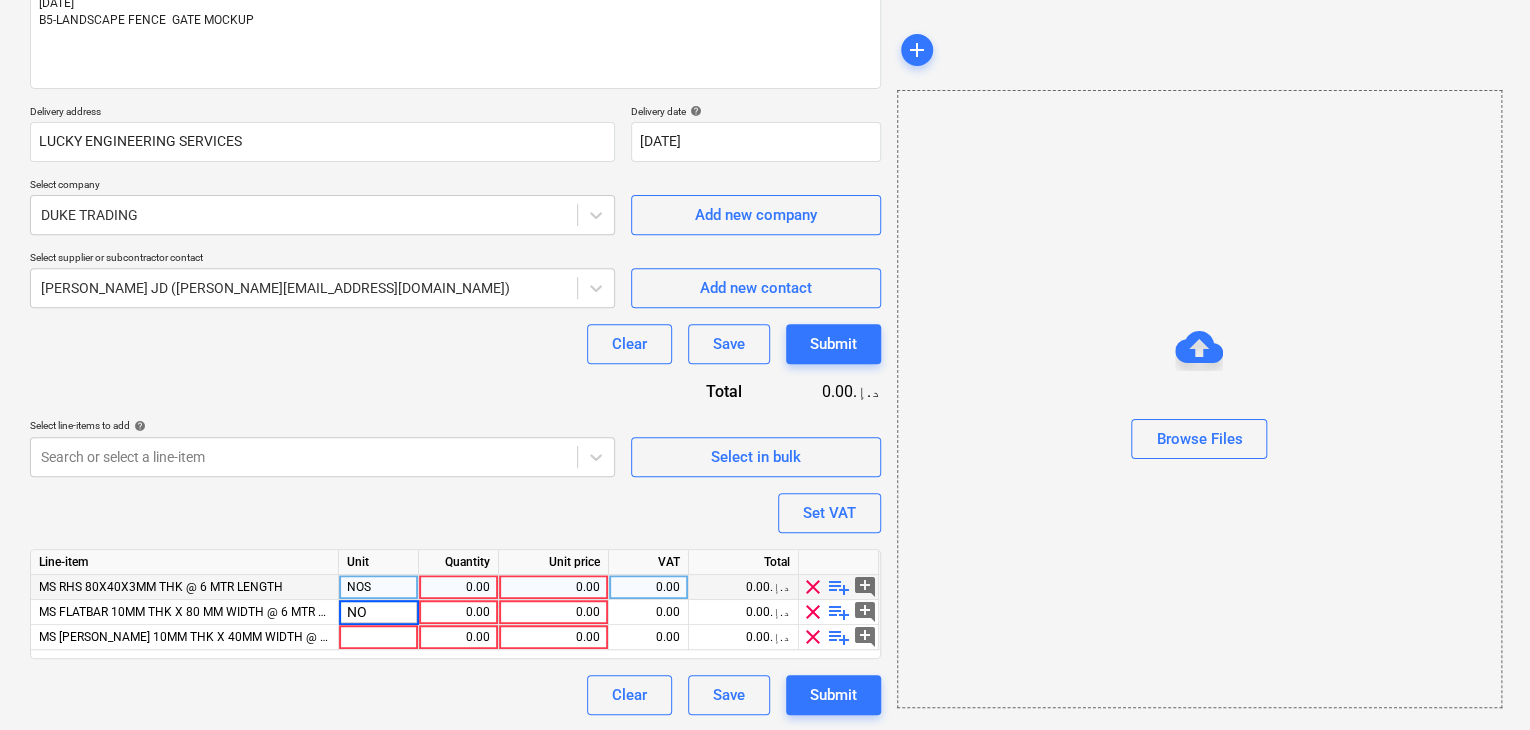 type on "NOS" 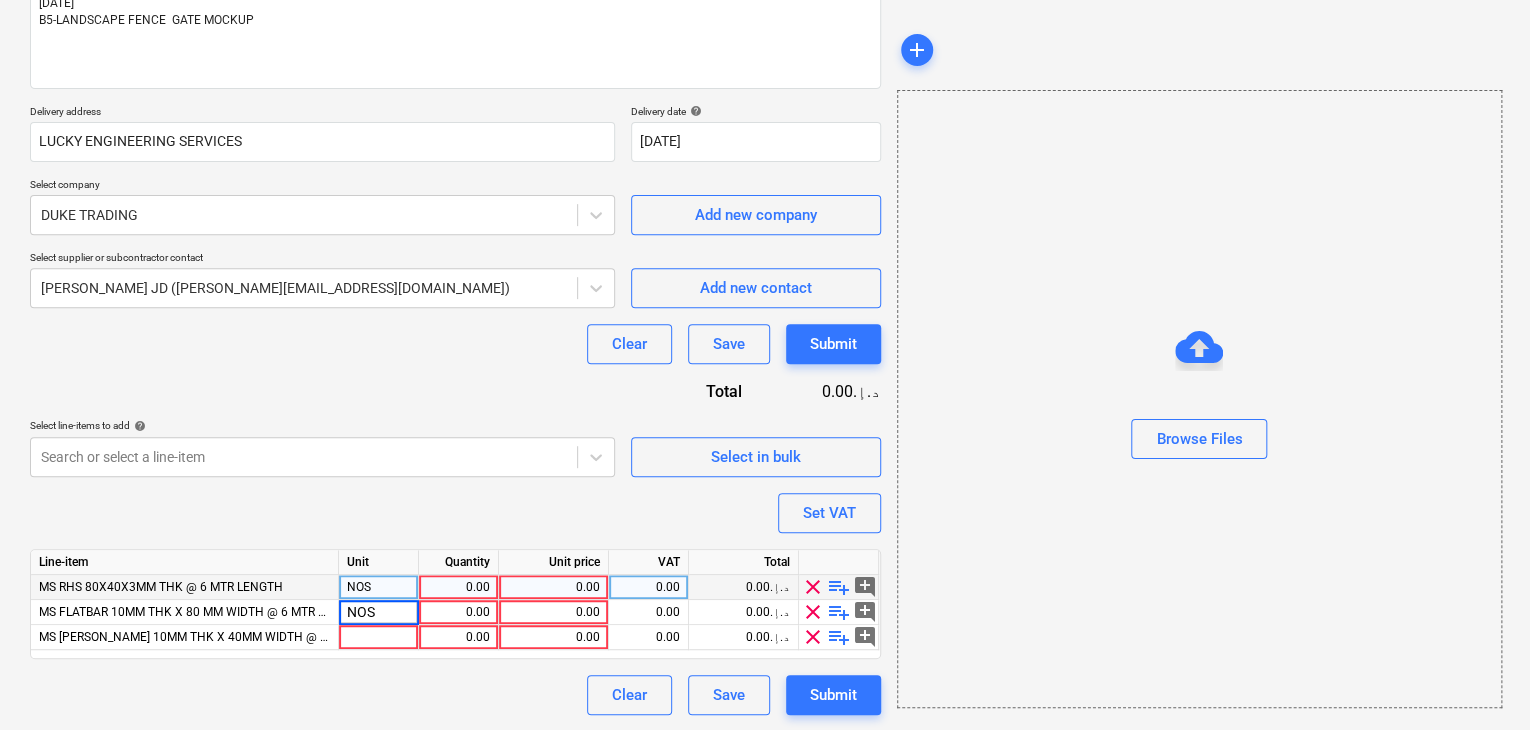 type on "x" 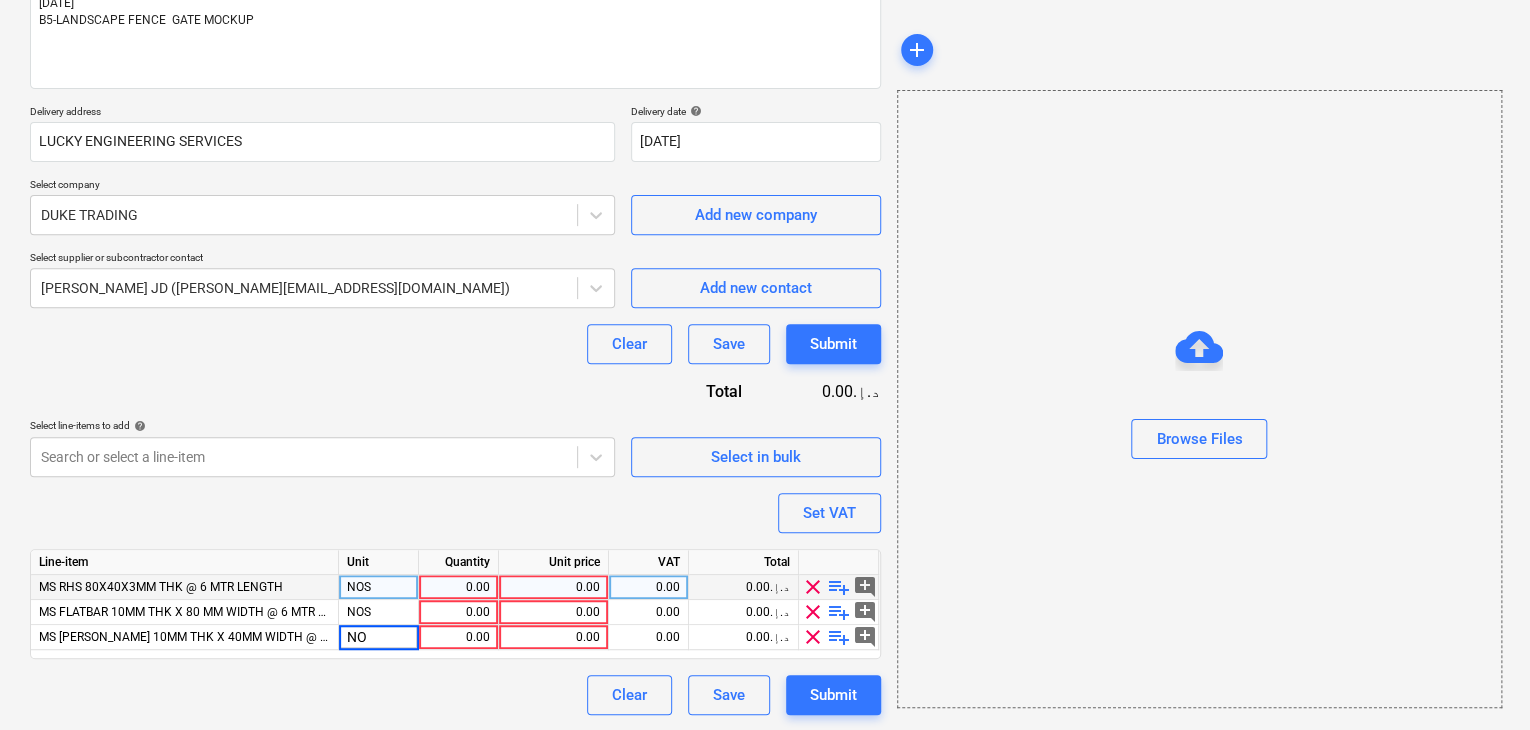 type on "NOS" 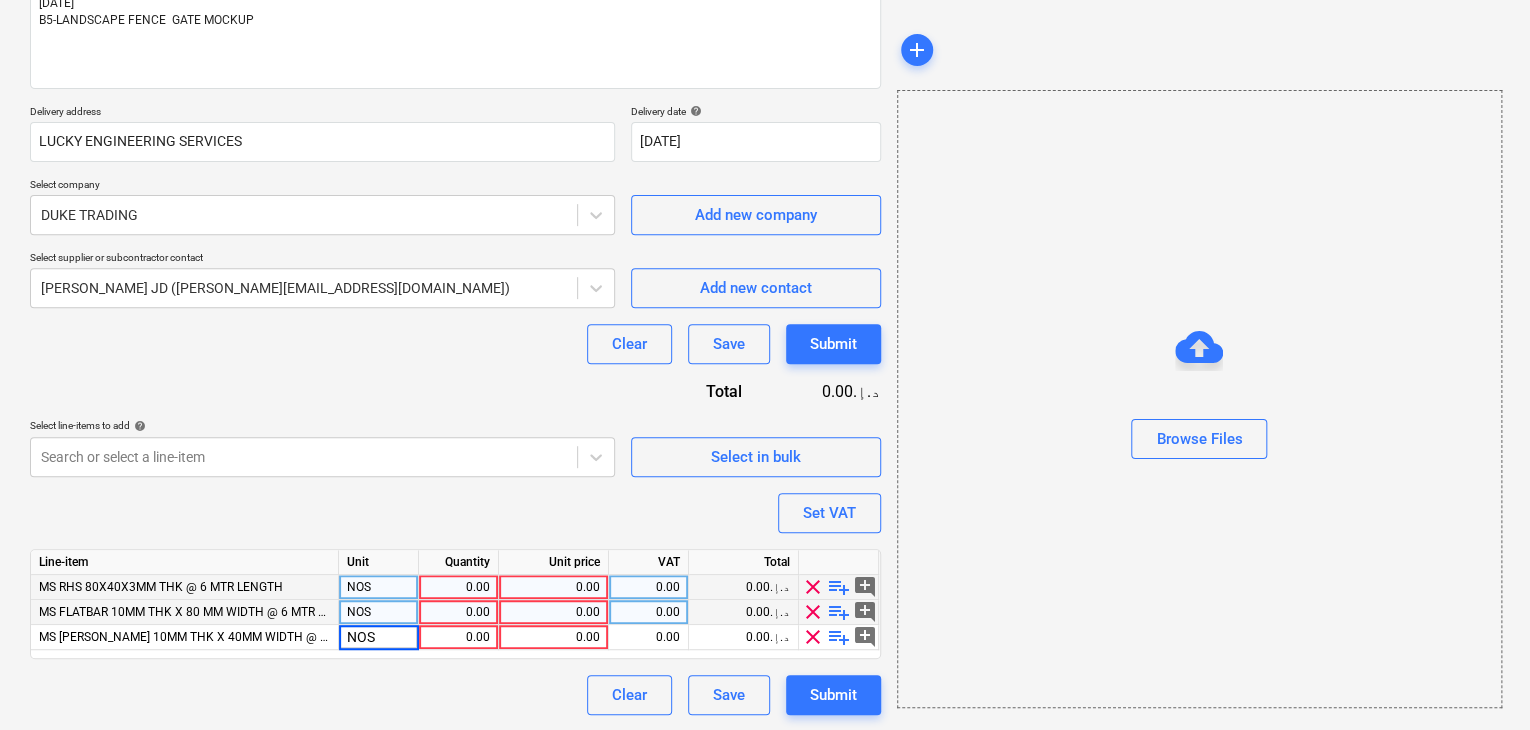 type on "x" 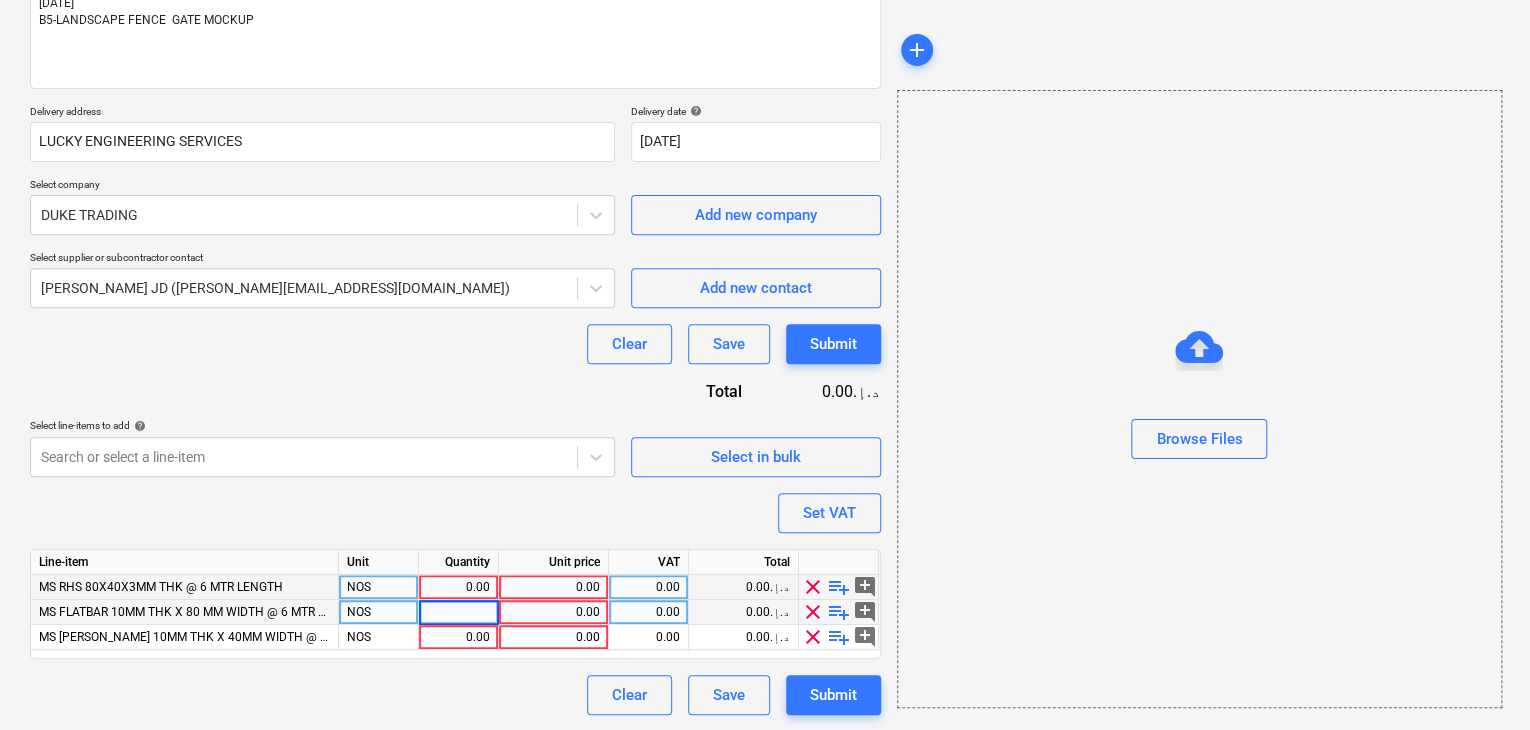 click on "0.00" at bounding box center [458, 587] 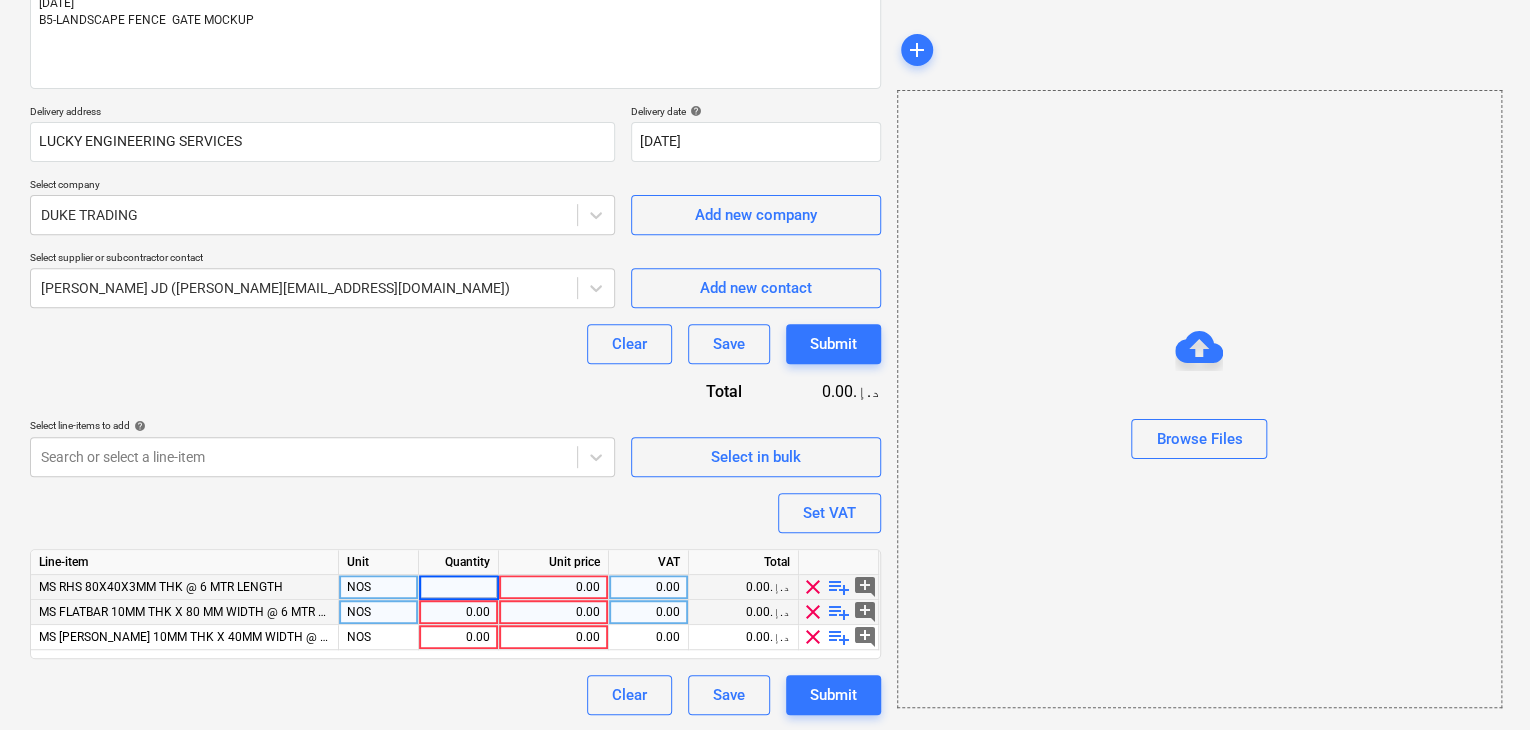type on "2" 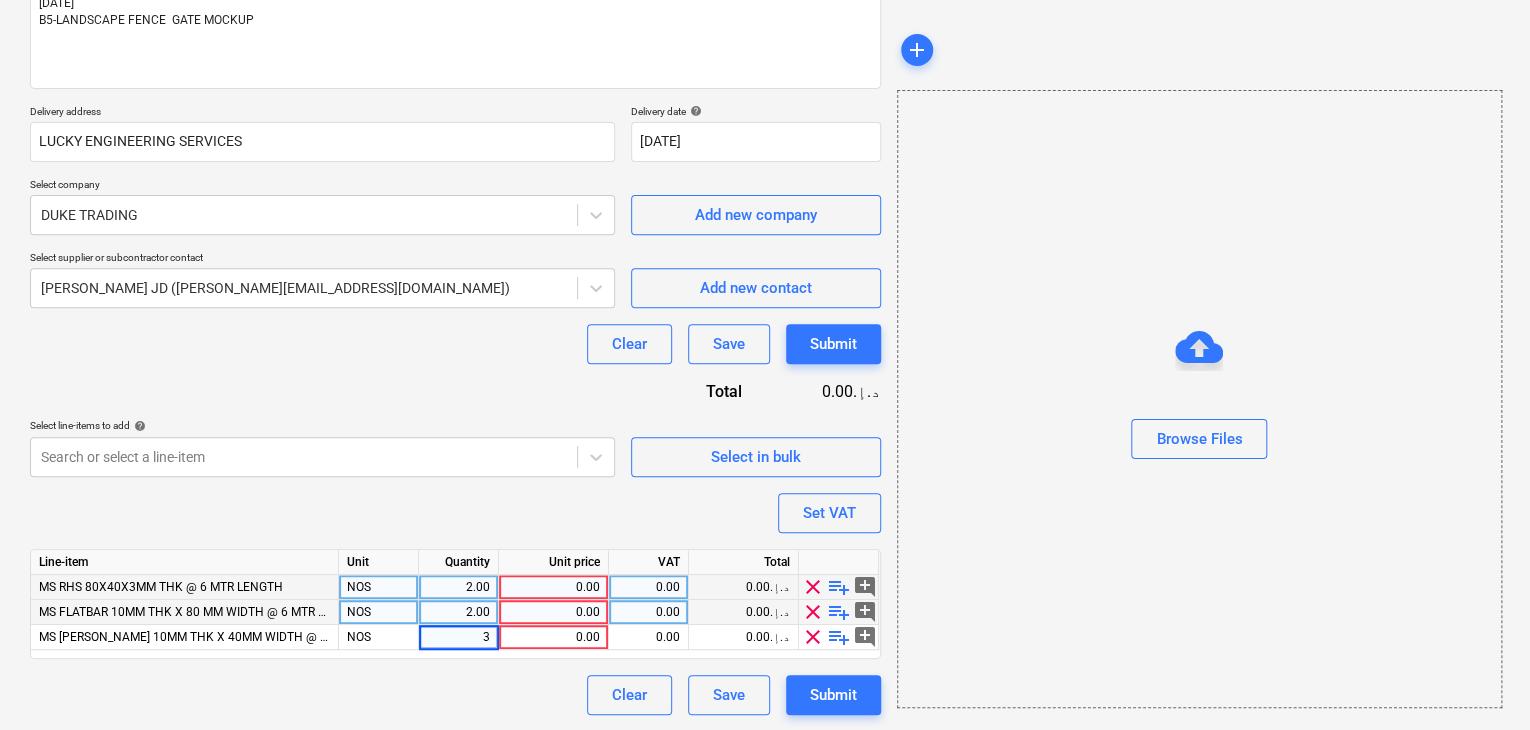 type on "x" 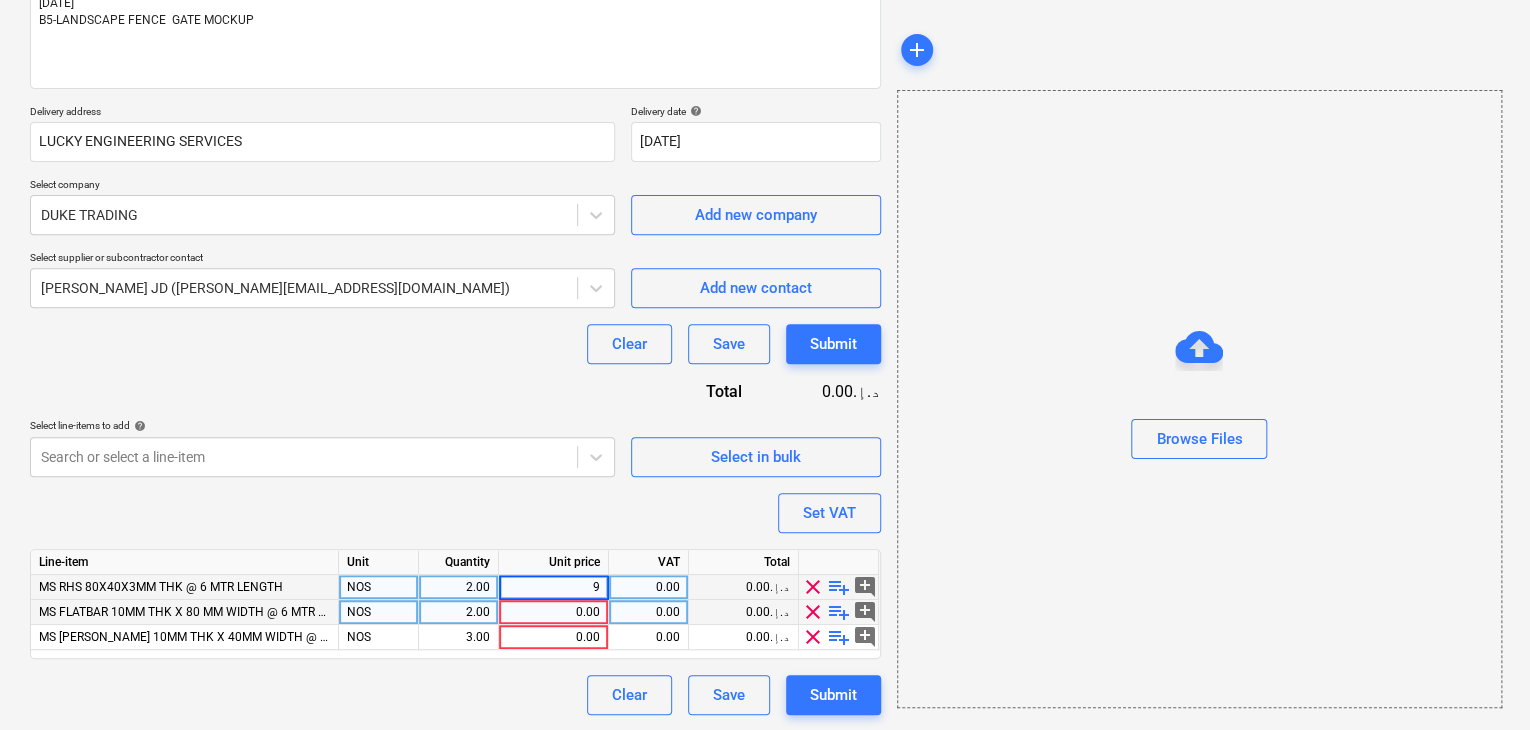 type on "90" 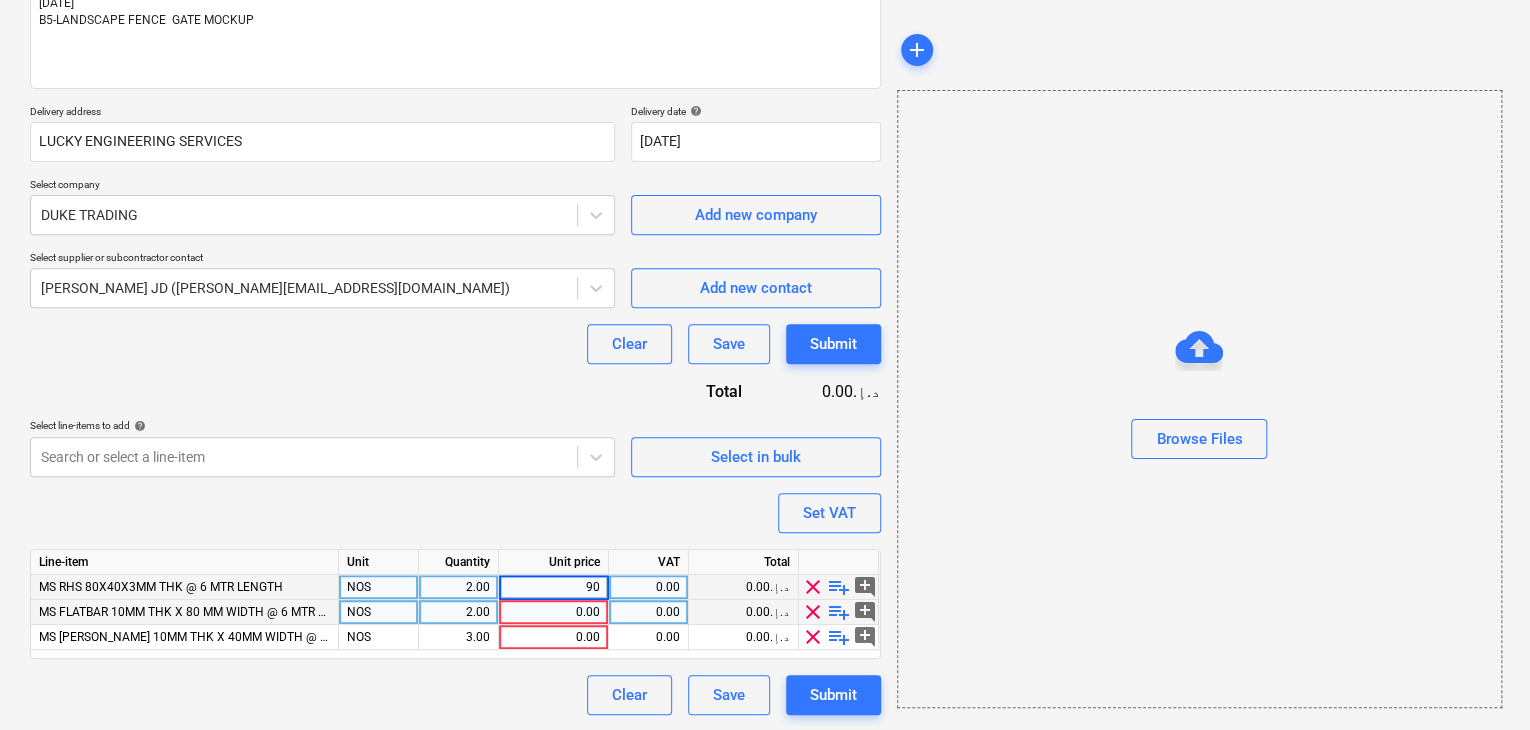 type on "x" 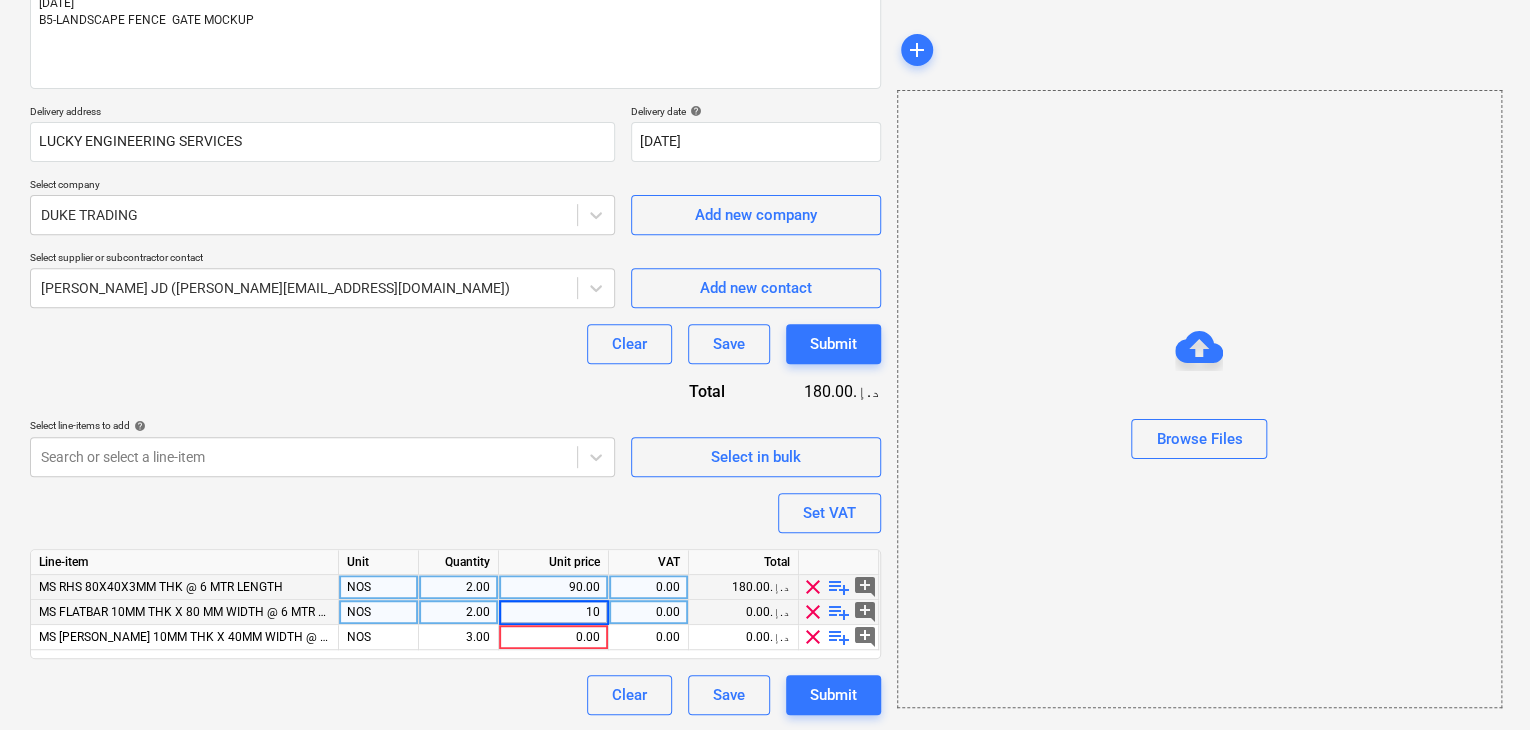 type on "100" 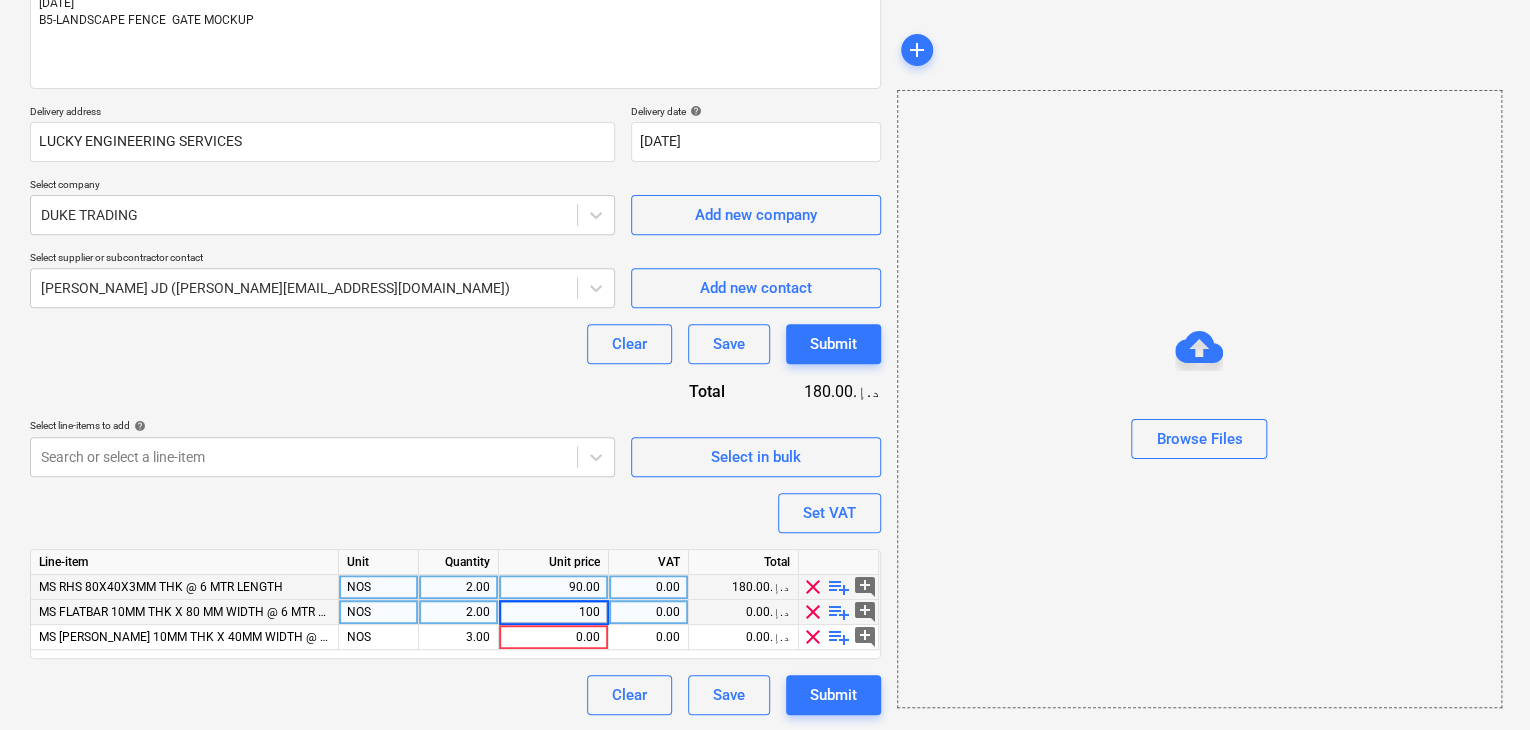 type on "x" 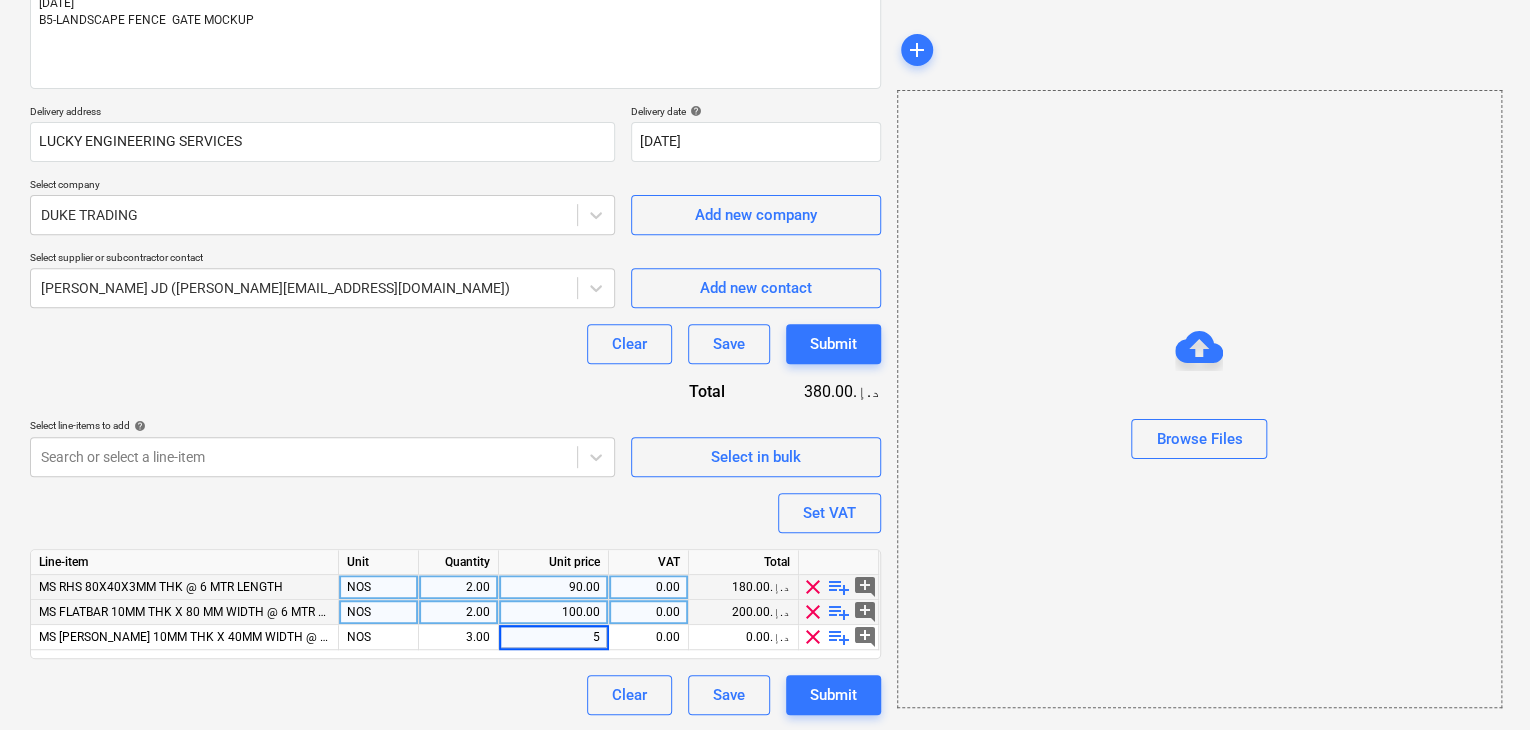 type on "50" 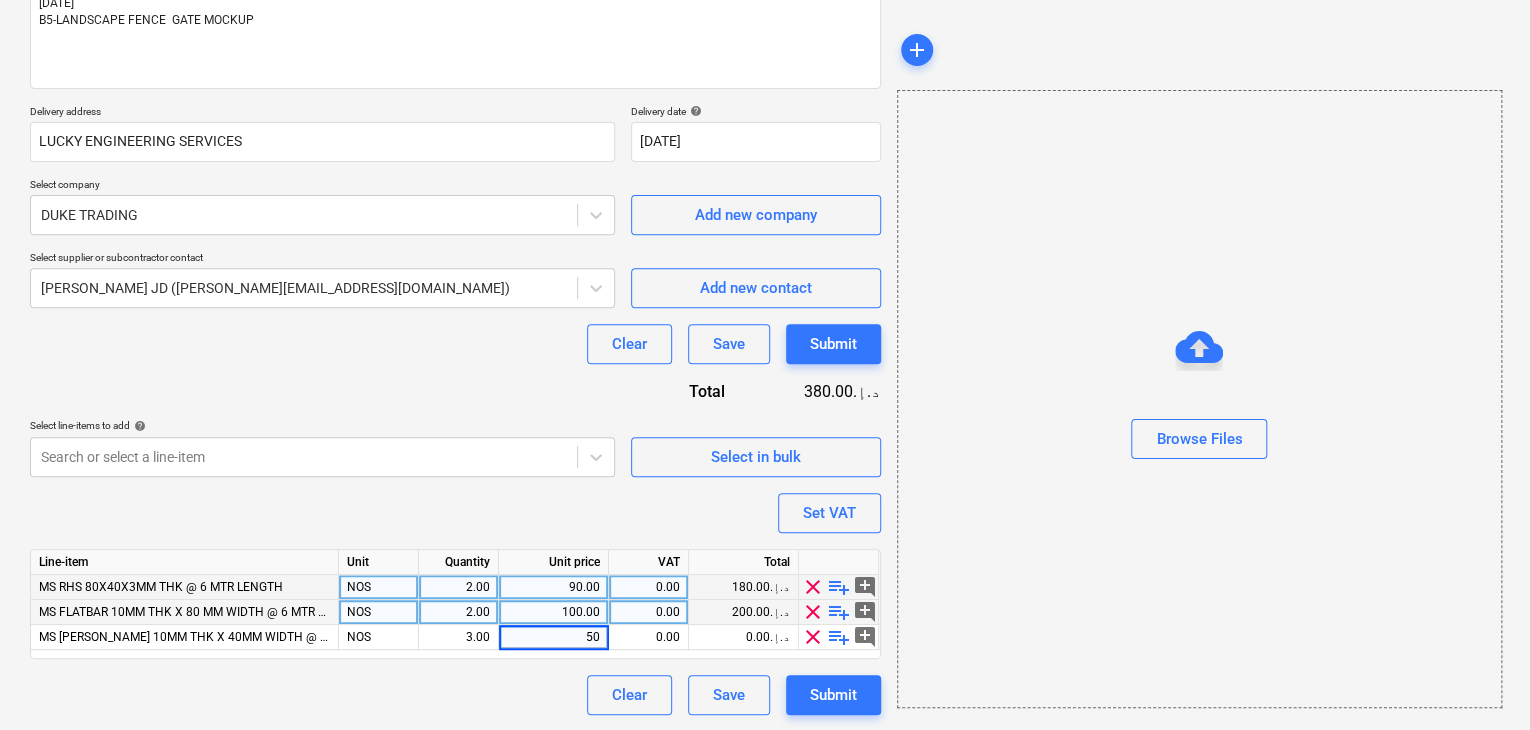 type on "x" 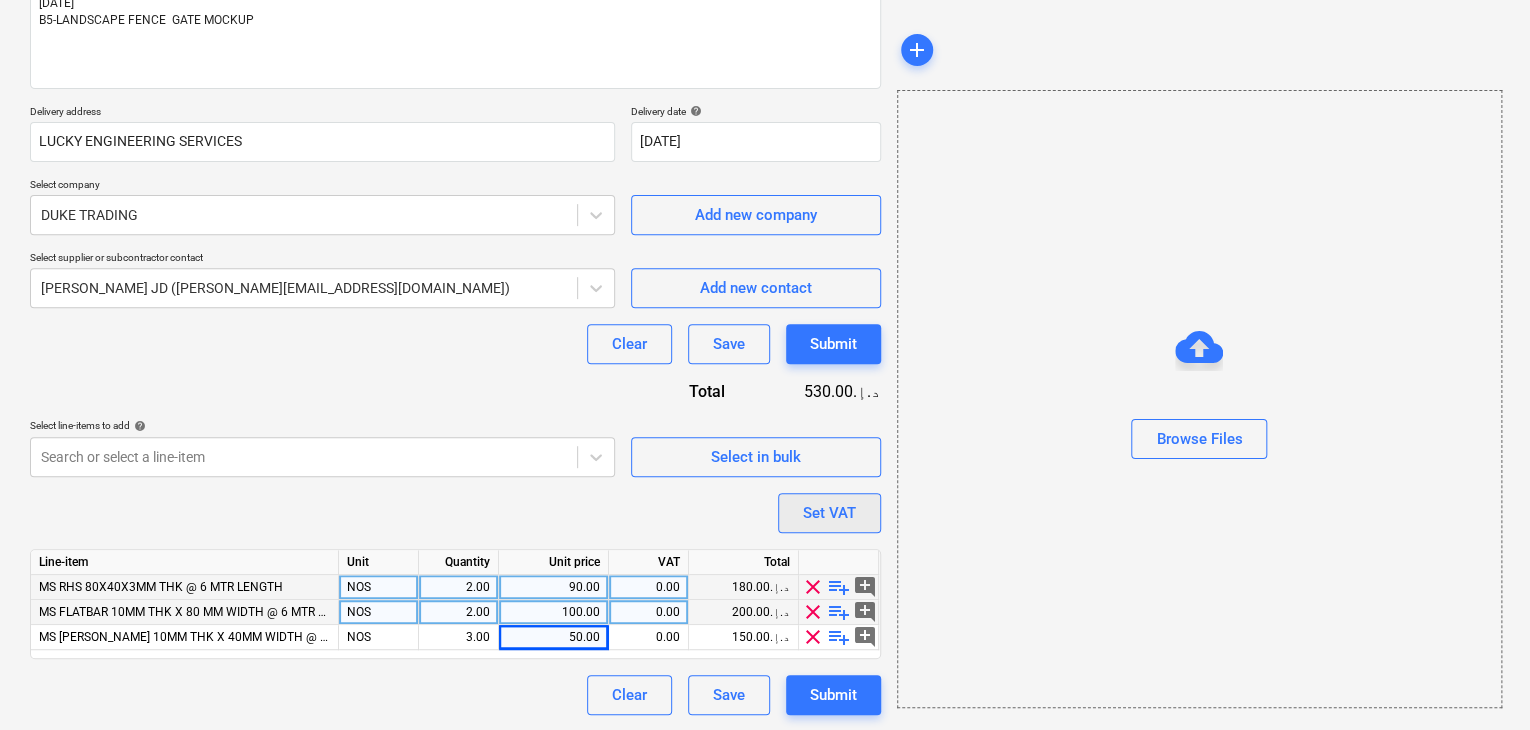 click on "Set VAT" at bounding box center [829, 513] 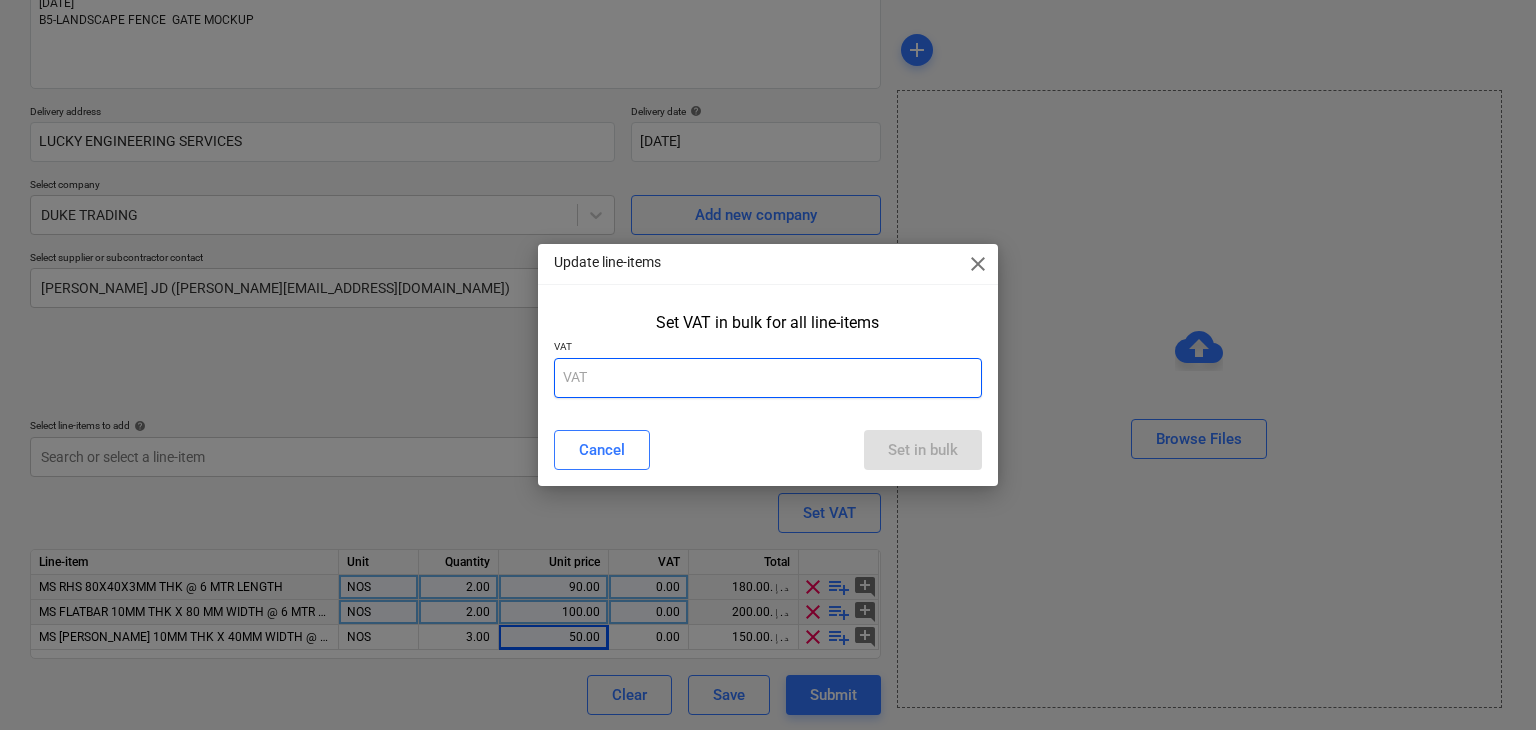 click at bounding box center (768, 378) 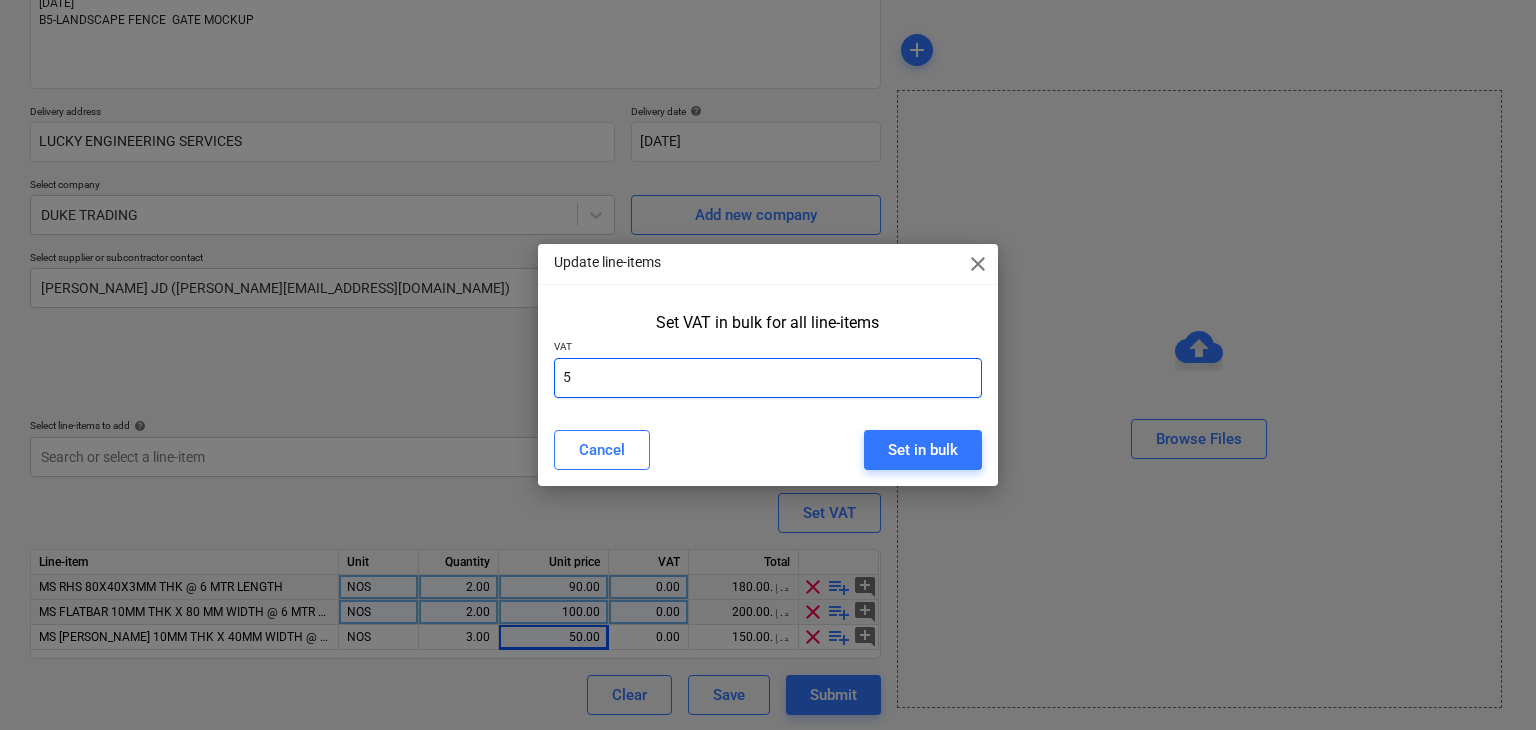 type on "5" 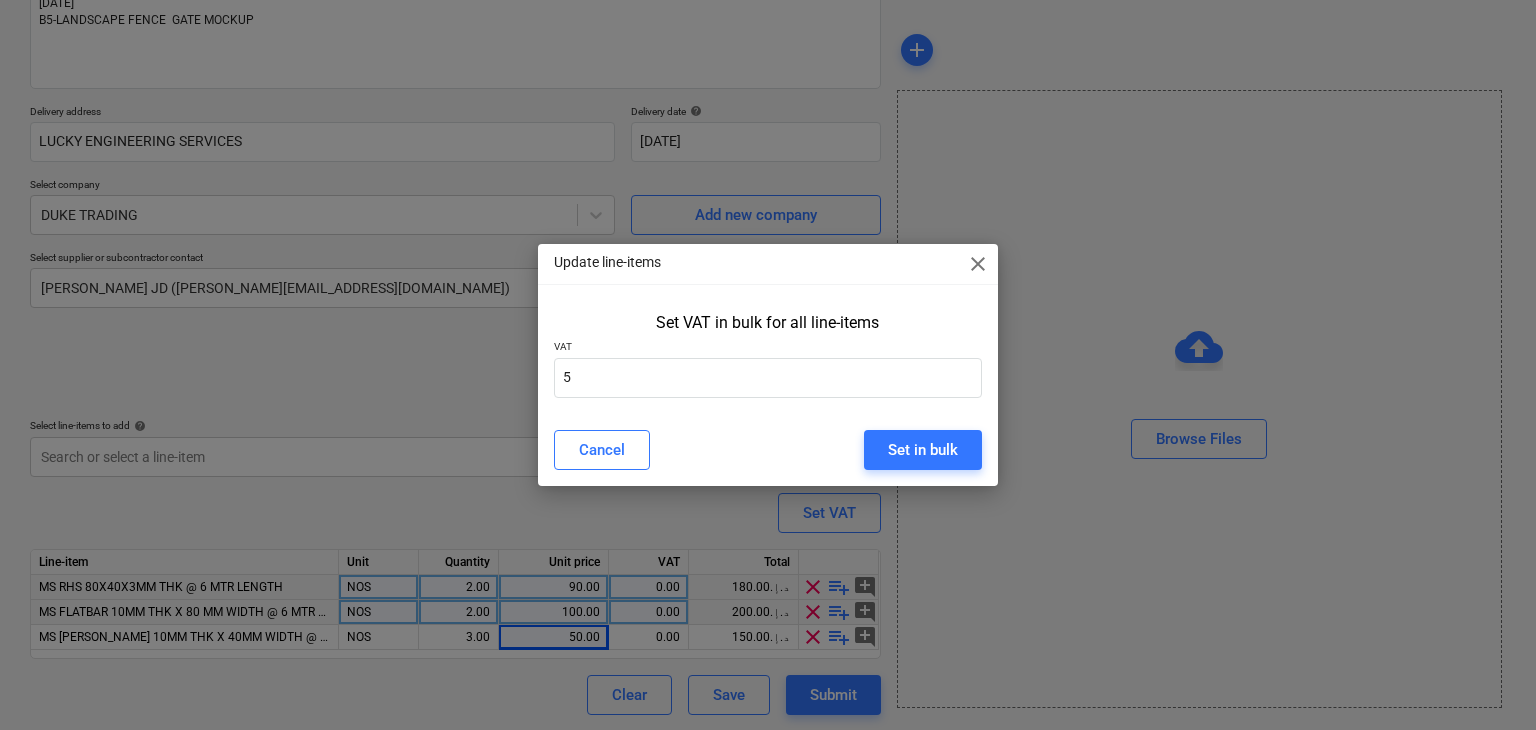 click on "Cancel Set in bulk" at bounding box center (768, 450) 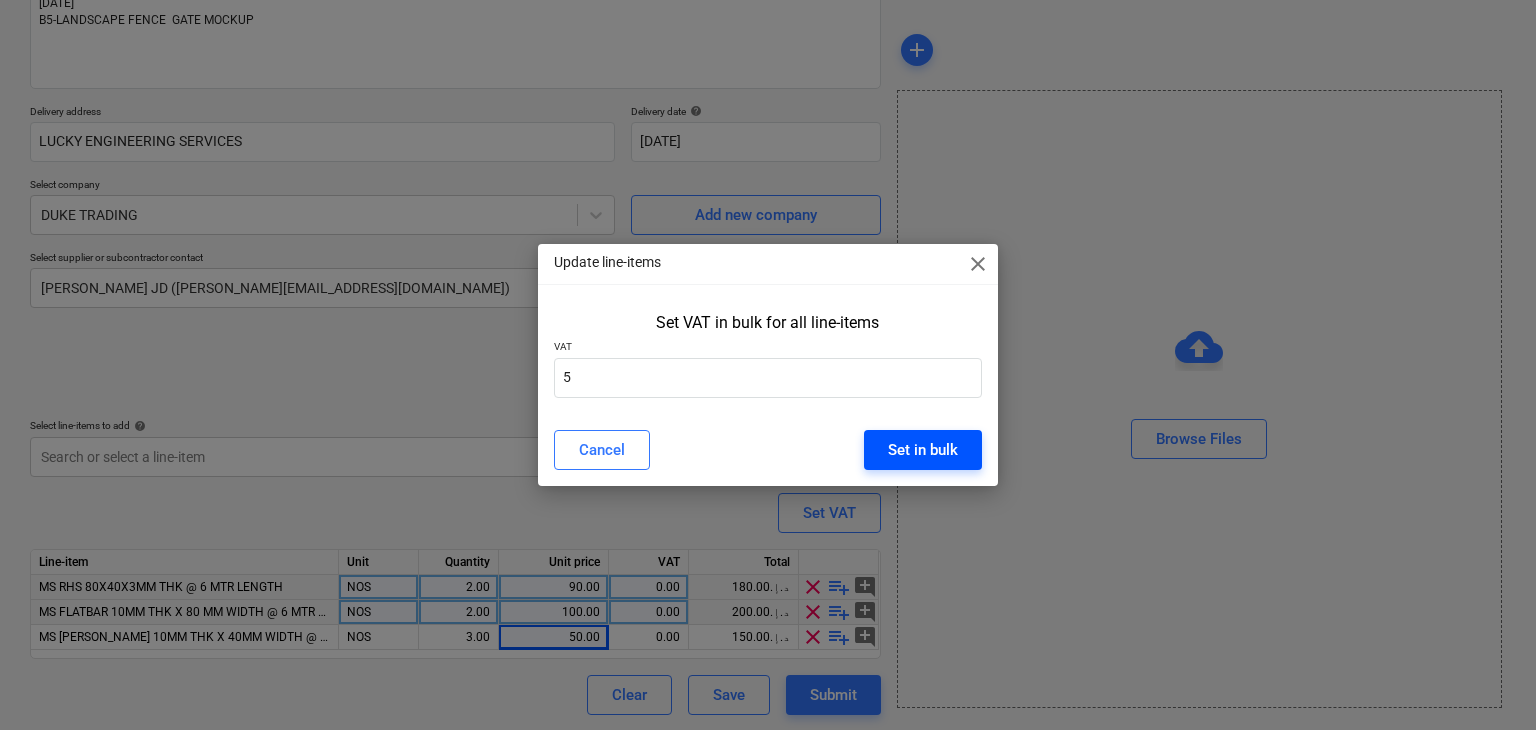 click on "Set in bulk" at bounding box center (923, 450) 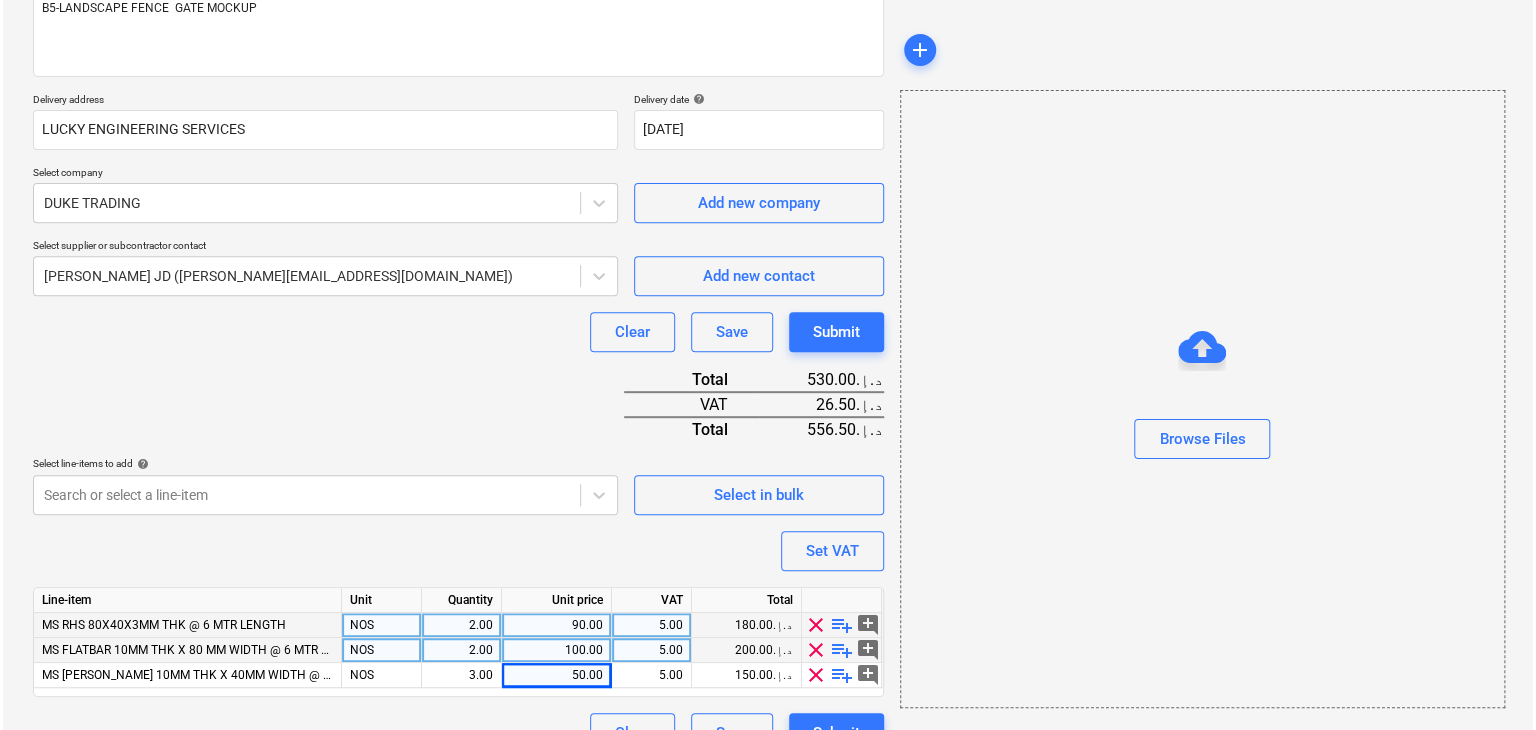 scroll, scrollTop: 319, scrollLeft: 0, axis: vertical 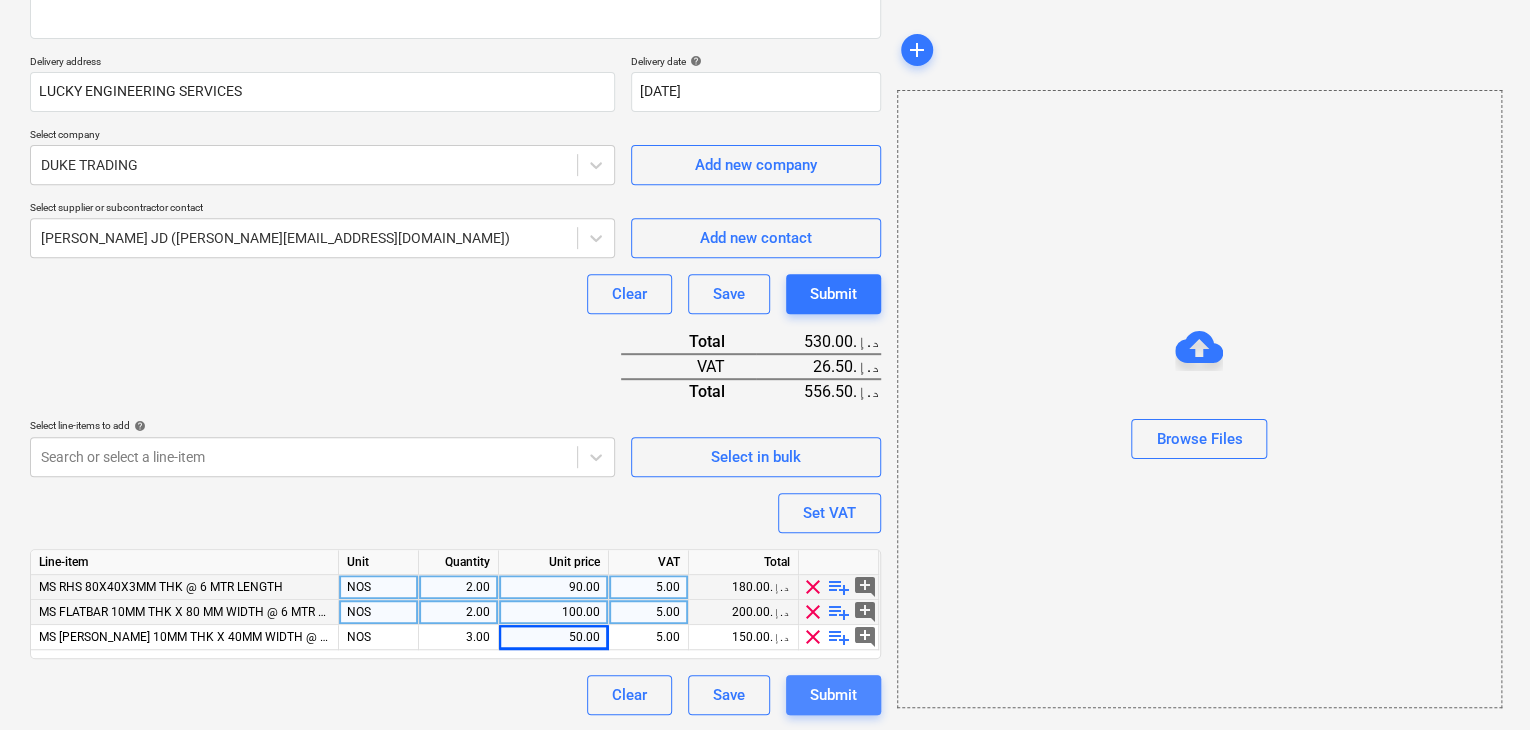 click on "Submit" at bounding box center [833, 695] 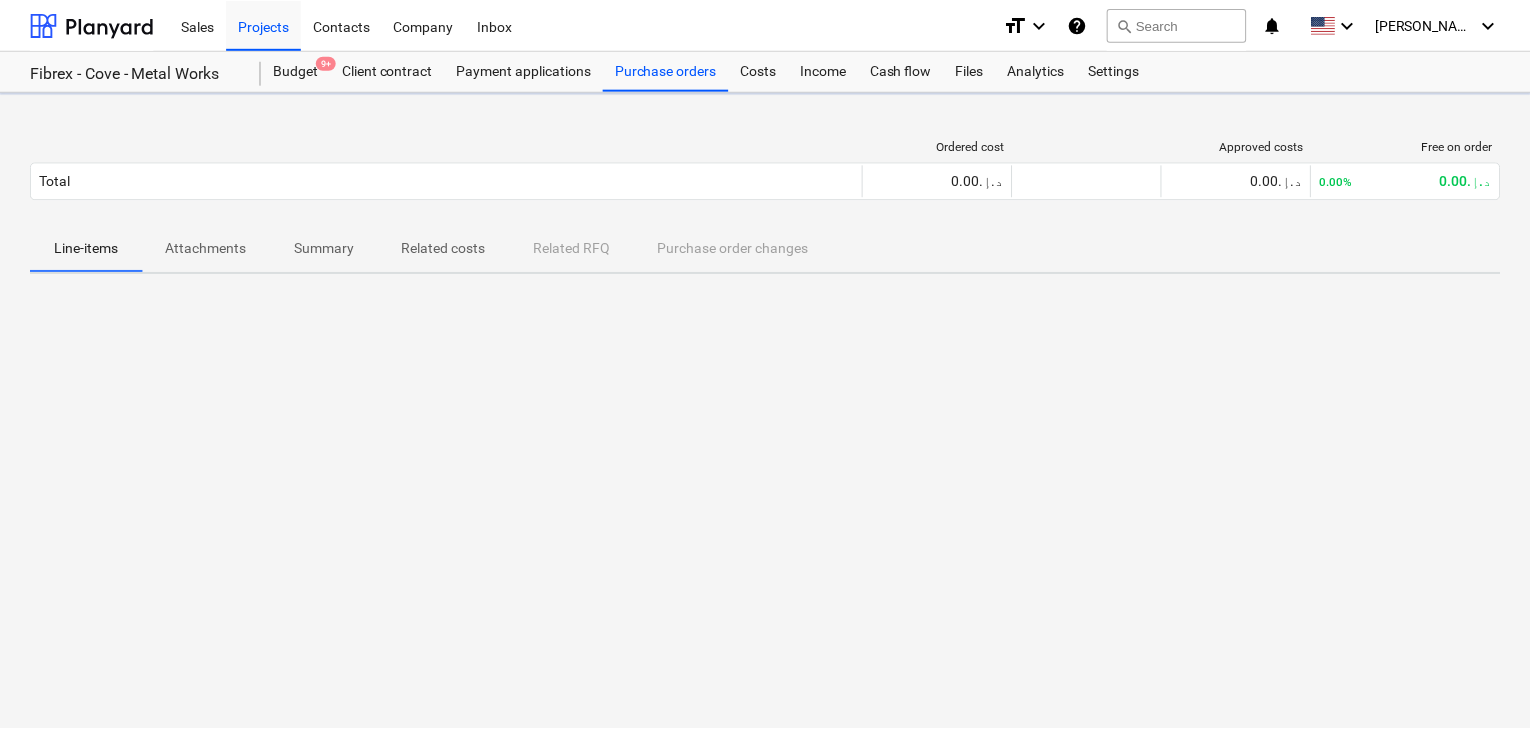 scroll, scrollTop: 0, scrollLeft: 0, axis: both 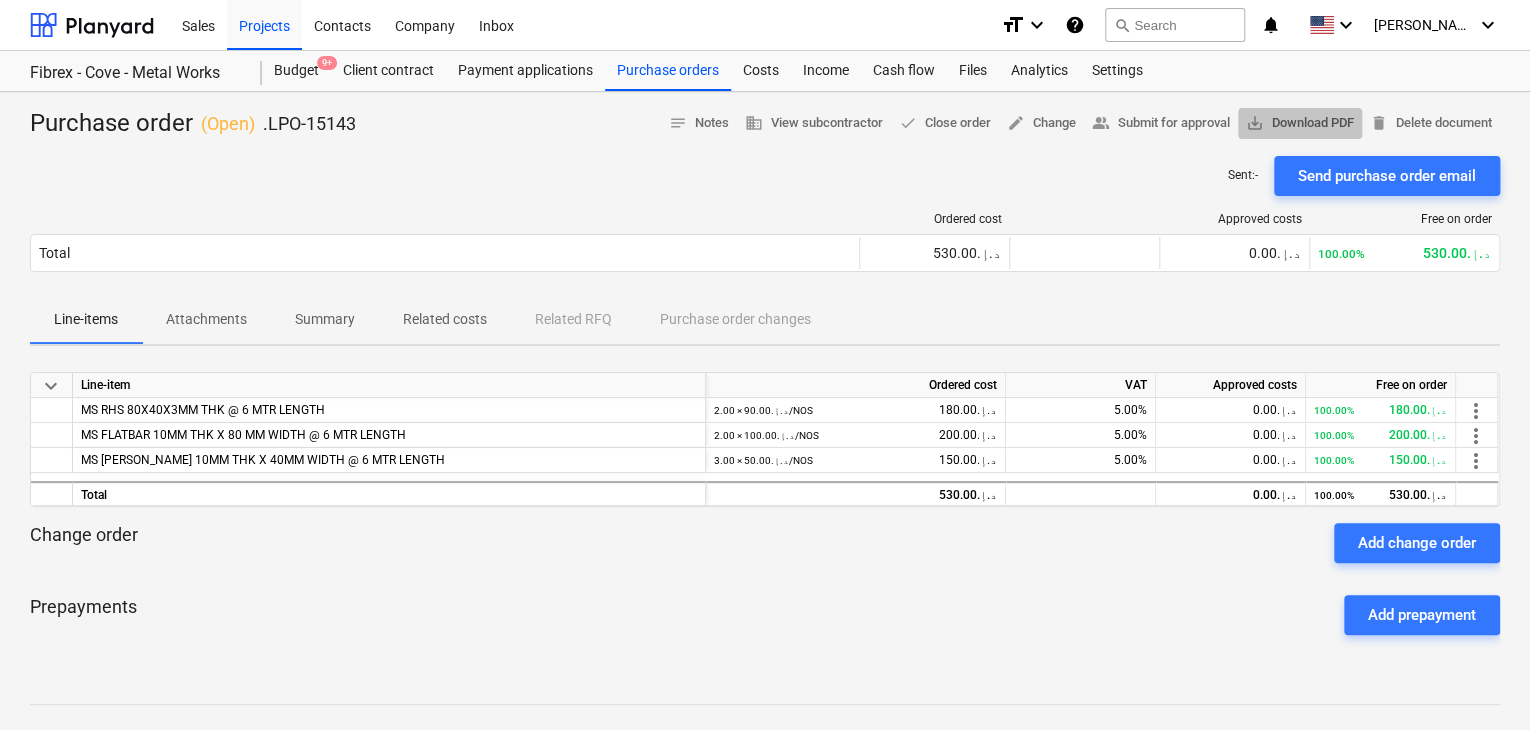 click on "save_alt Download PDF" at bounding box center [1300, 123] 